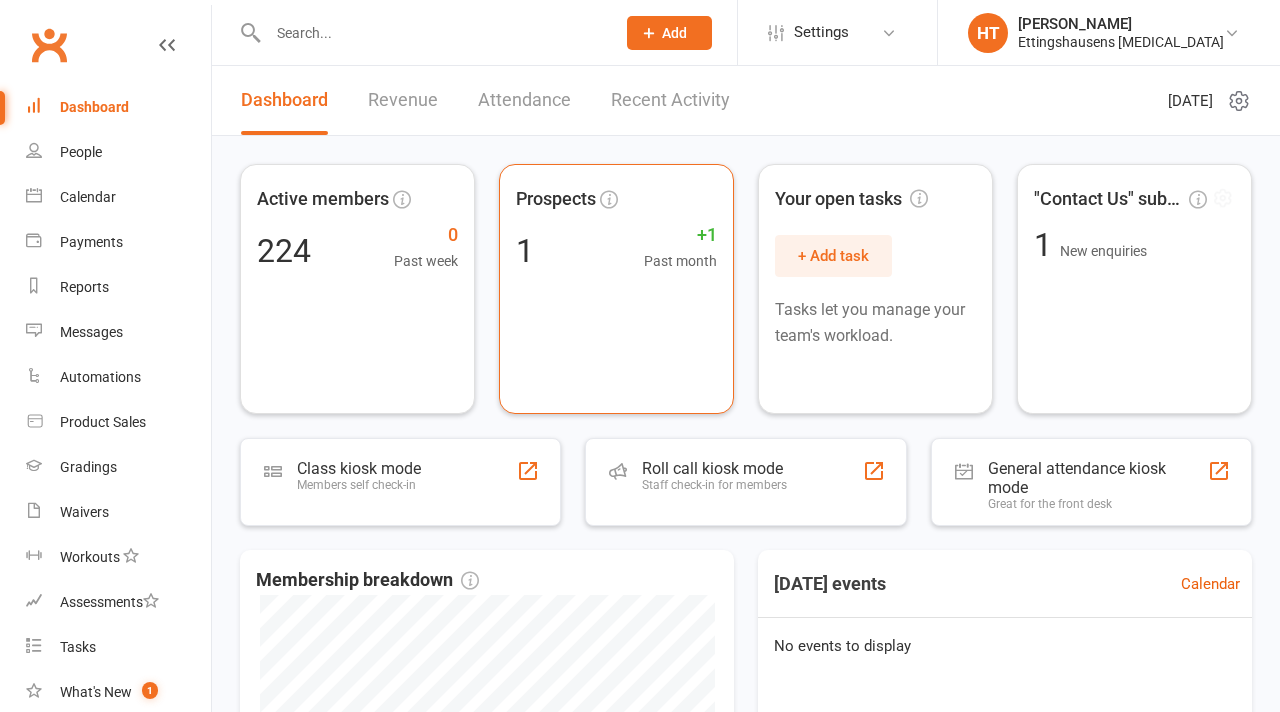 scroll, scrollTop: 0, scrollLeft: 0, axis: both 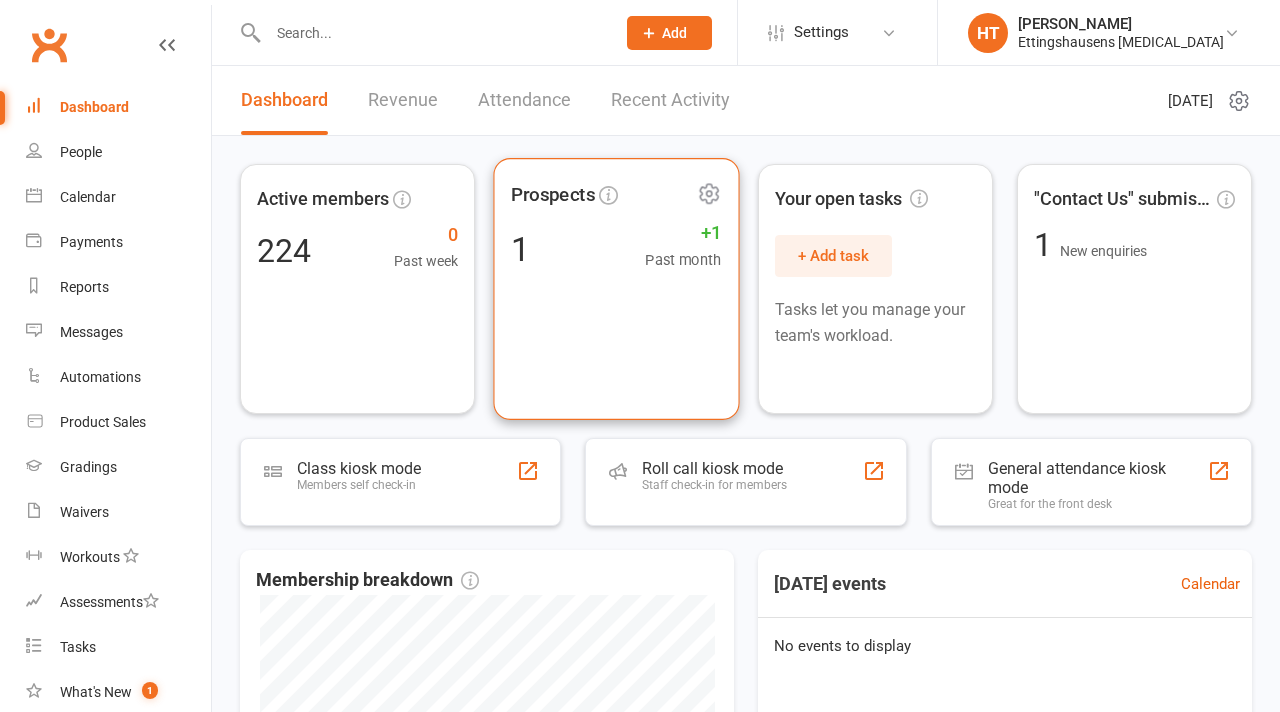 click on "1 +1 Past month" at bounding box center [616, 248] 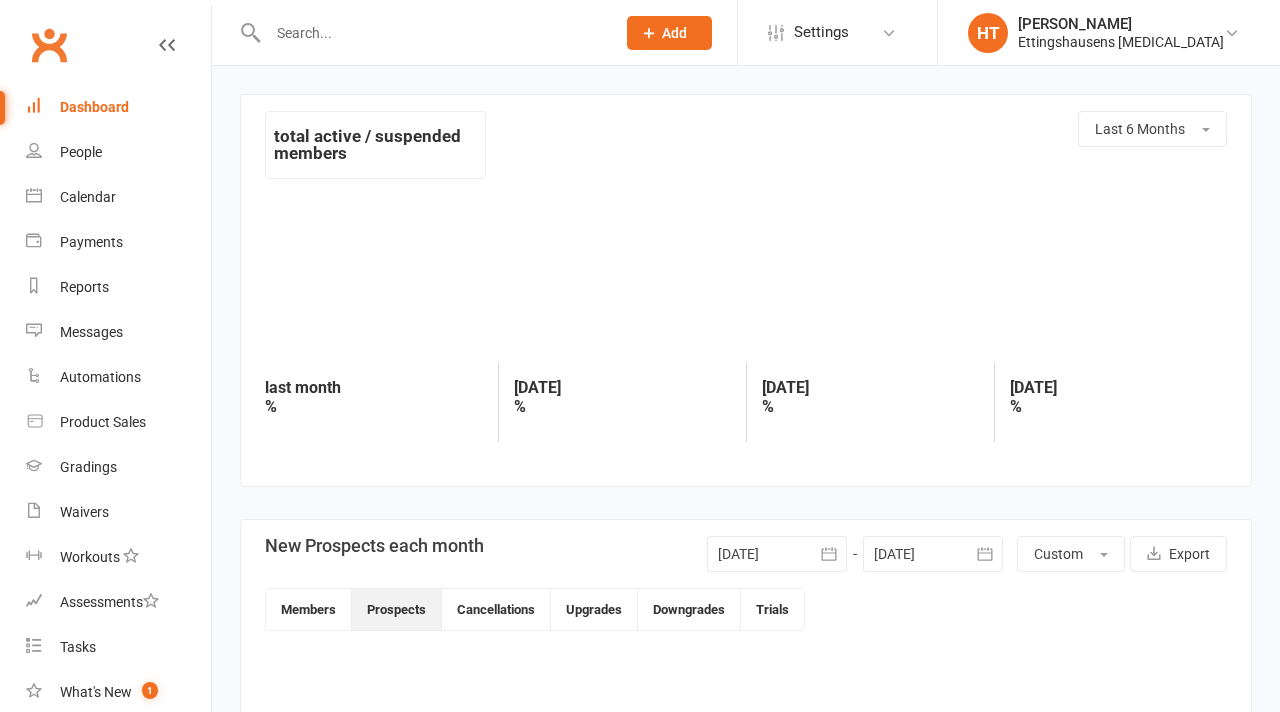 scroll, scrollTop: 0, scrollLeft: 0, axis: both 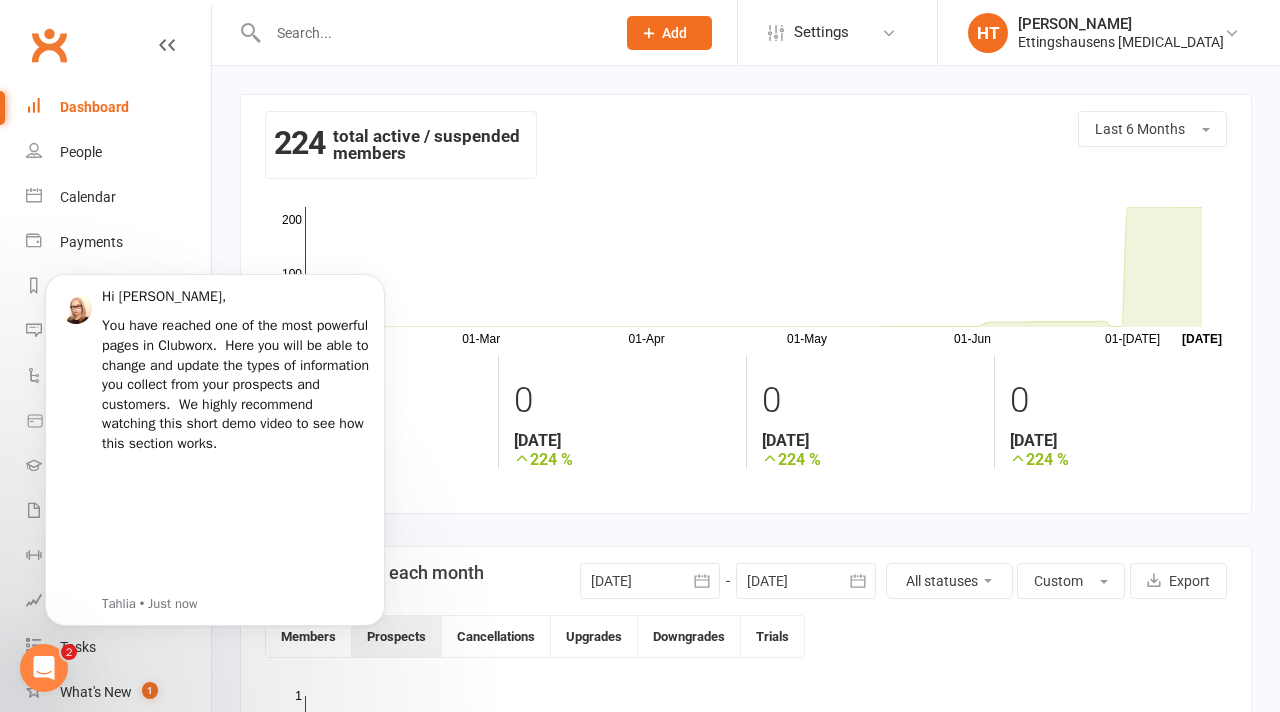 click on "Dashboard" at bounding box center (118, 107) 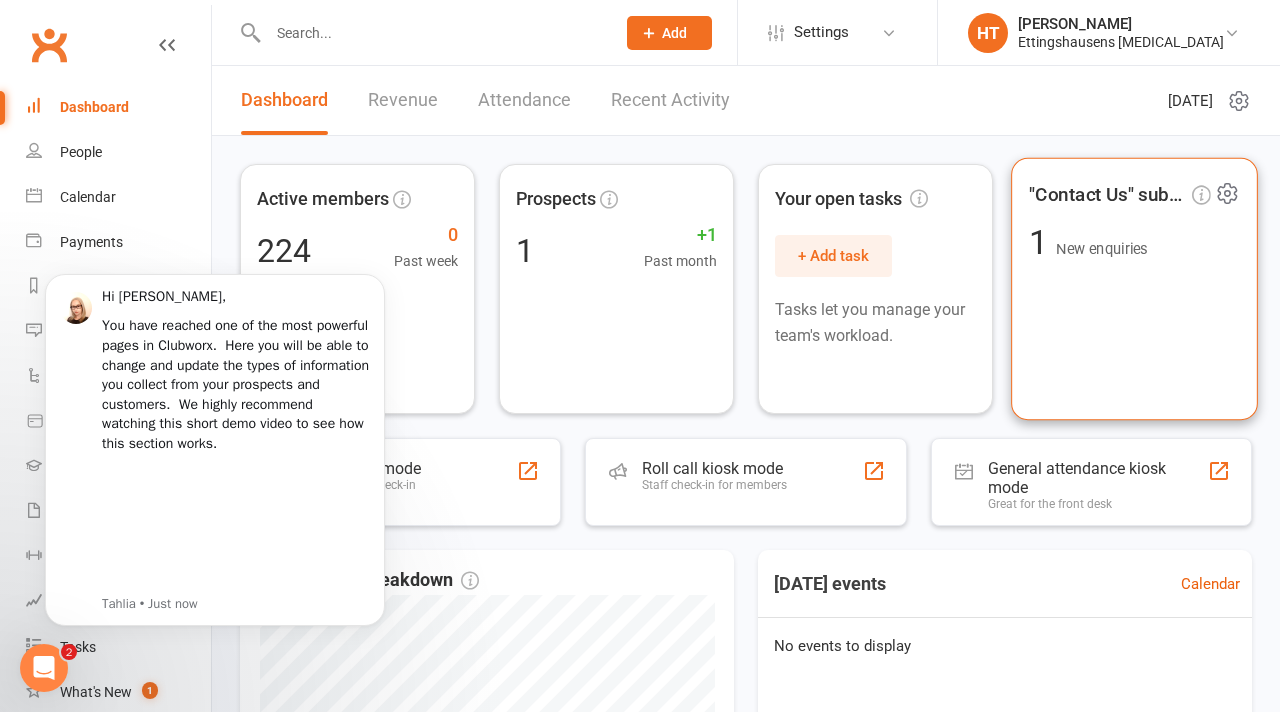 click on "1" at bounding box center [1042, 243] 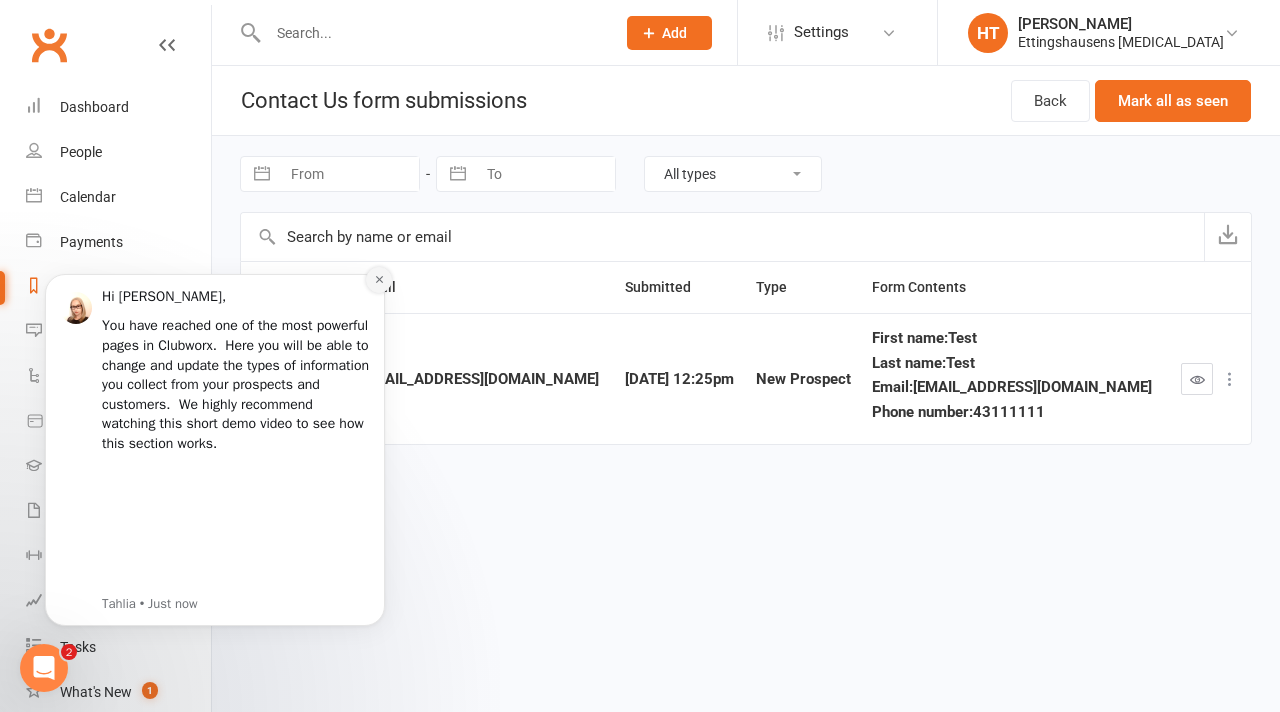 click at bounding box center (379, 280) 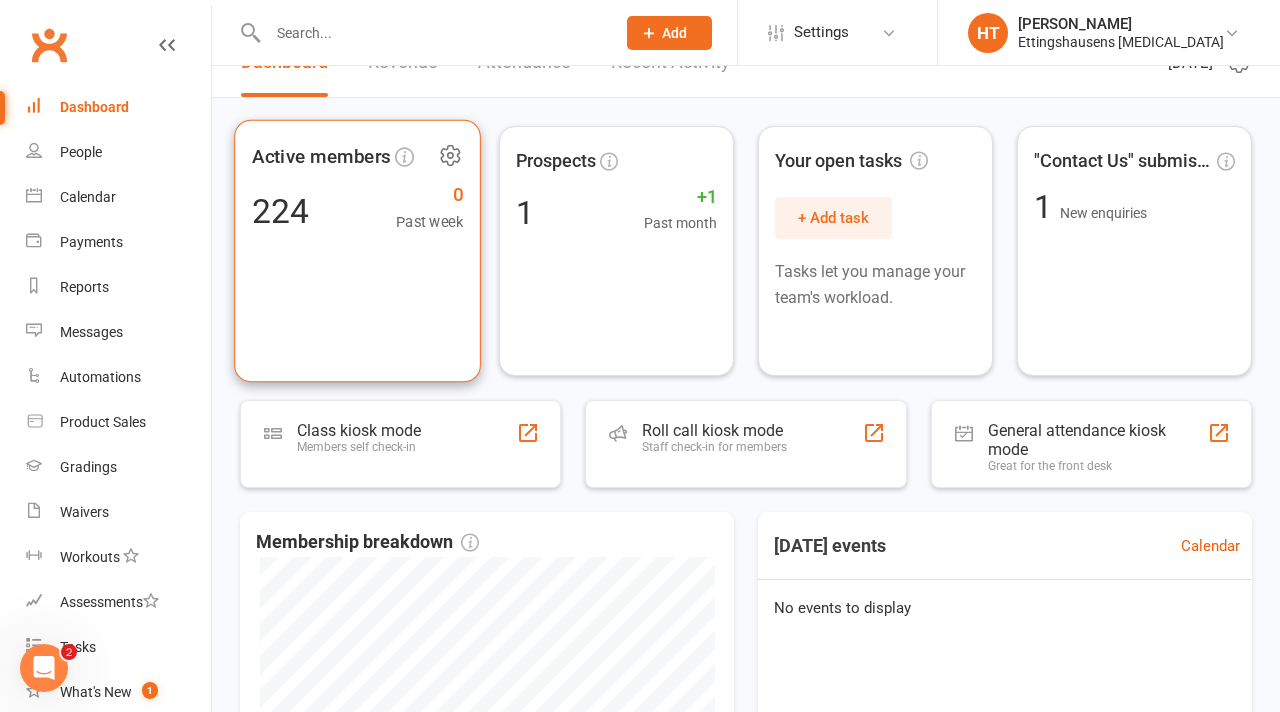 scroll, scrollTop: 0, scrollLeft: 0, axis: both 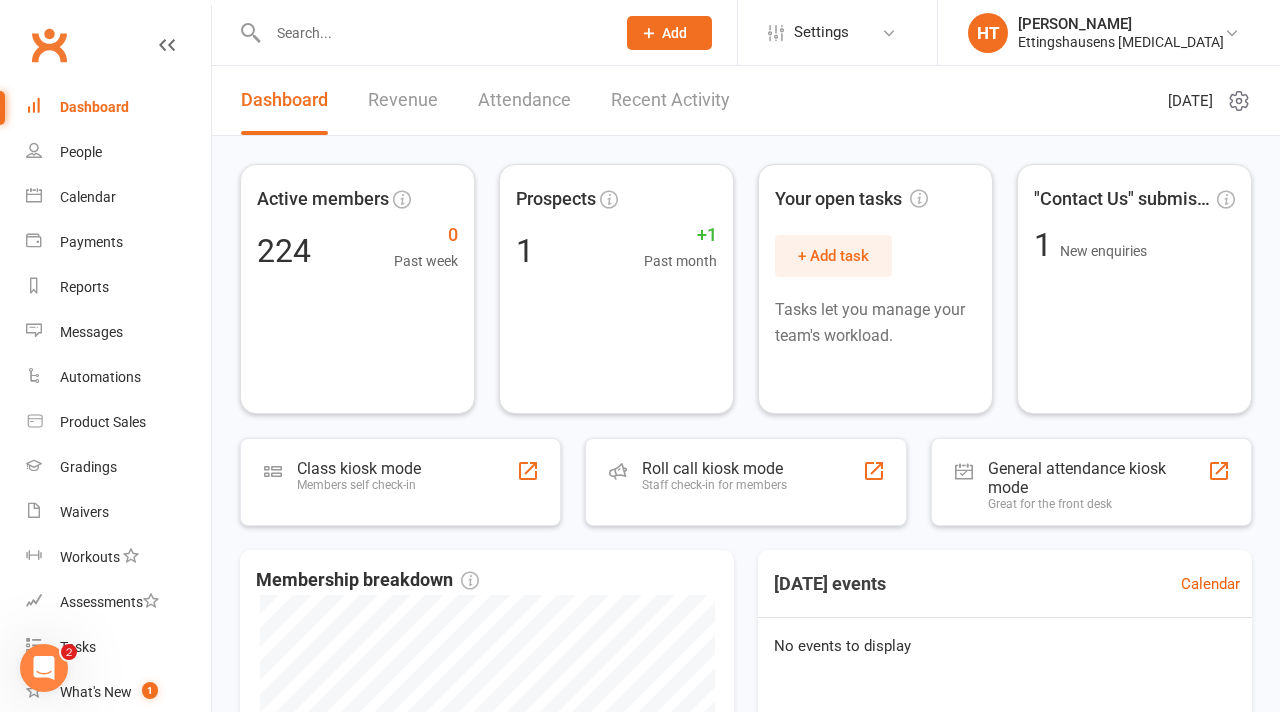 click on "Attendance" at bounding box center (524, 100) 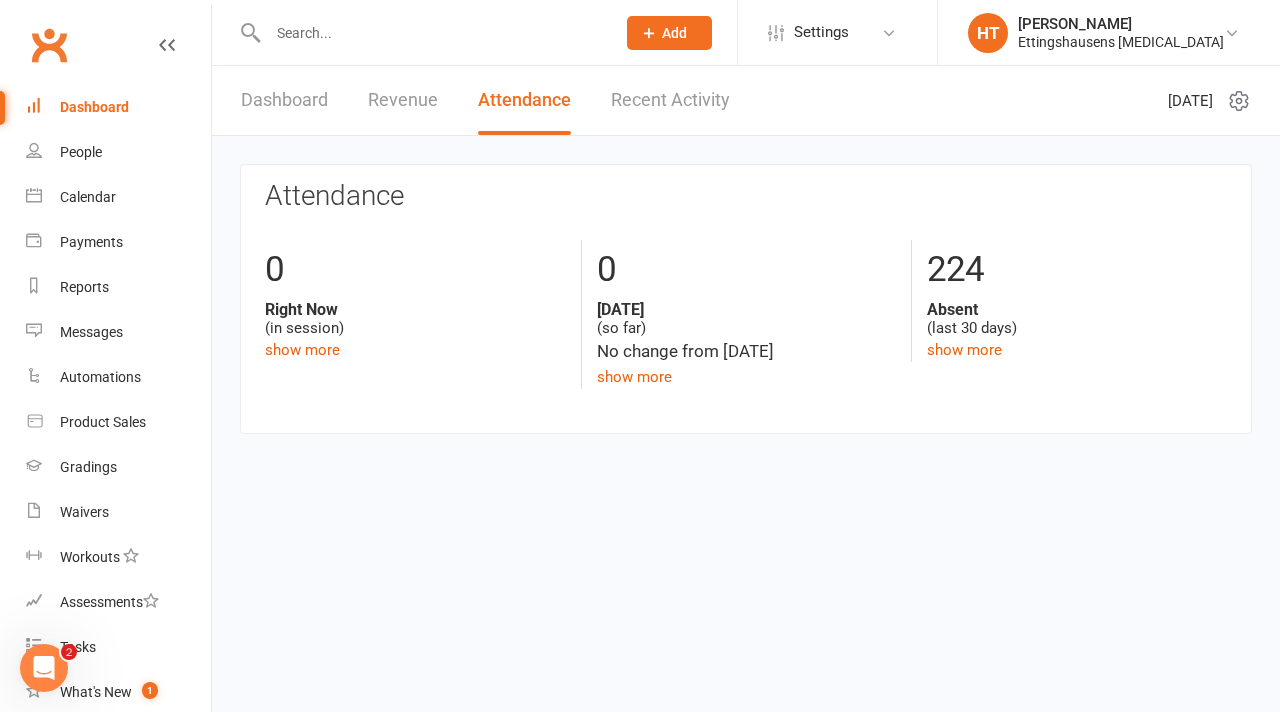 click on "Dashboard" at bounding box center (284, 100) 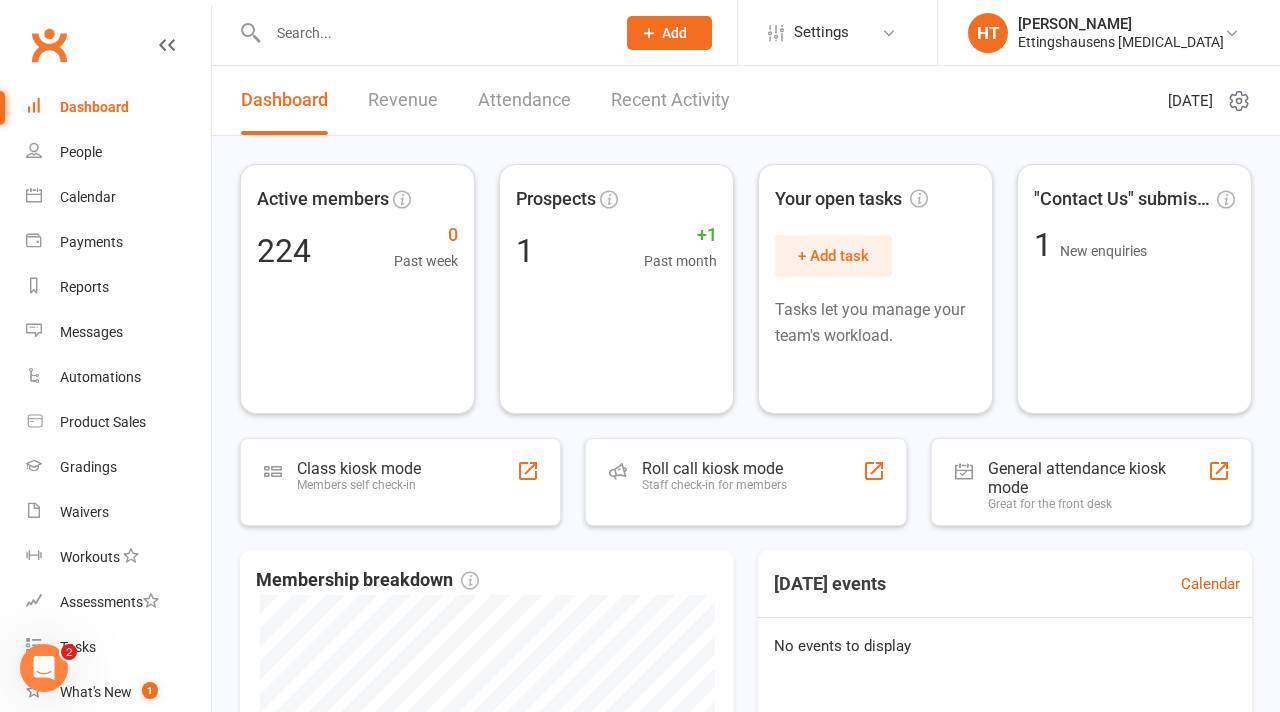 click on "Dashboard Revenue Attendance Recent Activity [DATE]" at bounding box center [746, 101] 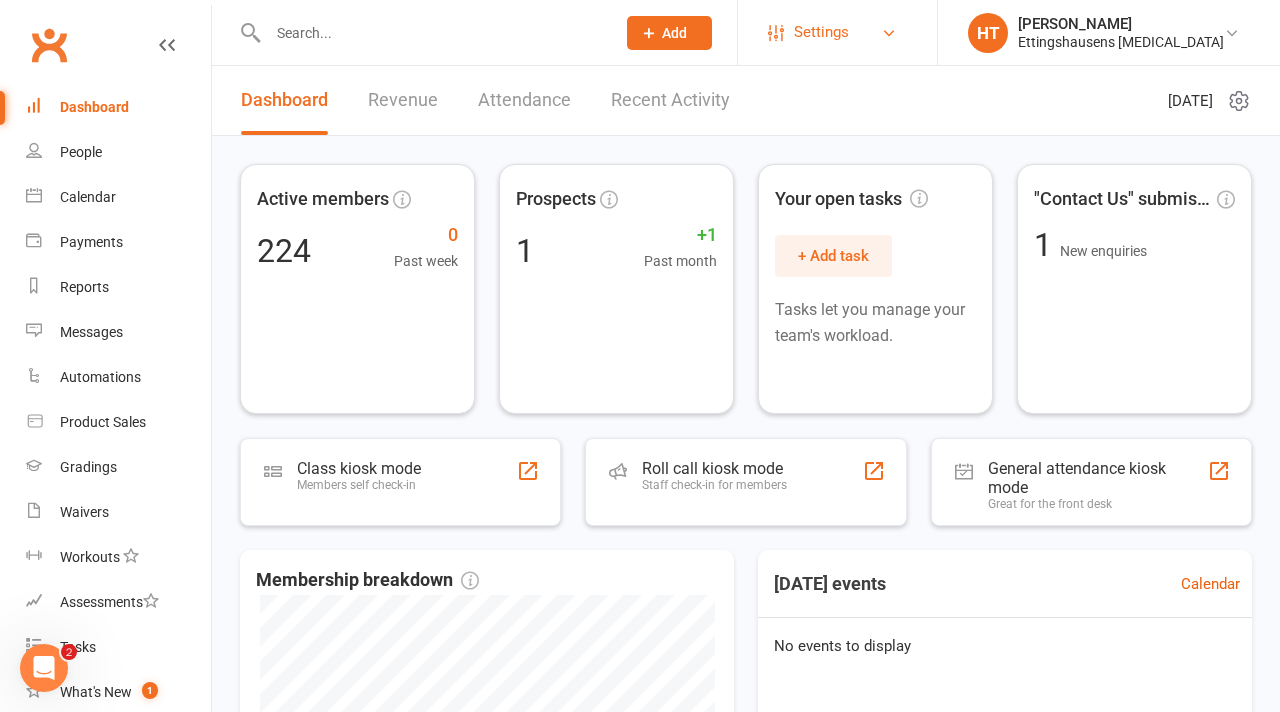 click on "Settings" at bounding box center (821, 32) 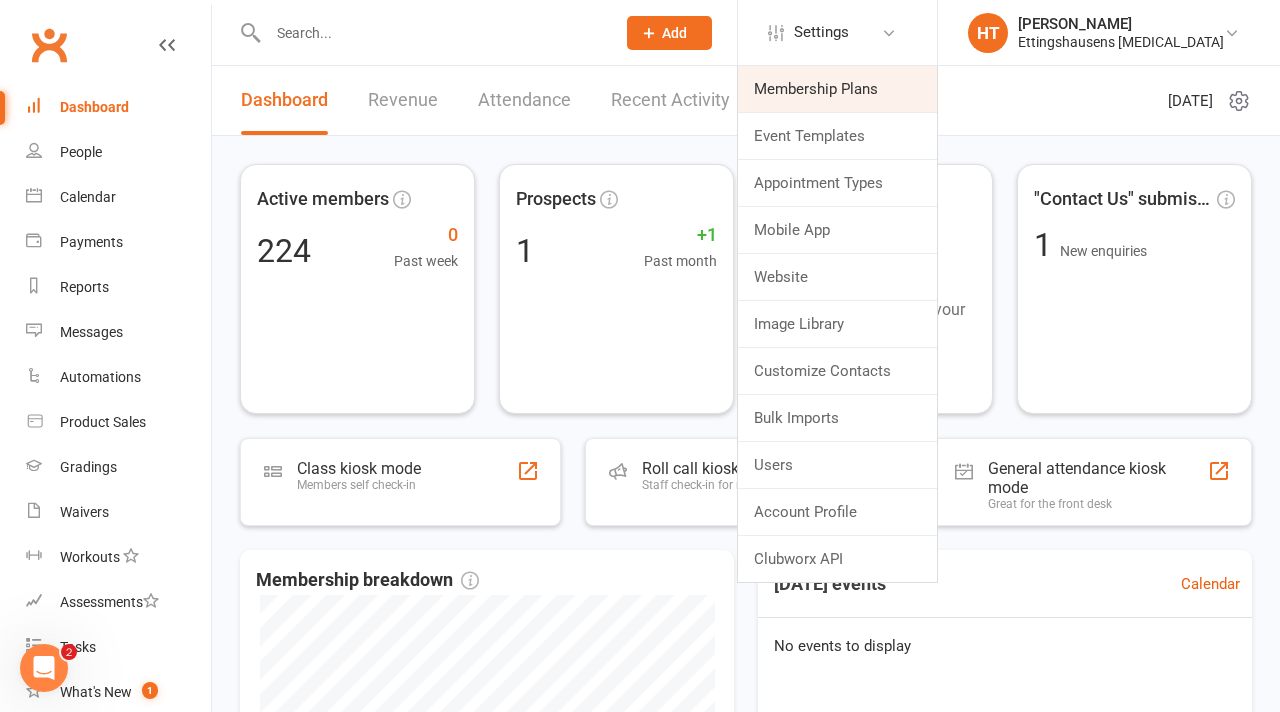 click on "Membership Plans" at bounding box center [837, 89] 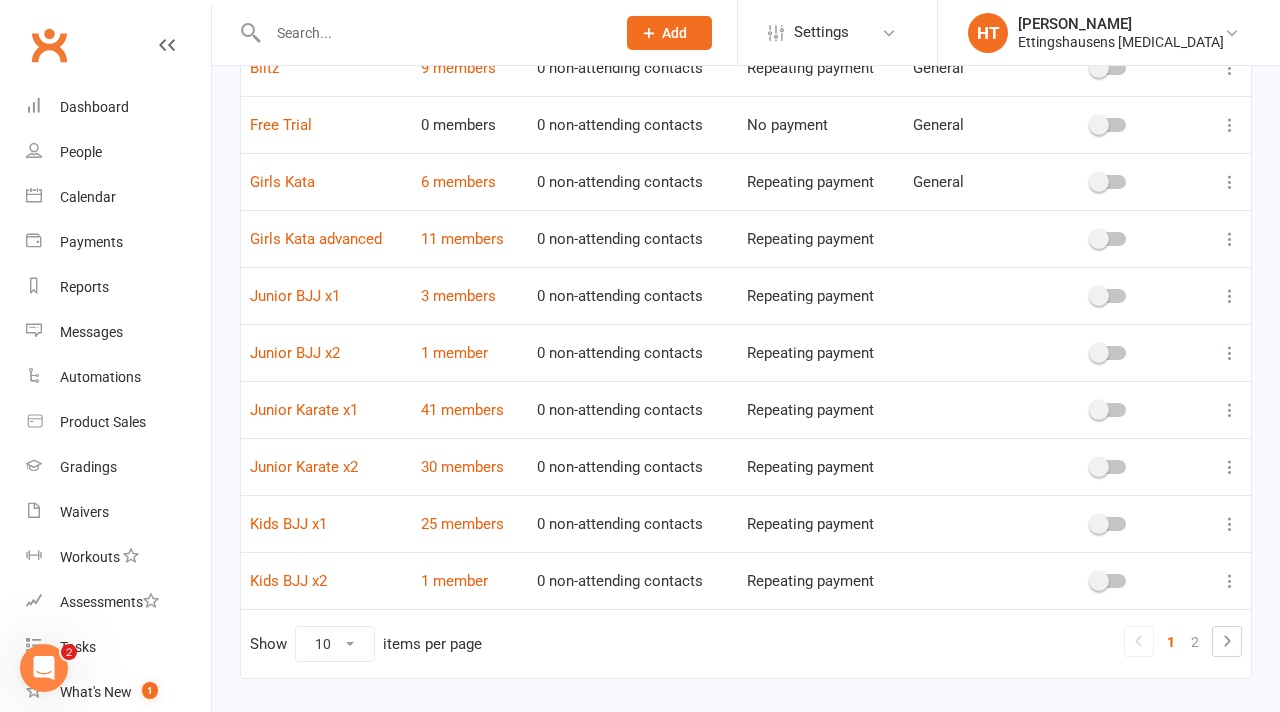 scroll, scrollTop: 238, scrollLeft: 0, axis: vertical 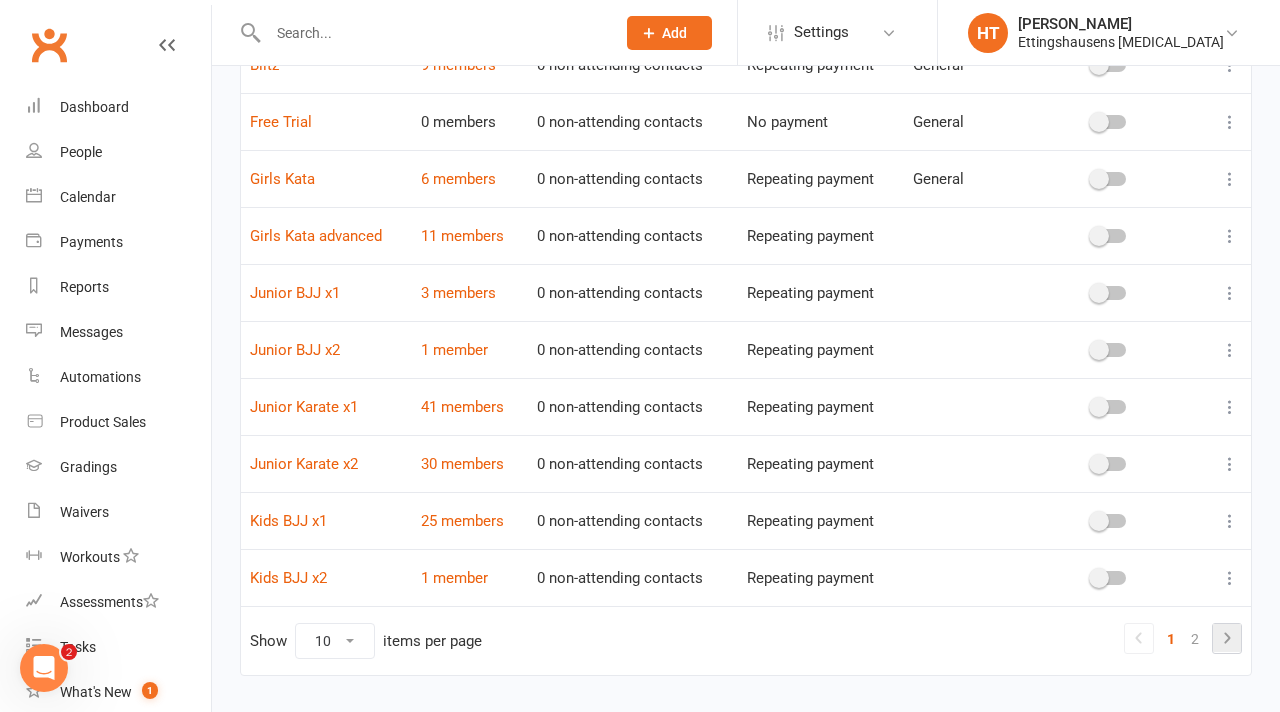 click 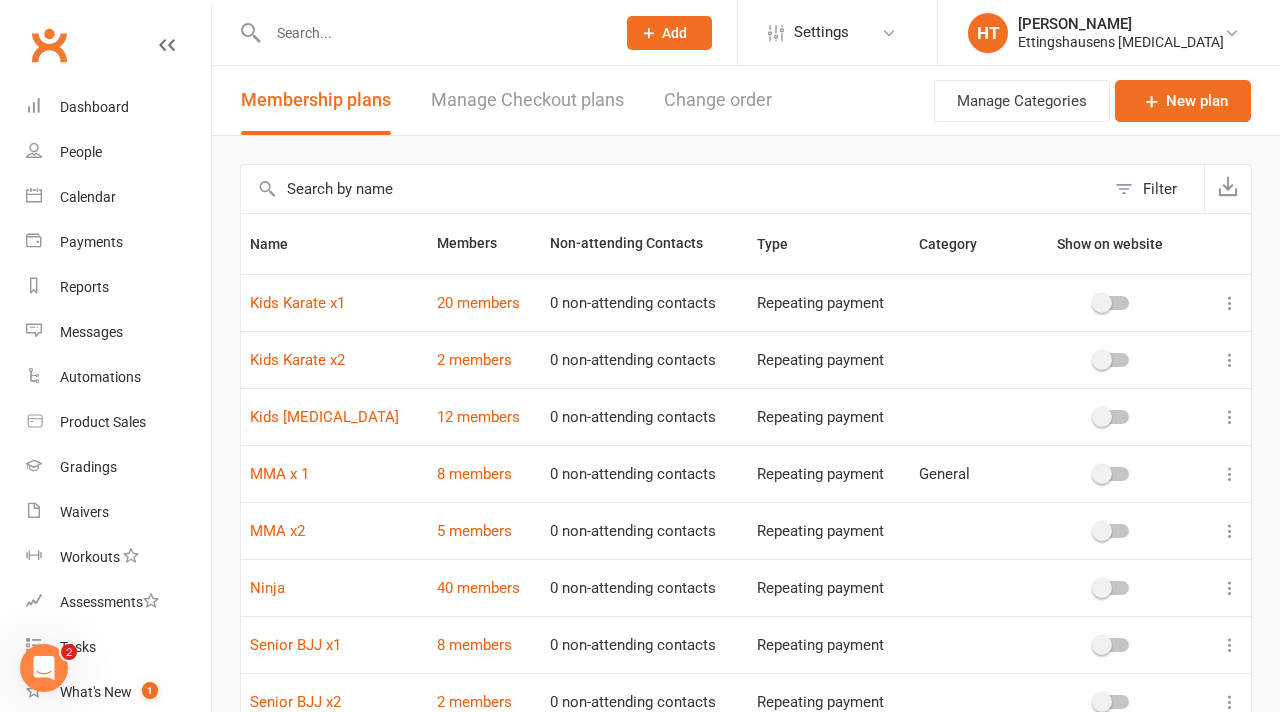 scroll, scrollTop: 118, scrollLeft: 0, axis: vertical 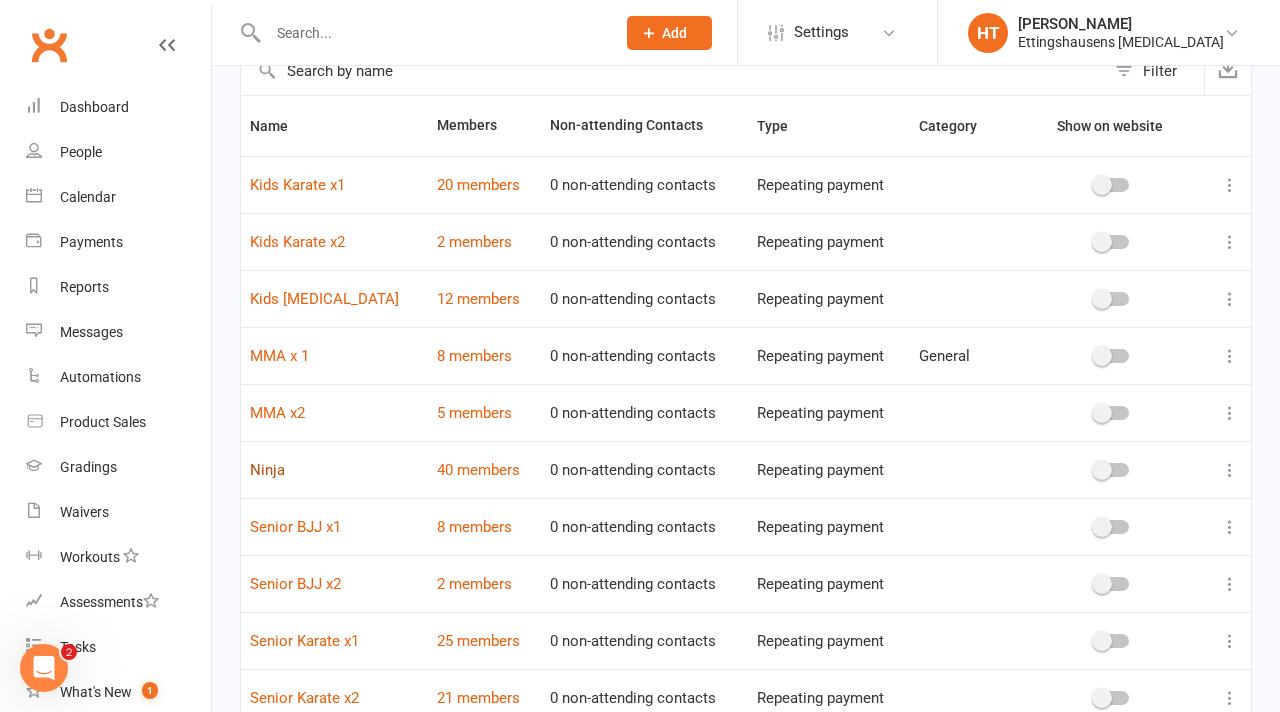click on "Ninja" at bounding box center [267, 470] 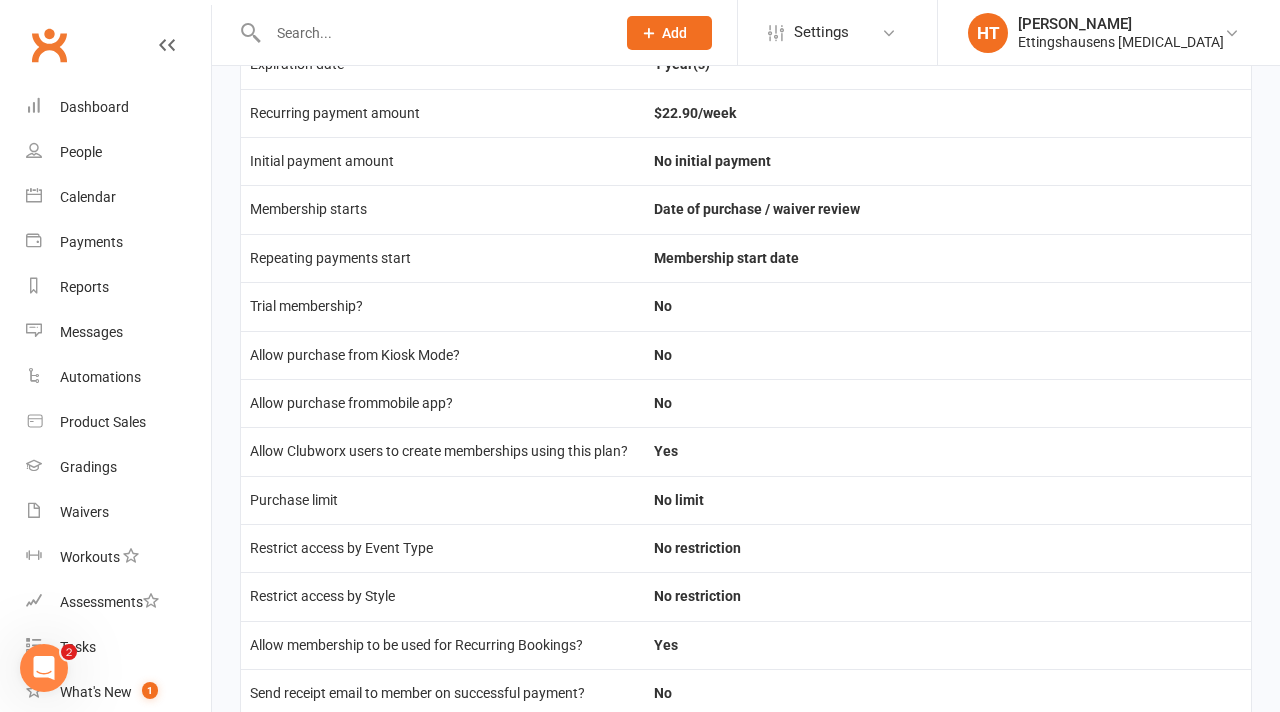 scroll, scrollTop: 0, scrollLeft: 0, axis: both 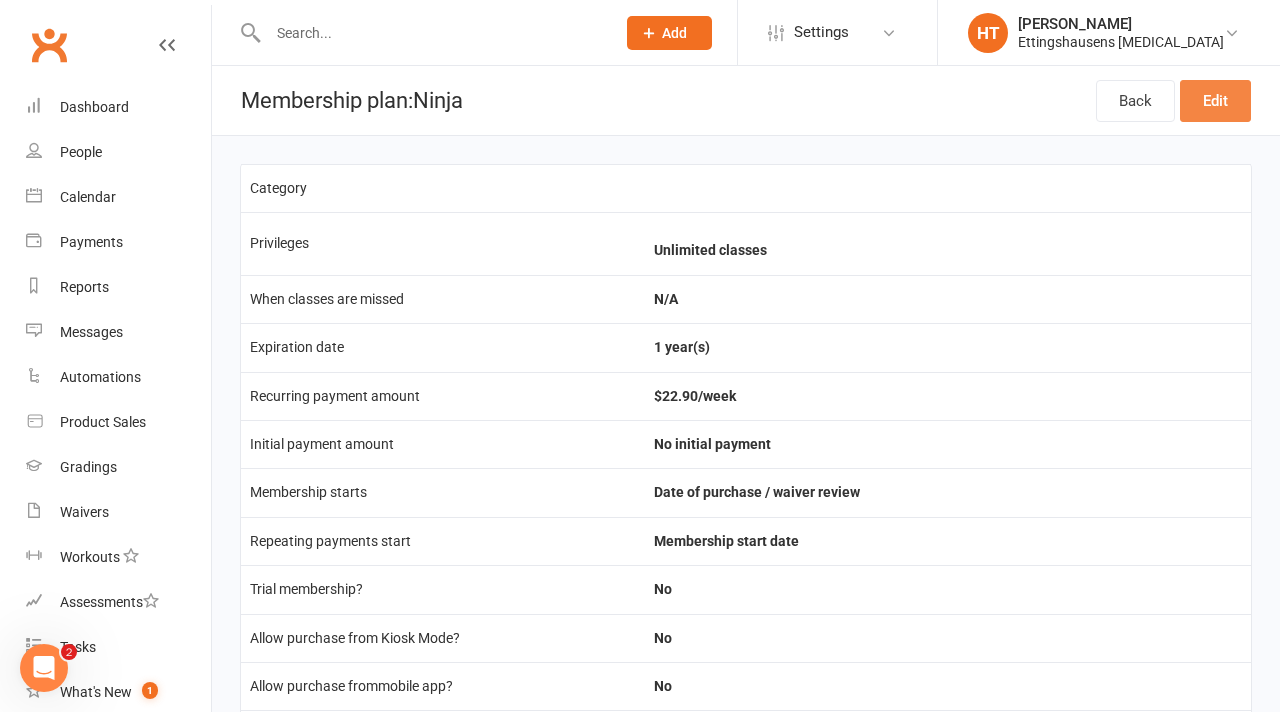 click on "Edit" at bounding box center [1215, 101] 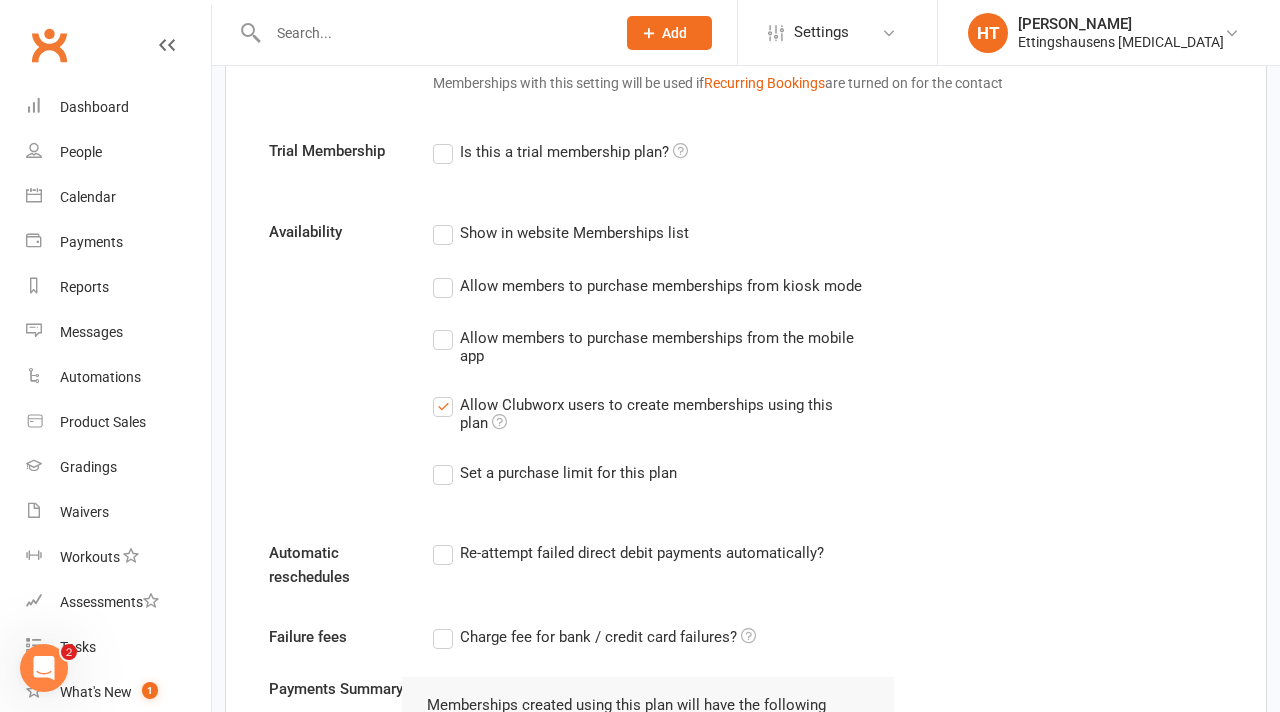 scroll, scrollTop: 985, scrollLeft: 0, axis: vertical 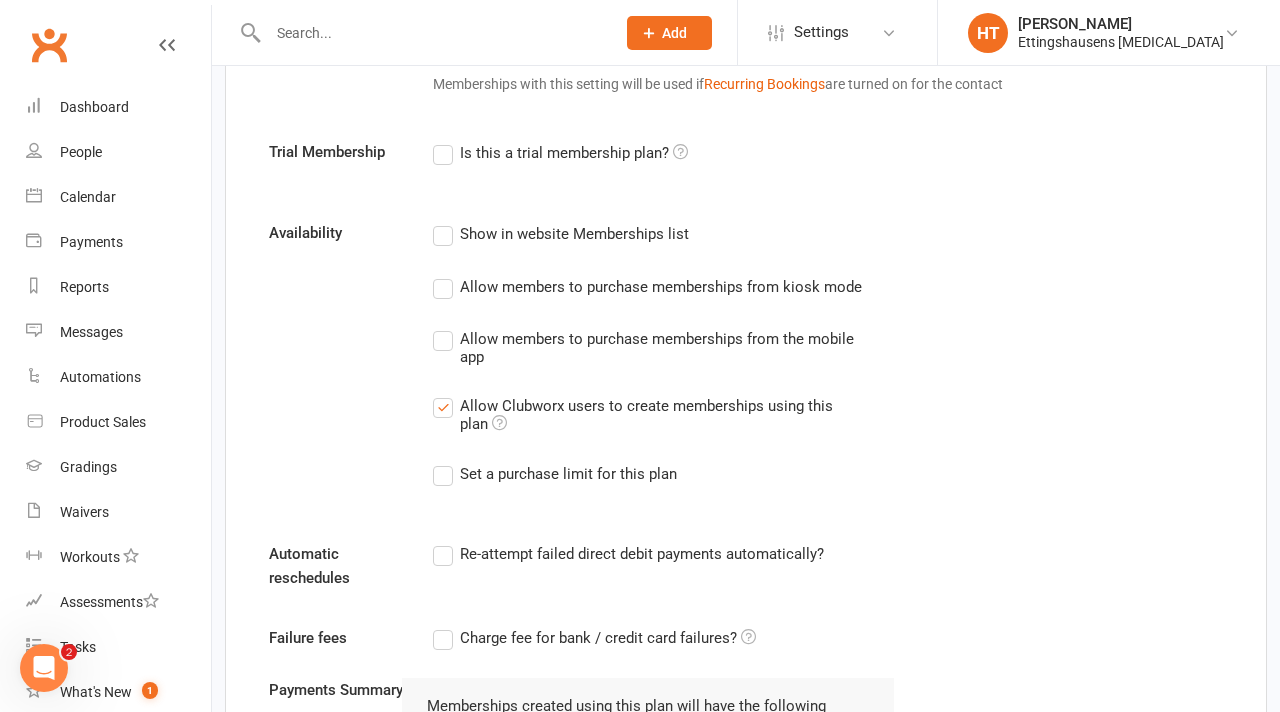 click on "Allow members to purchase memberships from the mobile app" at bounding box center (648, 346) 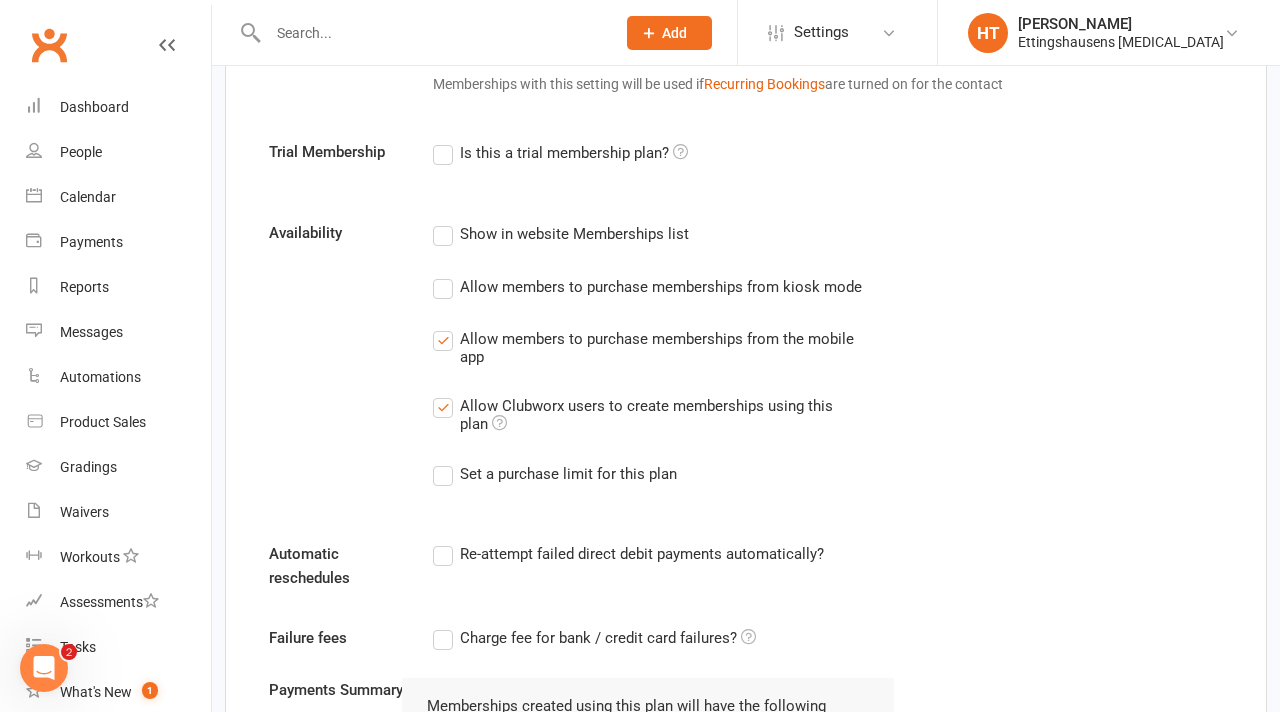 click on "Allow members to purchase memberships from kiosk mode" at bounding box center [647, 287] 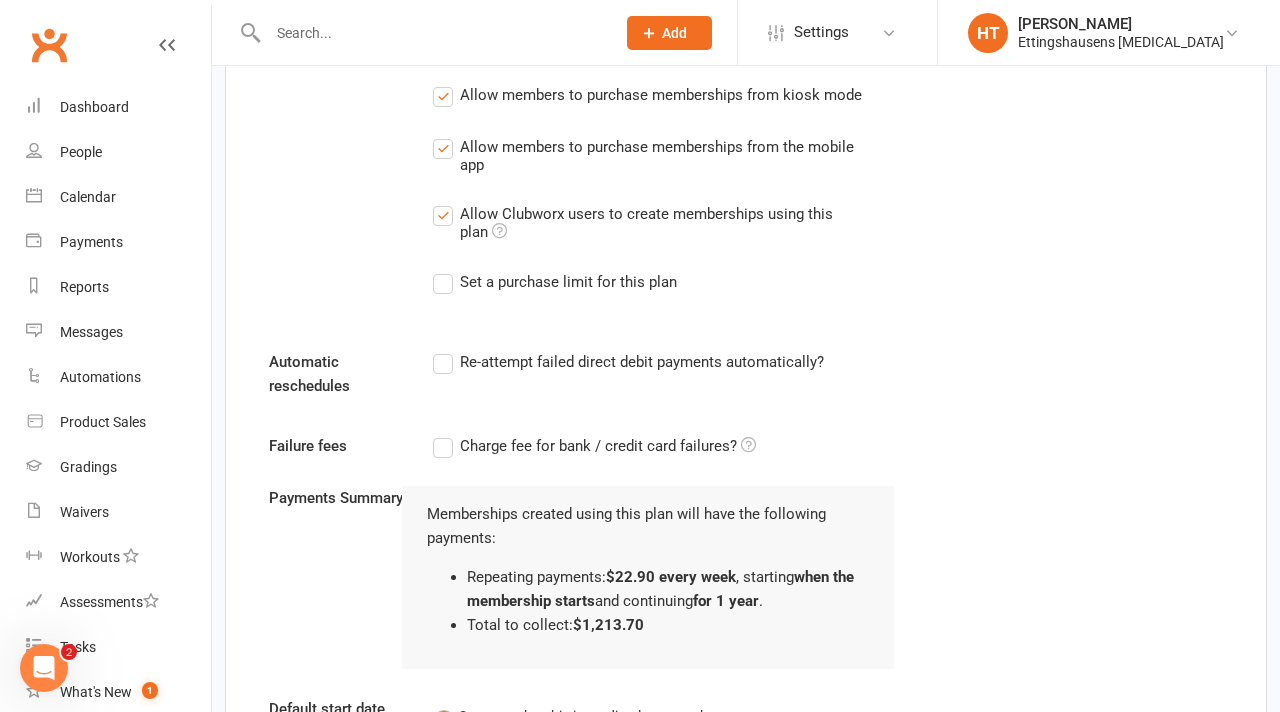 scroll, scrollTop: 2082, scrollLeft: 0, axis: vertical 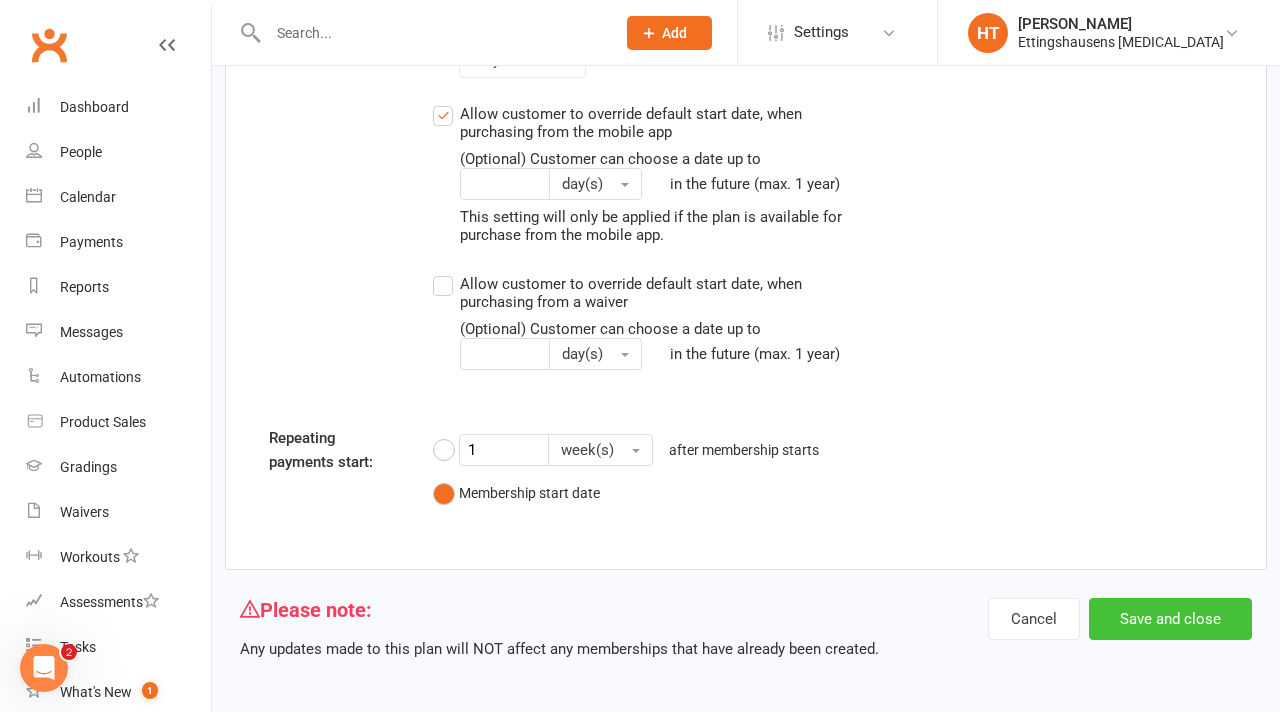 click on "Save and close" at bounding box center [1170, 619] 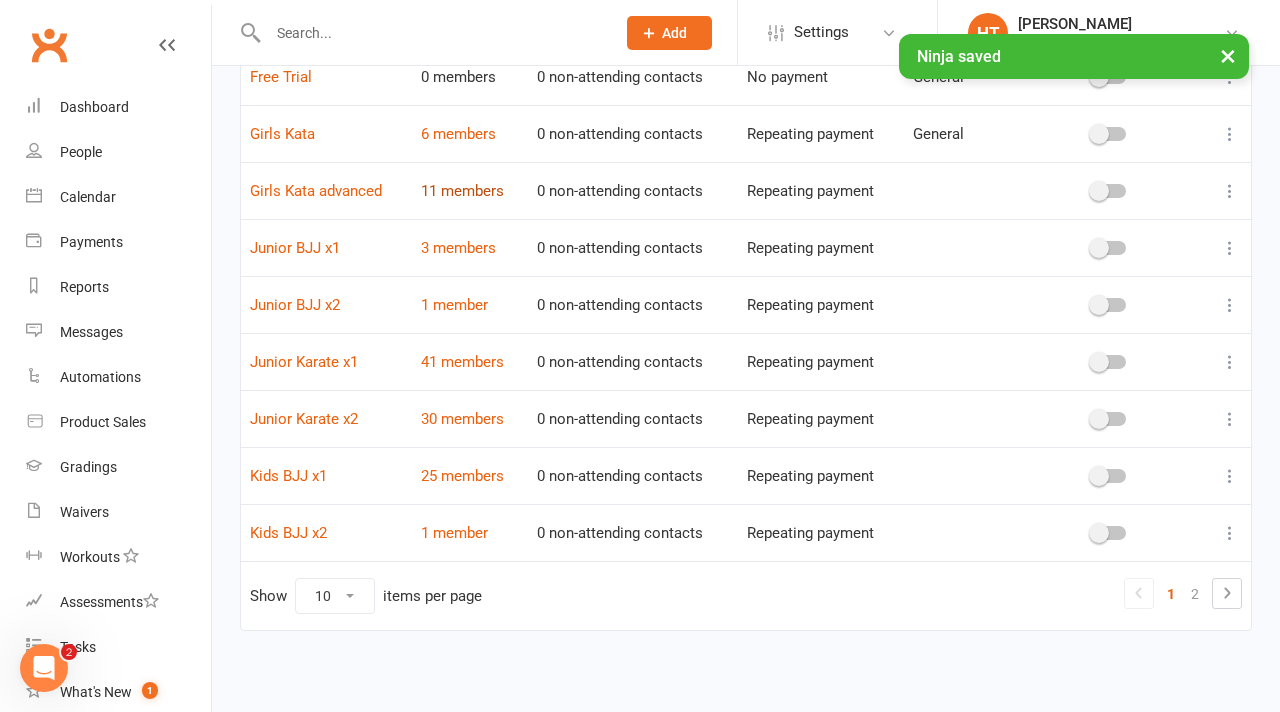 scroll, scrollTop: 286, scrollLeft: 0, axis: vertical 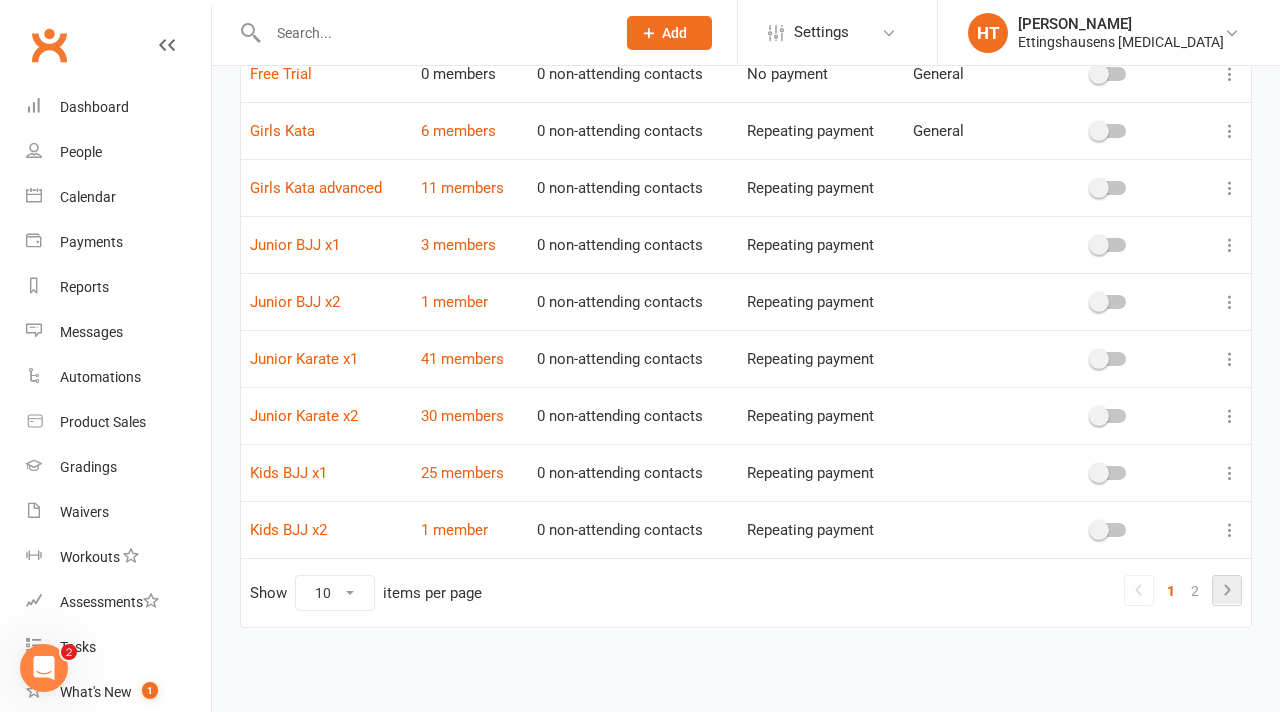 click 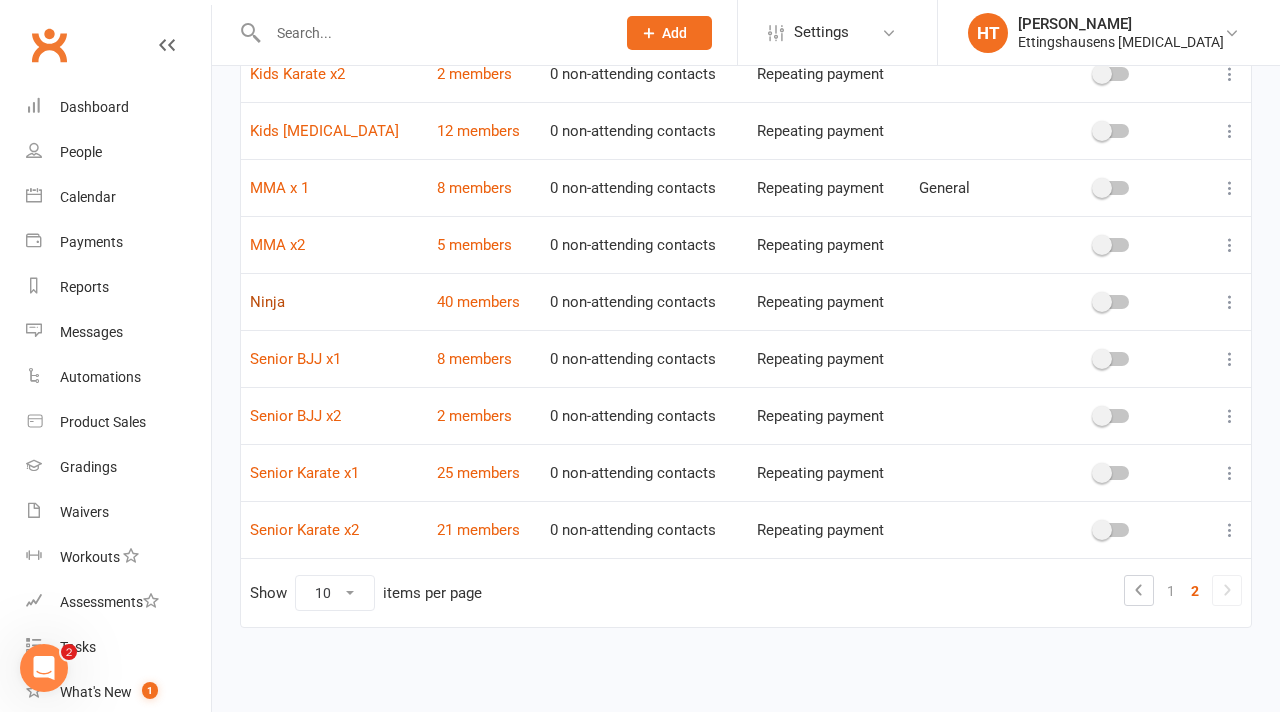 click on "Ninja" at bounding box center (267, 302) 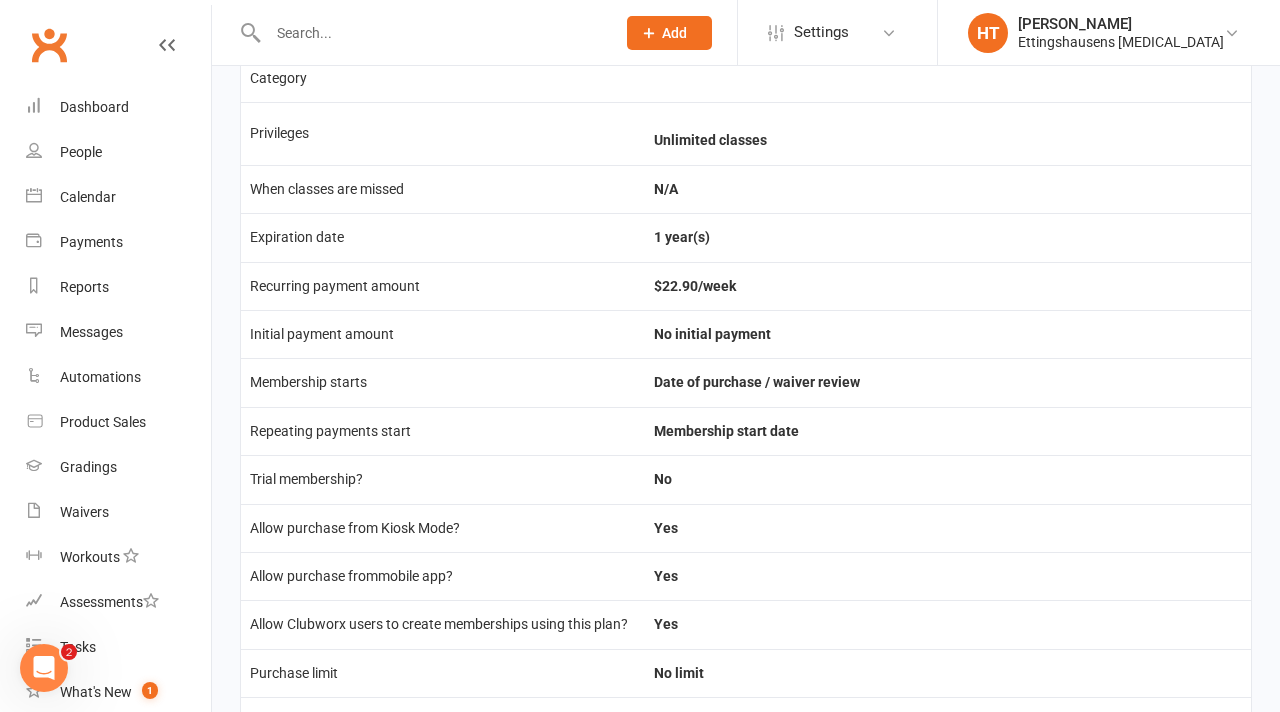 scroll, scrollTop: 128, scrollLeft: 0, axis: vertical 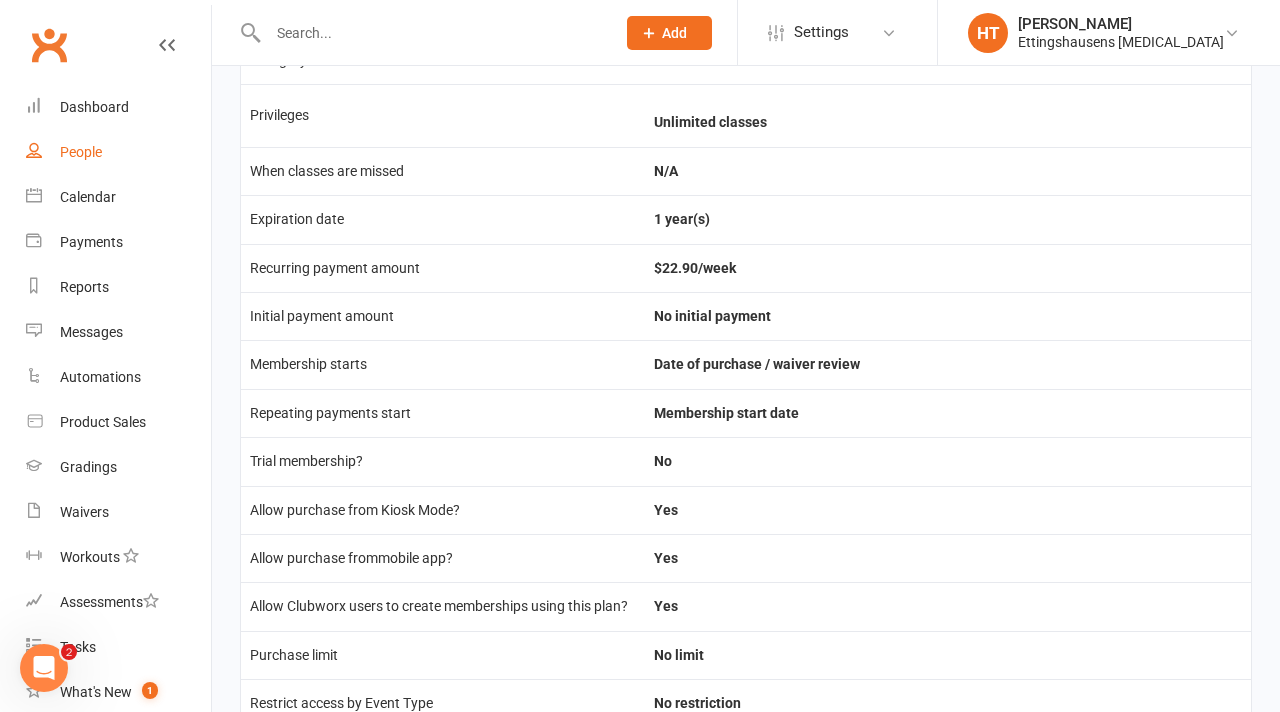 click on "People" at bounding box center [118, 152] 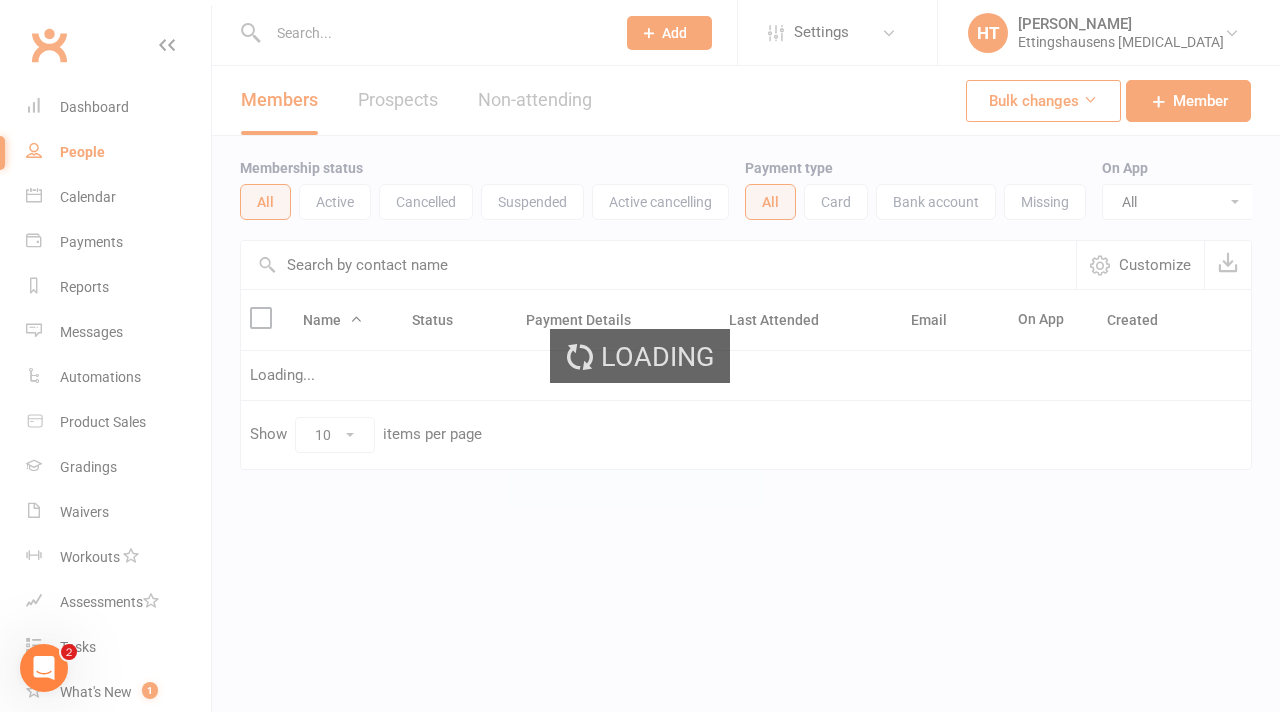 scroll, scrollTop: 0, scrollLeft: 0, axis: both 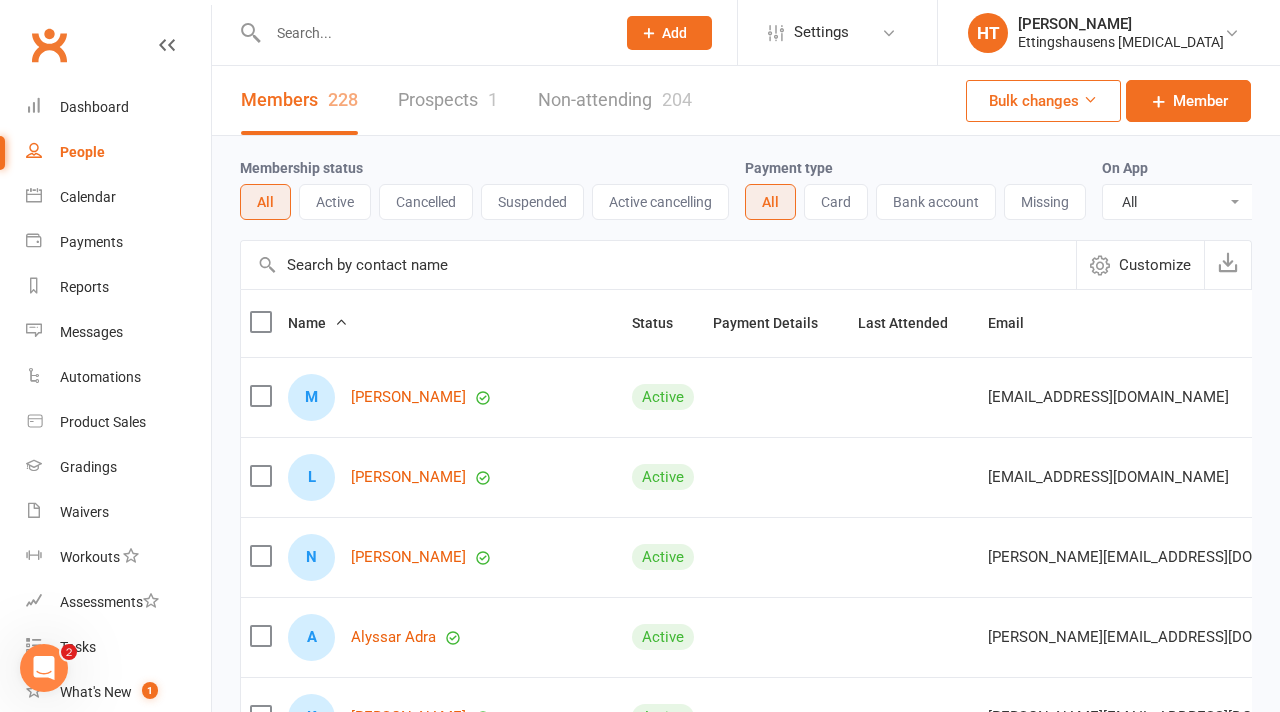 click at bounding box center (431, 33) 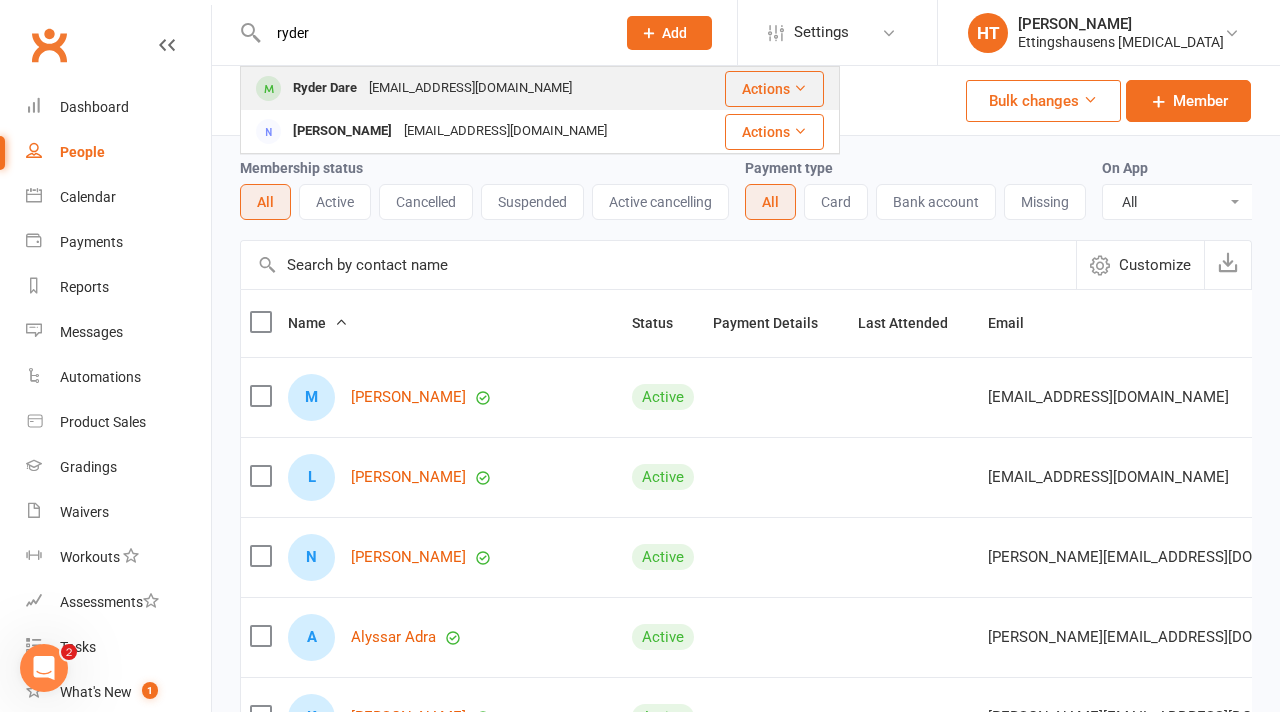 type on "ryder" 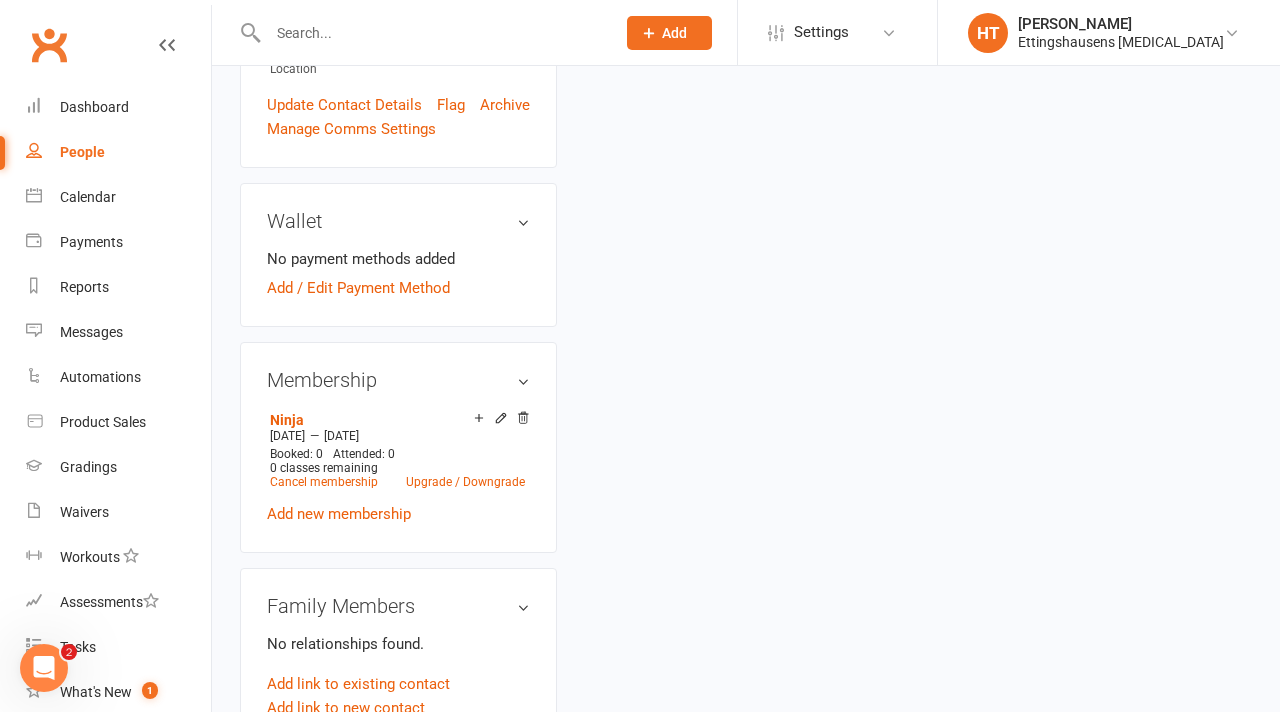 scroll, scrollTop: 0, scrollLeft: 0, axis: both 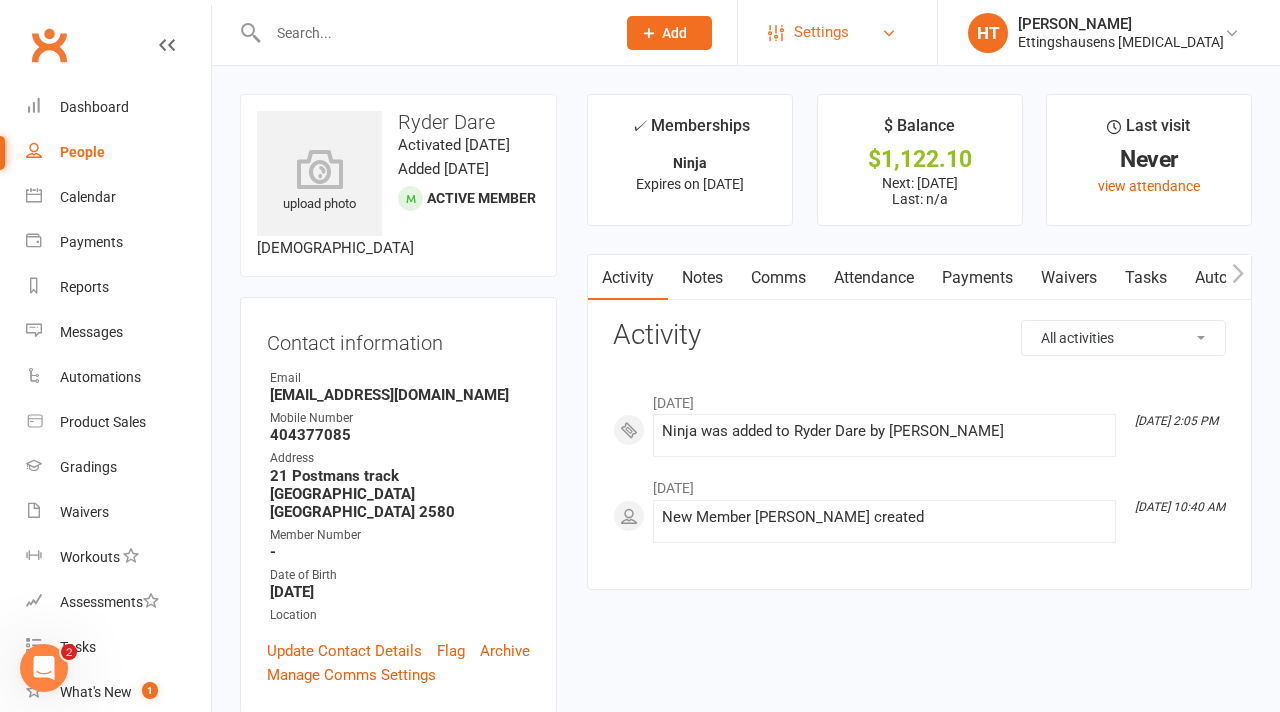 click on "Settings" at bounding box center [821, 32] 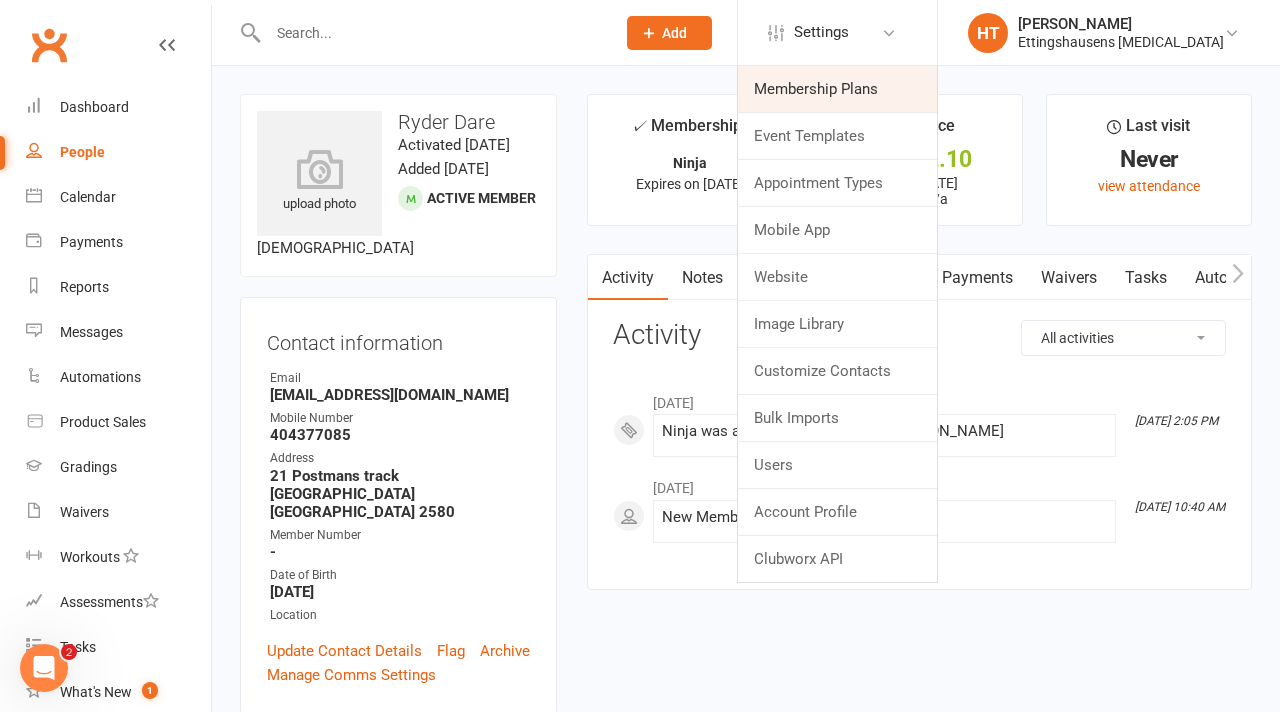click on "Membership Plans" at bounding box center (837, 89) 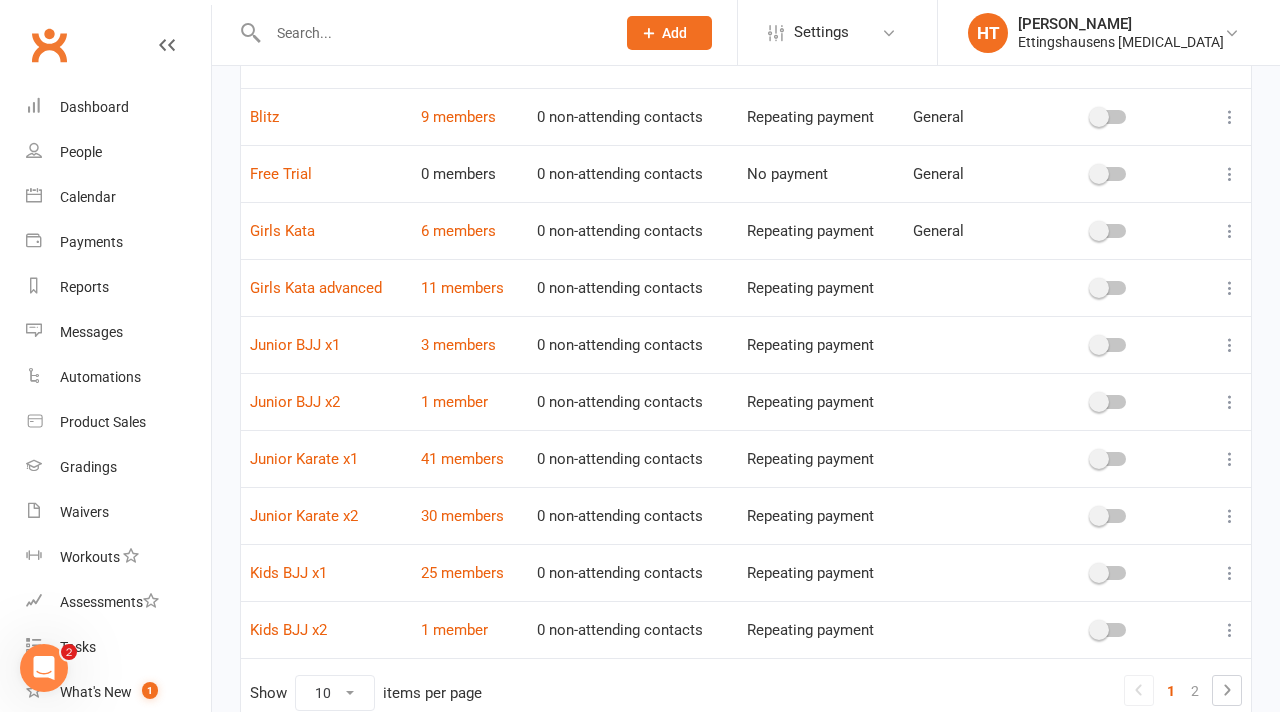 scroll, scrollTop: 286, scrollLeft: 0, axis: vertical 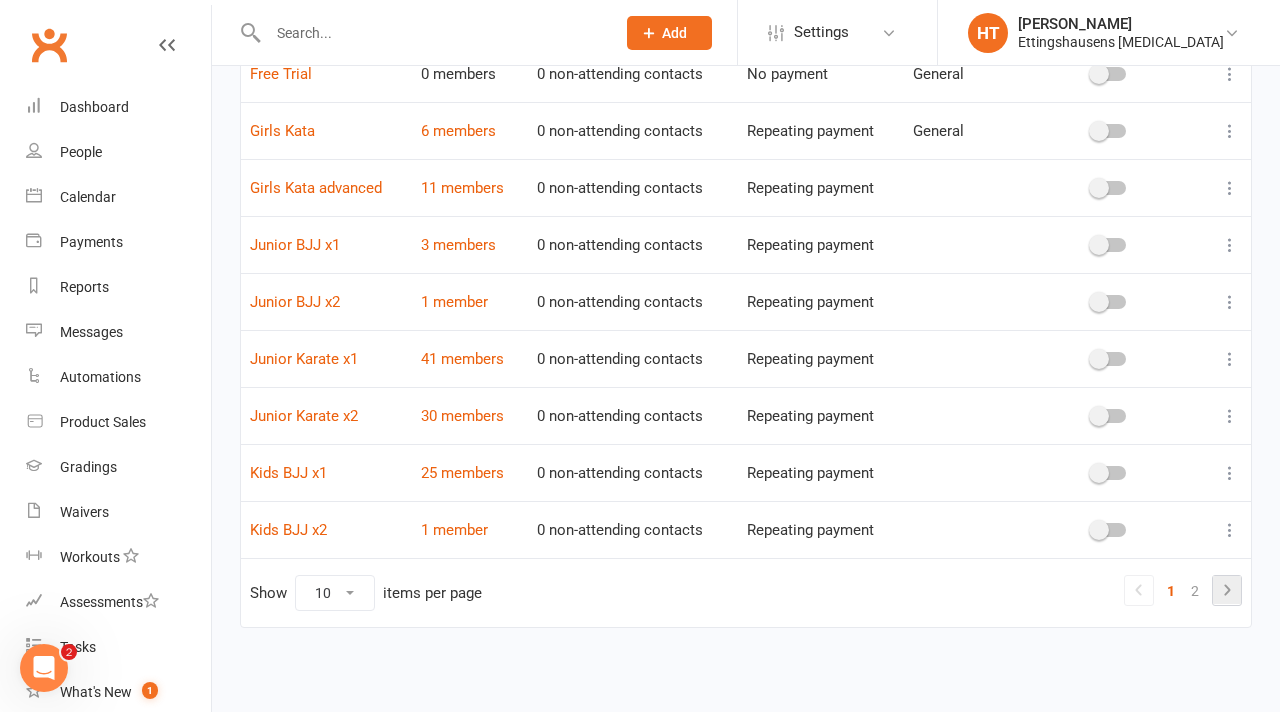 click 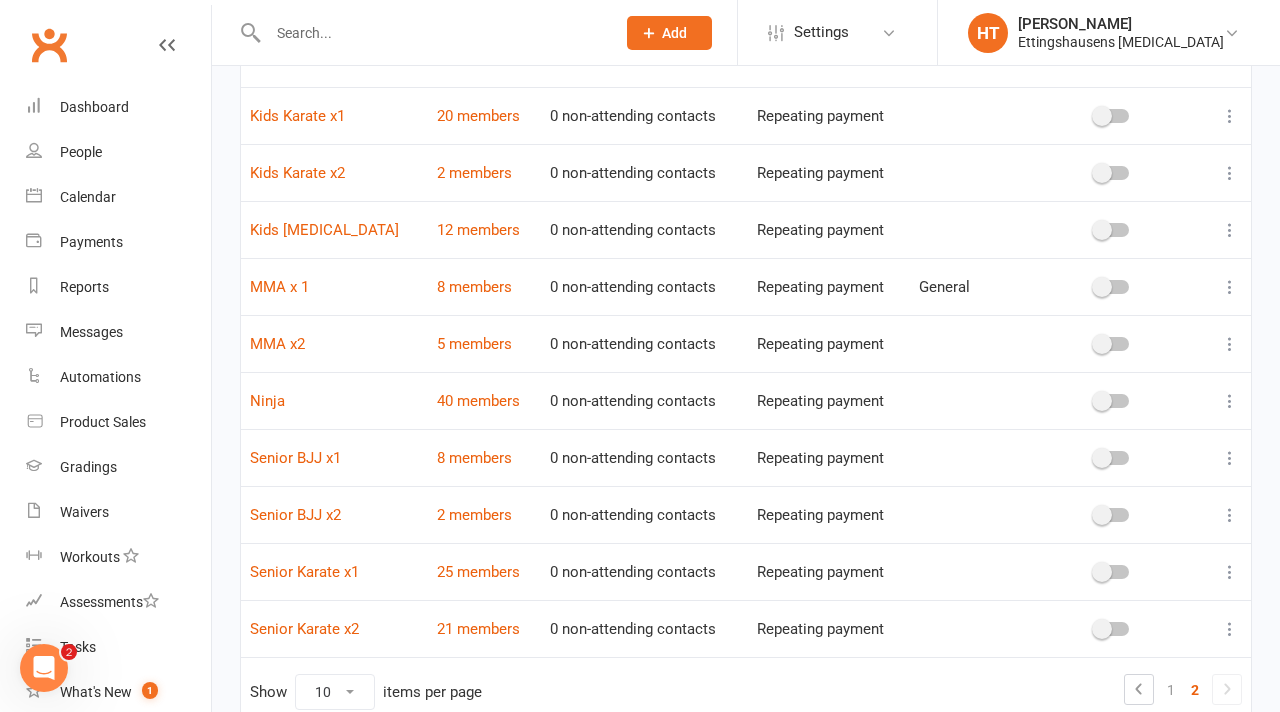 scroll, scrollTop: 204, scrollLeft: 0, axis: vertical 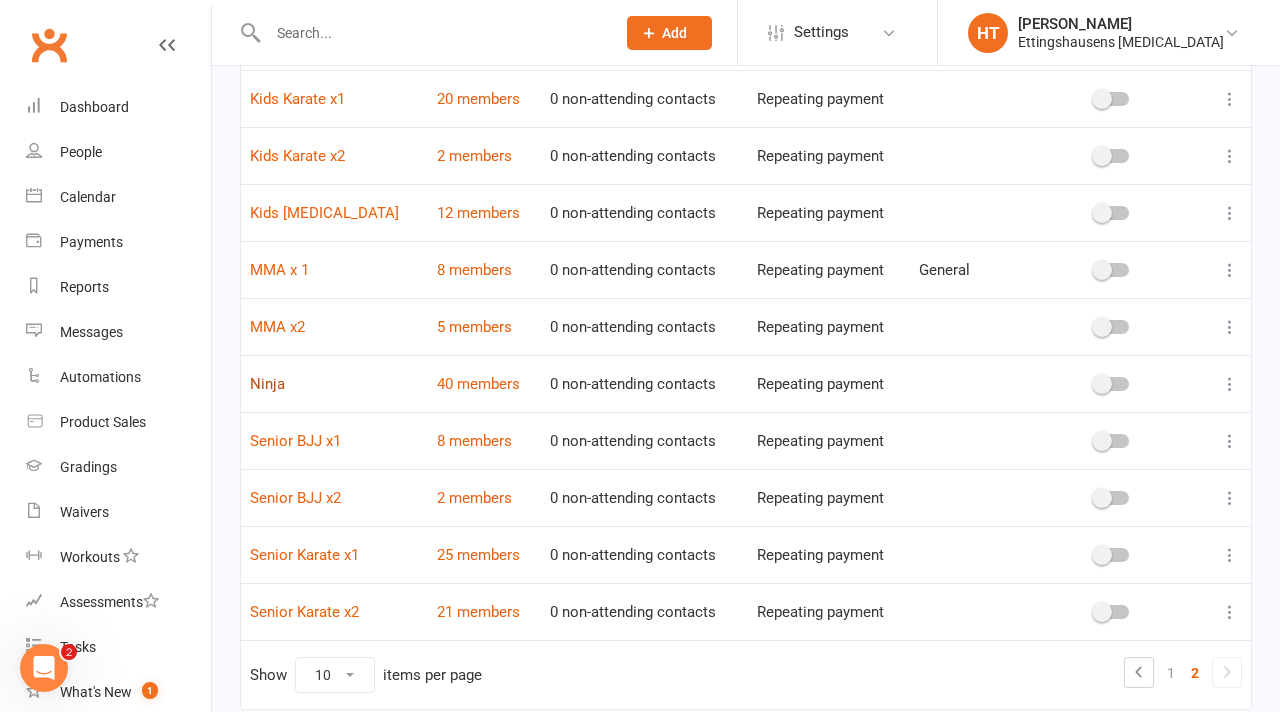 click on "Ninja" at bounding box center [267, 384] 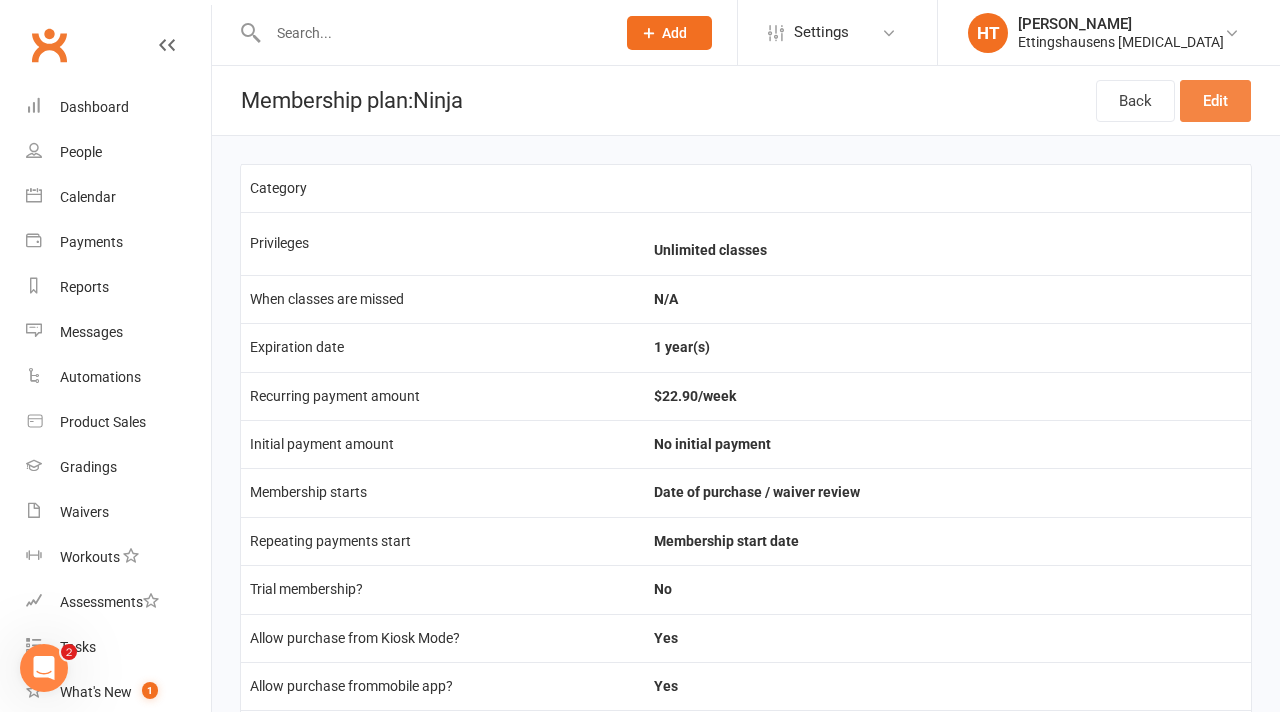 click on "Edit" at bounding box center (1215, 101) 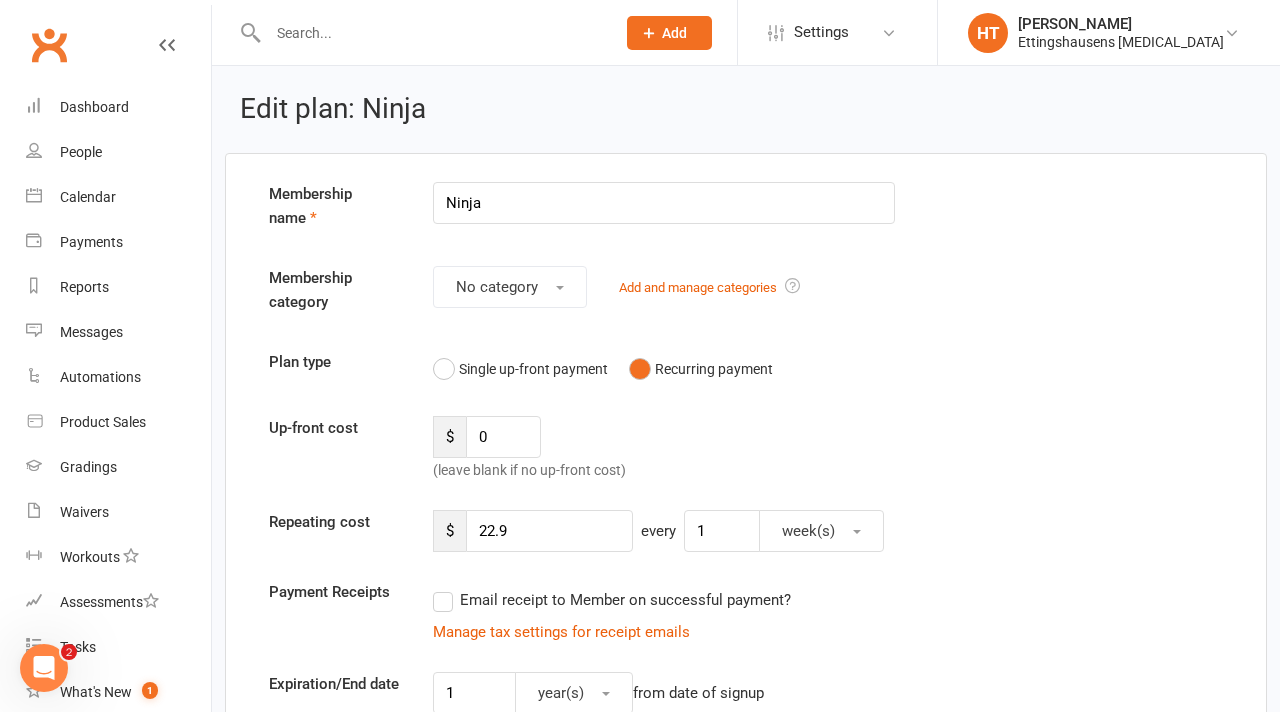 scroll, scrollTop: 104, scrollLeft: 0, axis: vertical 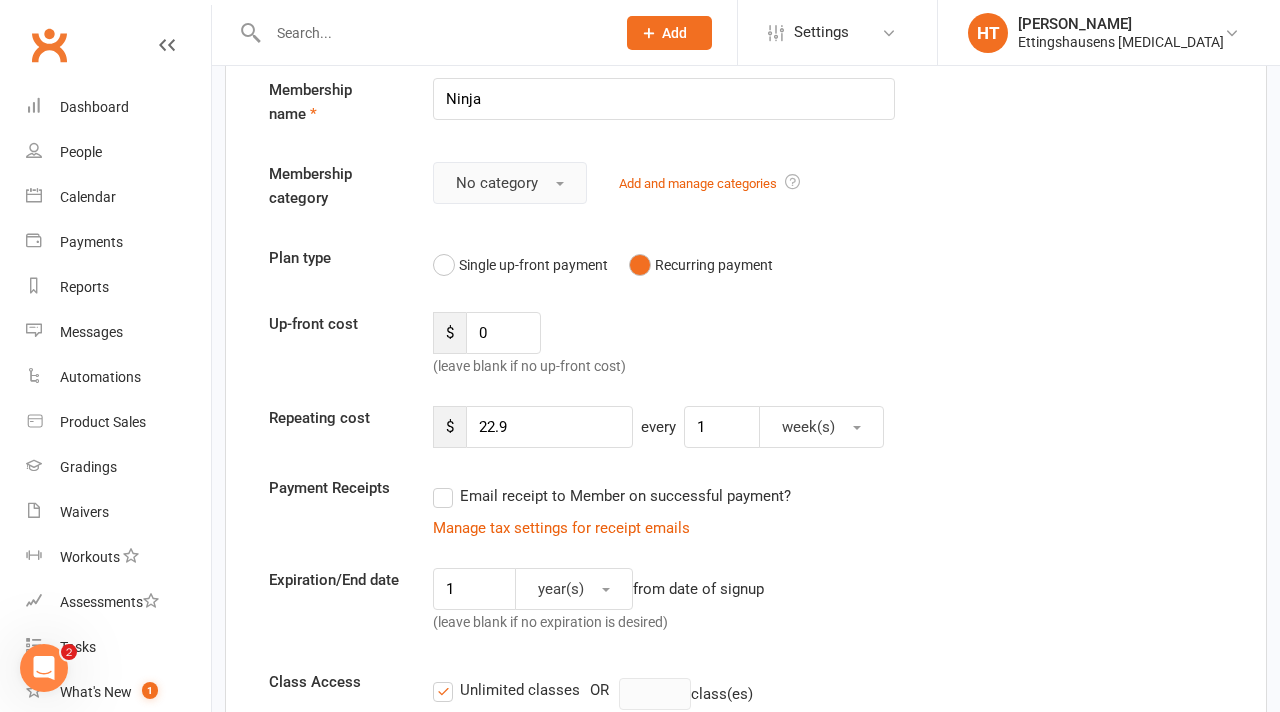 click on "No category" at bounding box center [497, 183] 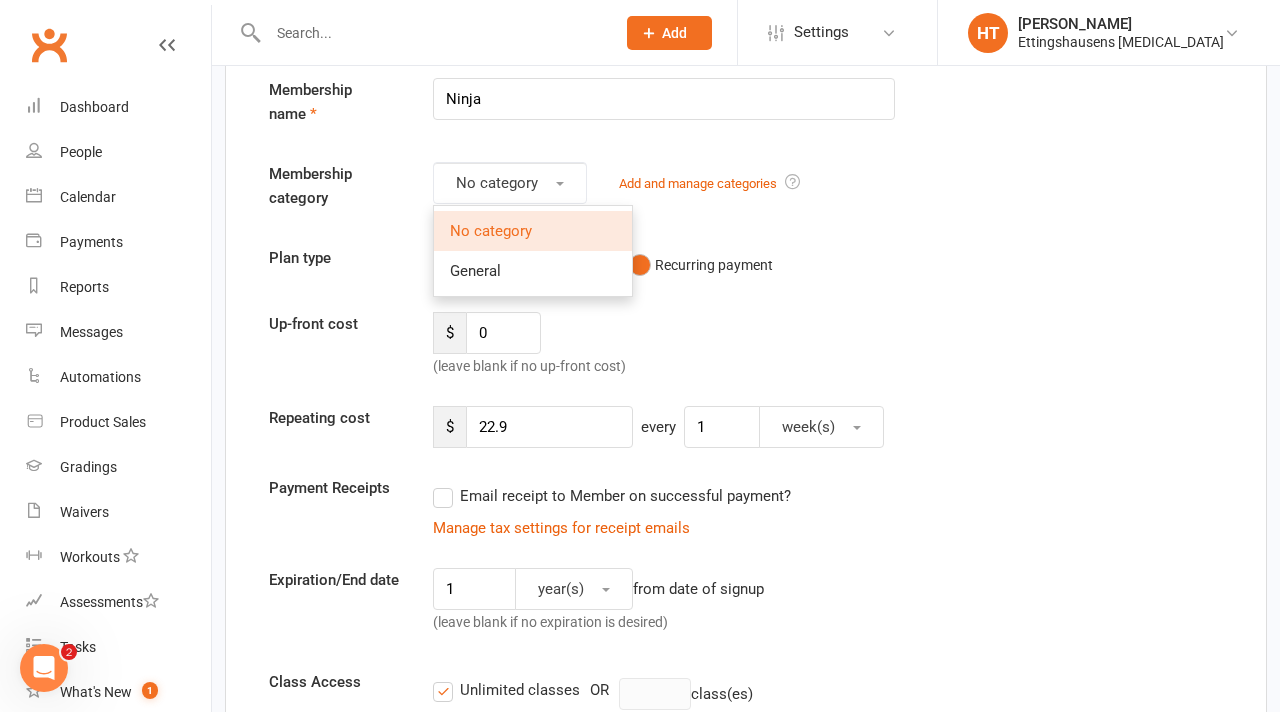 click on "Plan type Single up-front payment Recurring payment" at bounding box center (746, 265) 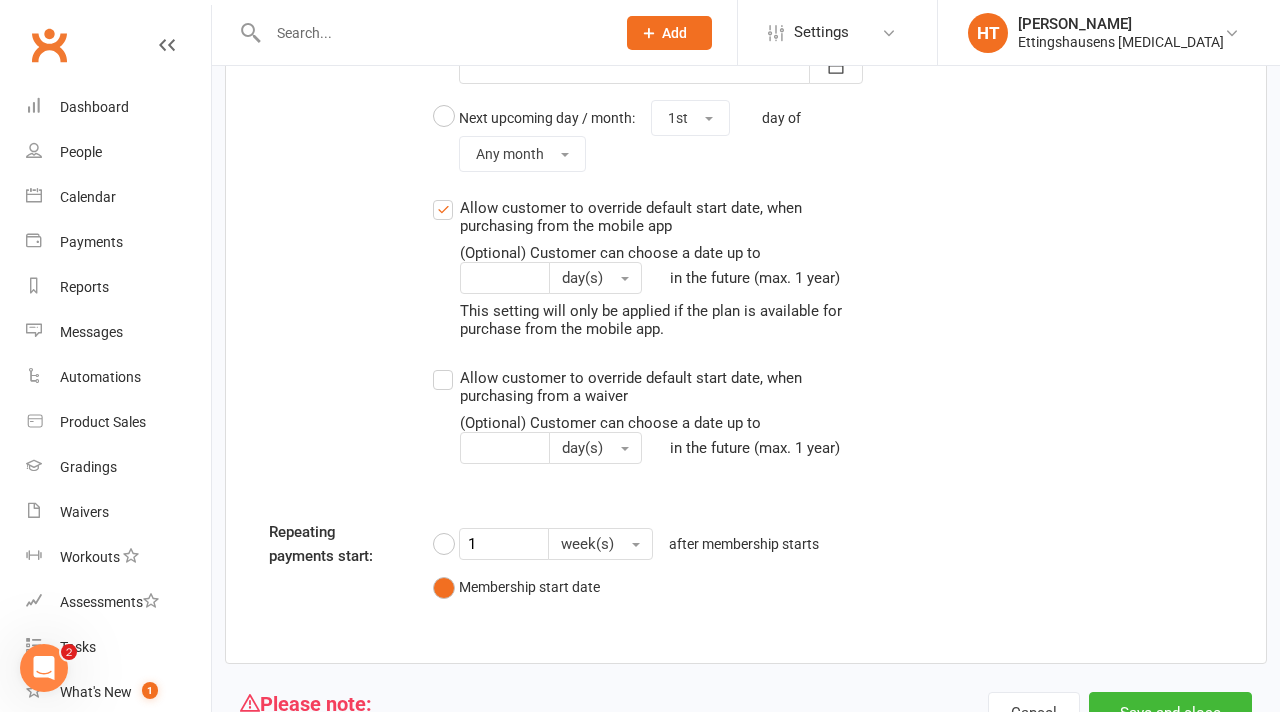 scroll, scrollTop: 2082, scrollLeft: 0, axis: vertical 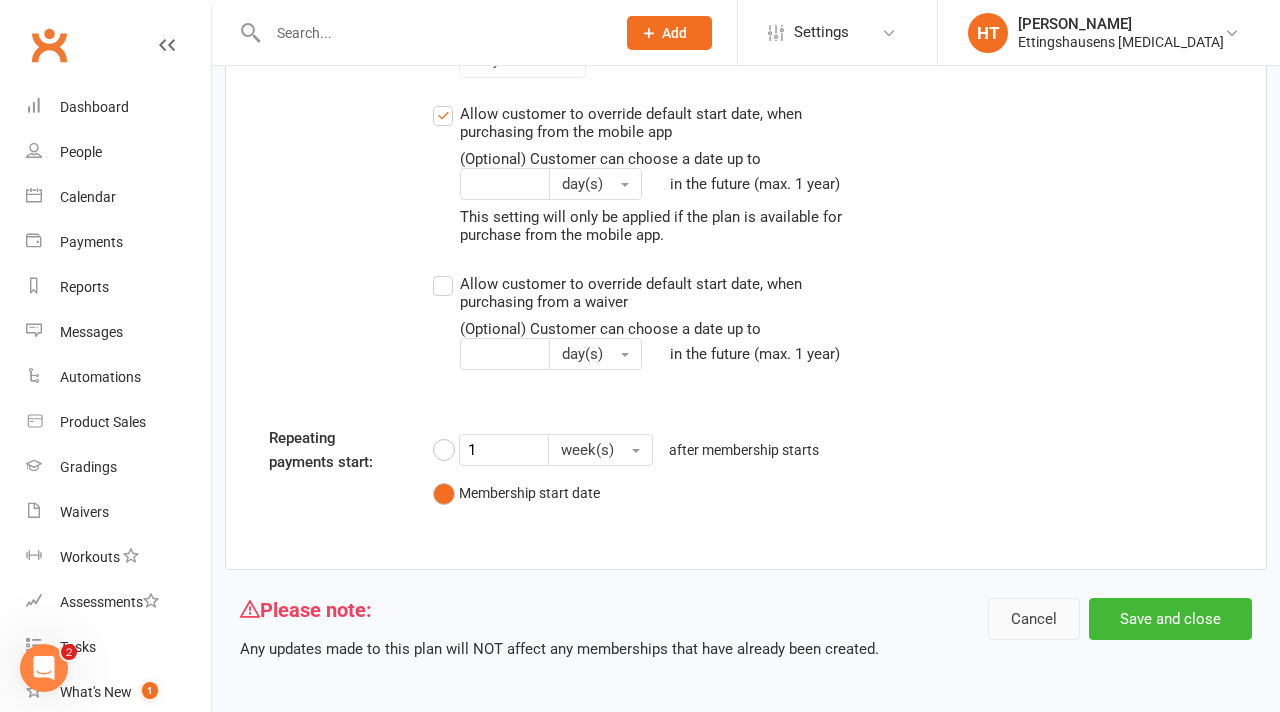 click on "Cancel" at bounding box center (1034, 619) 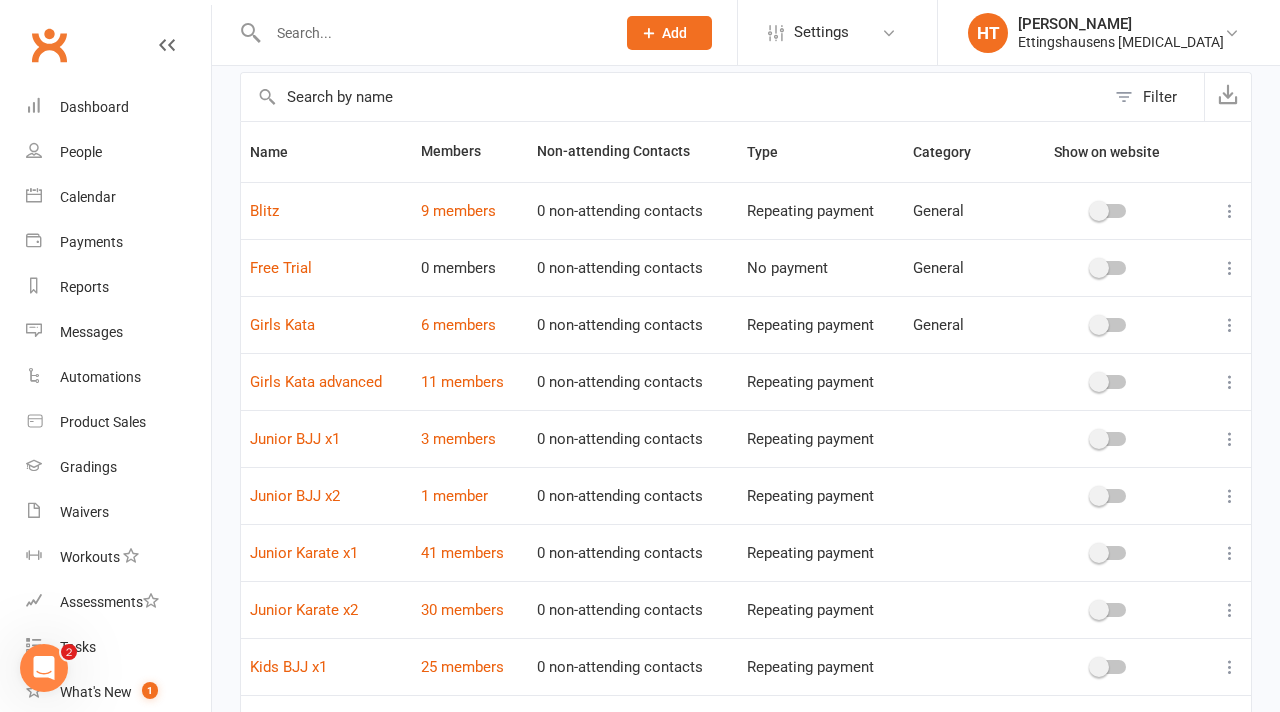 scroll, scrollTop: 0, scrollLeft: 0, axis: both 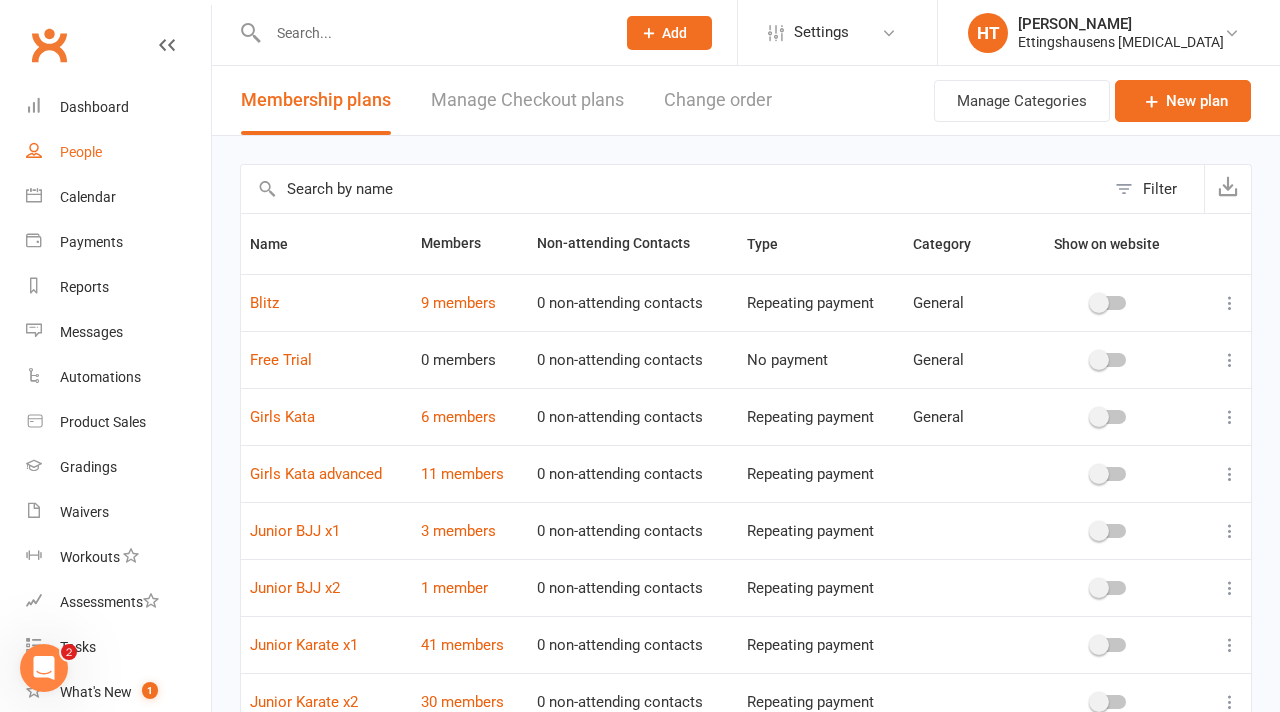 click on "People" at bounding box center (118, 152) 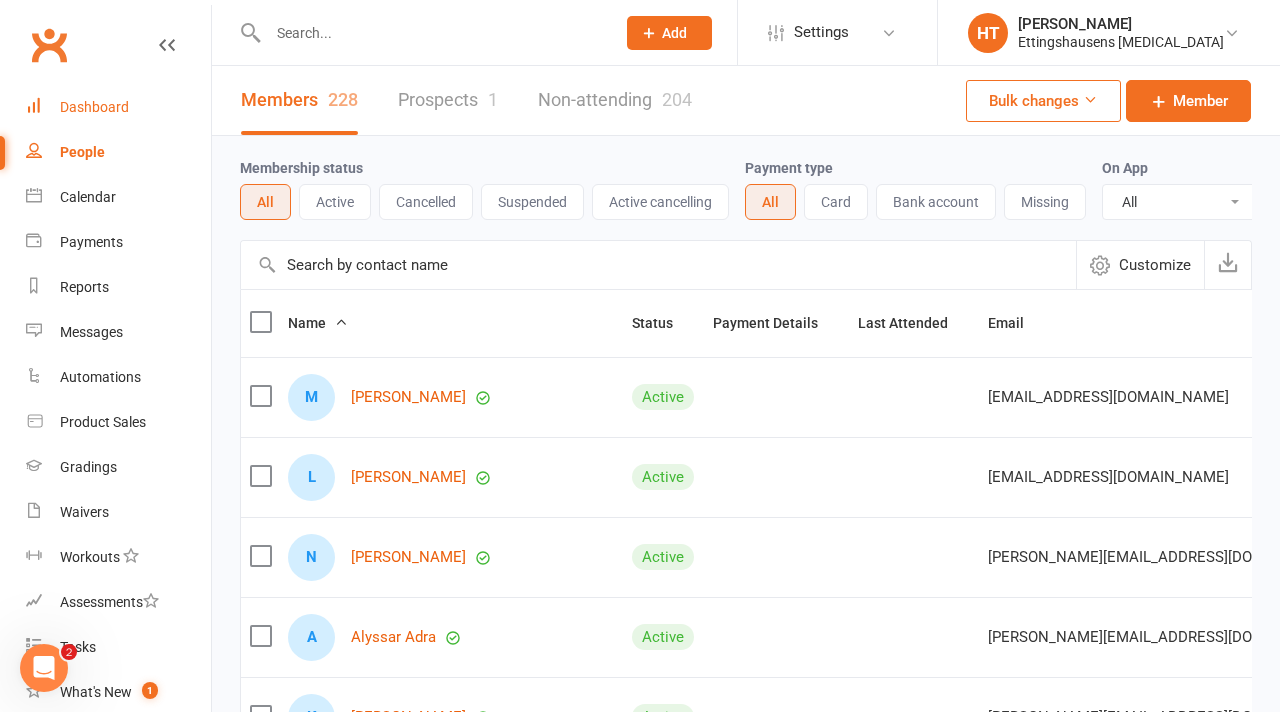 click on "Dashboard" at bounding box center (94, 107) 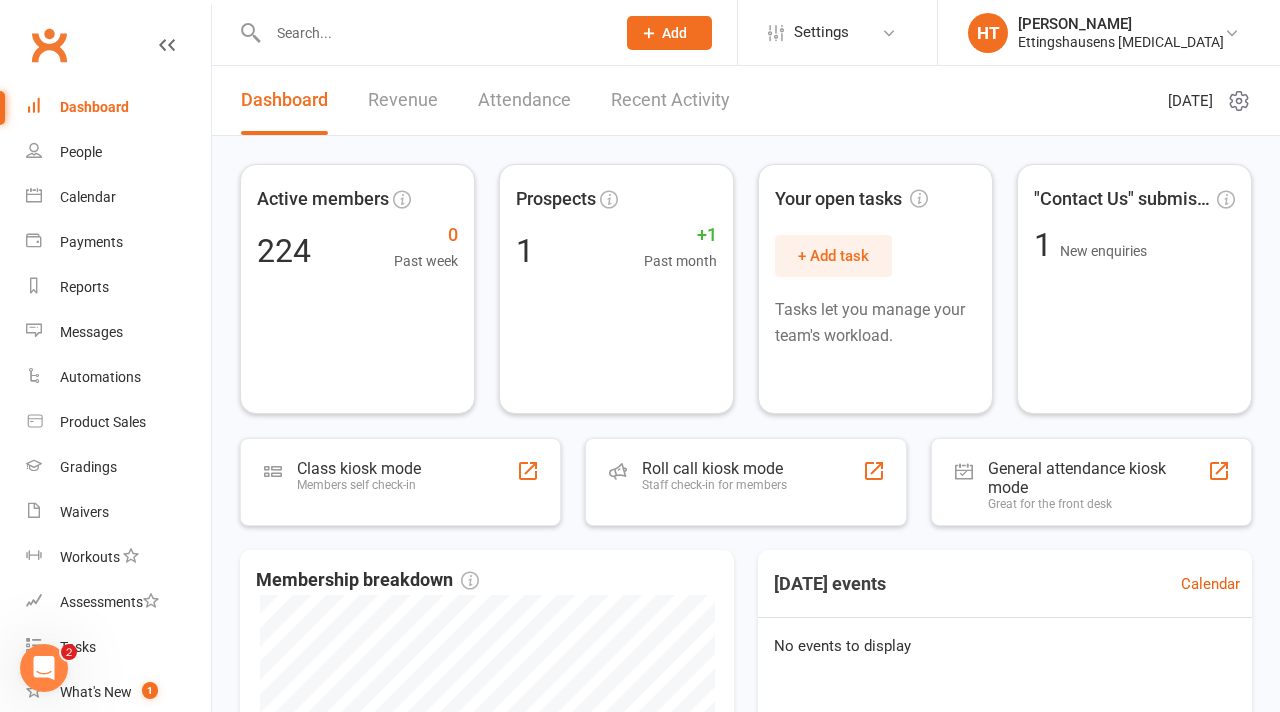 click on "Settings Membership Plans Event Templates Appointment Types Mobile App  Website Image Library Customize Contacts Bulk Imports Users Account Profile Clubworx API" at bounding box center [837, 32] 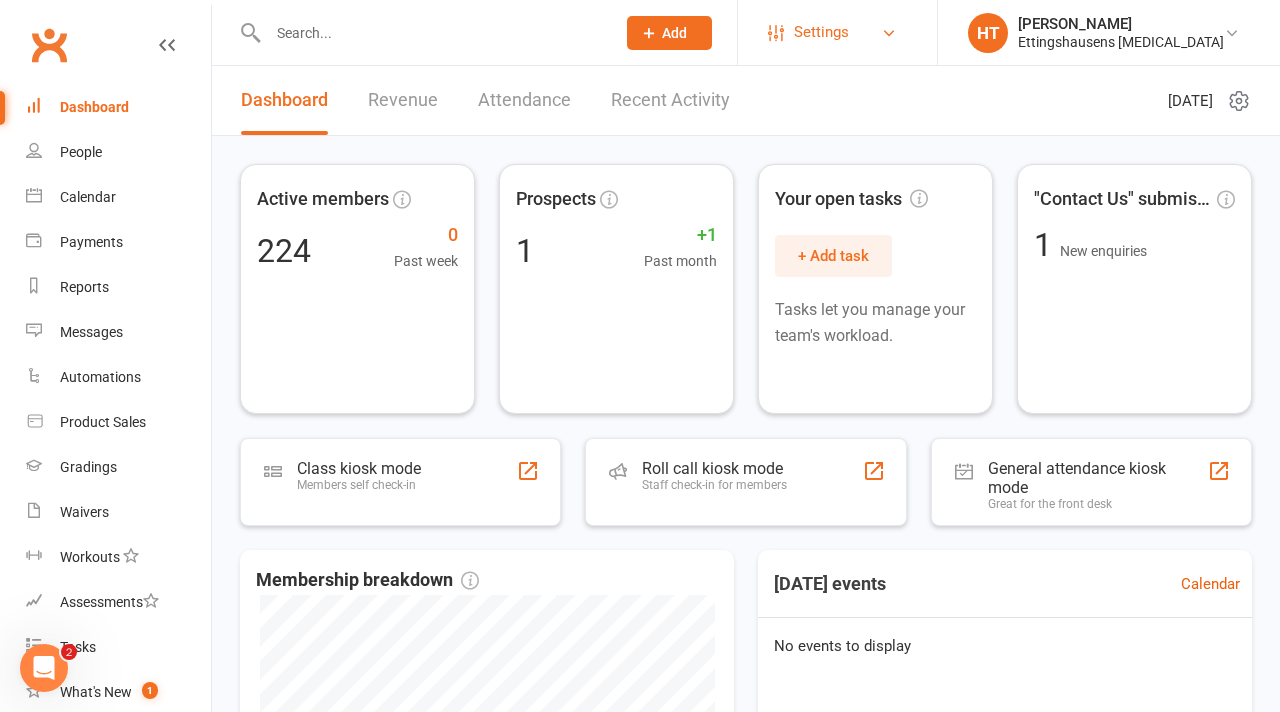click on "Settings" at bounding box center (821, 32) 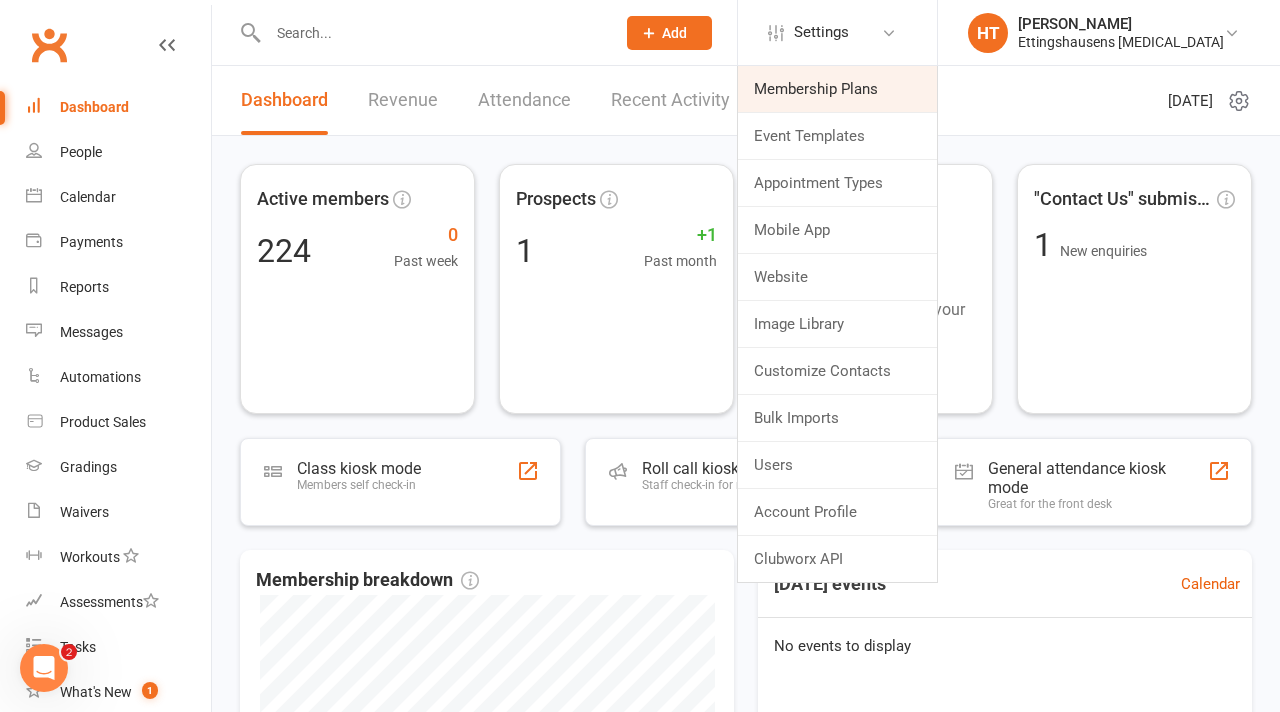 click on "Membership Plans" at bounding box center [837, 89] 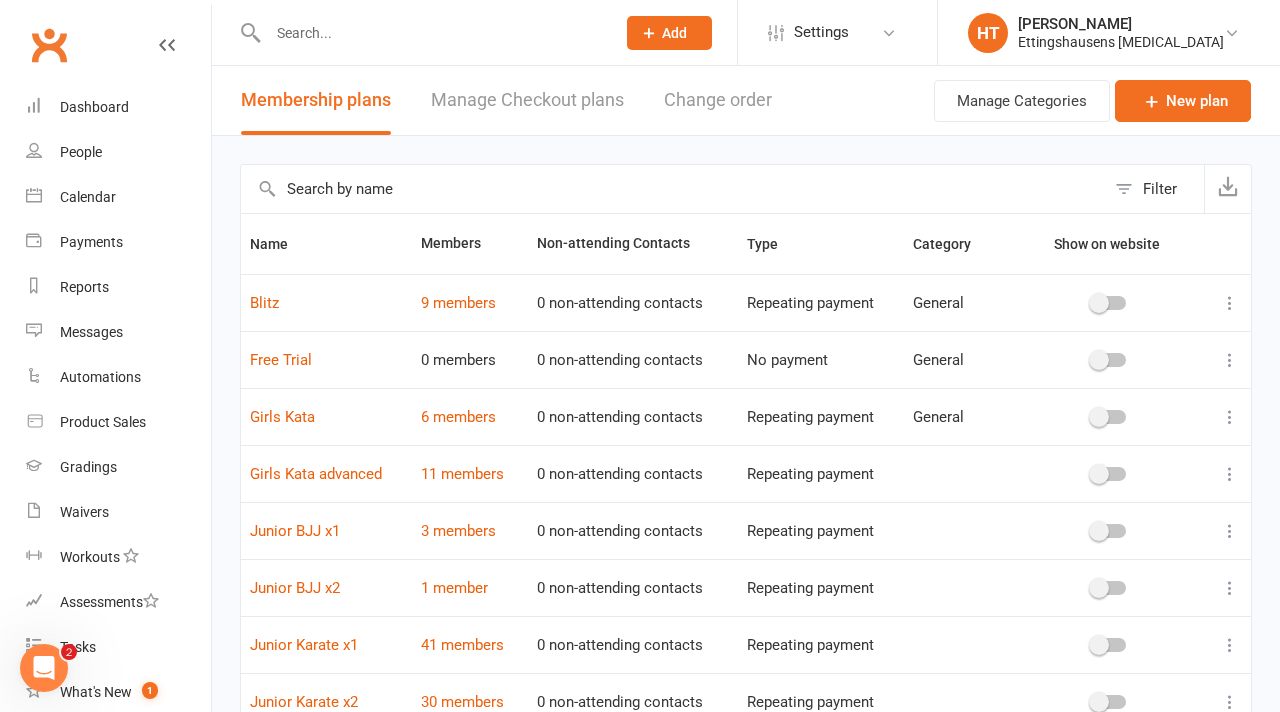 scroll, scrollTop: 286, scrollLeft: 0, axis: vertical 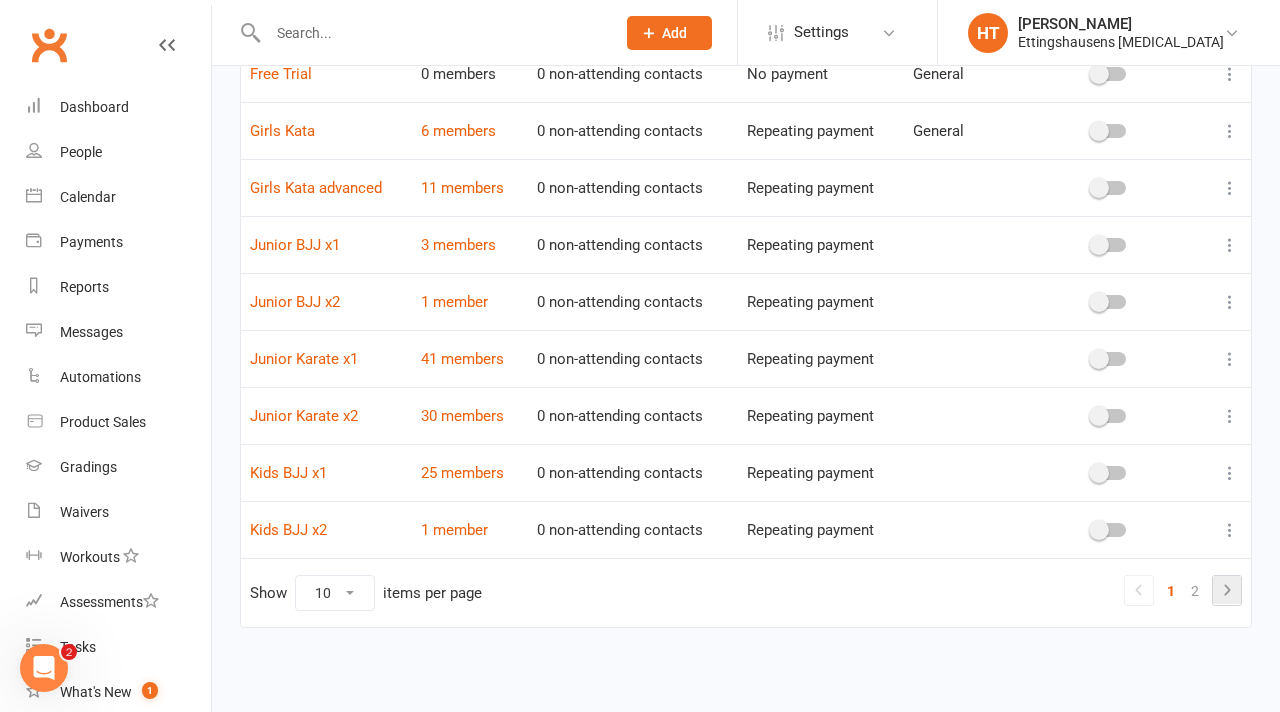click 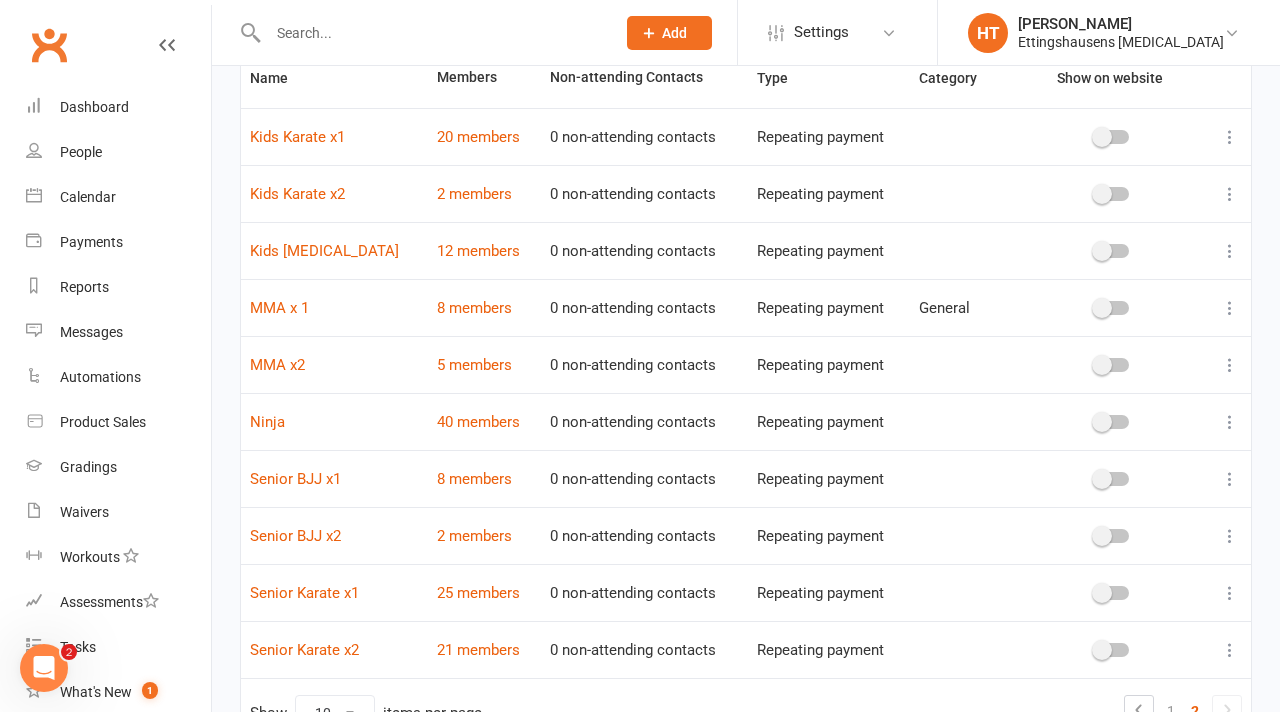 scroll, scrollTop: 286, scrollLeft: 0, axis: vertical 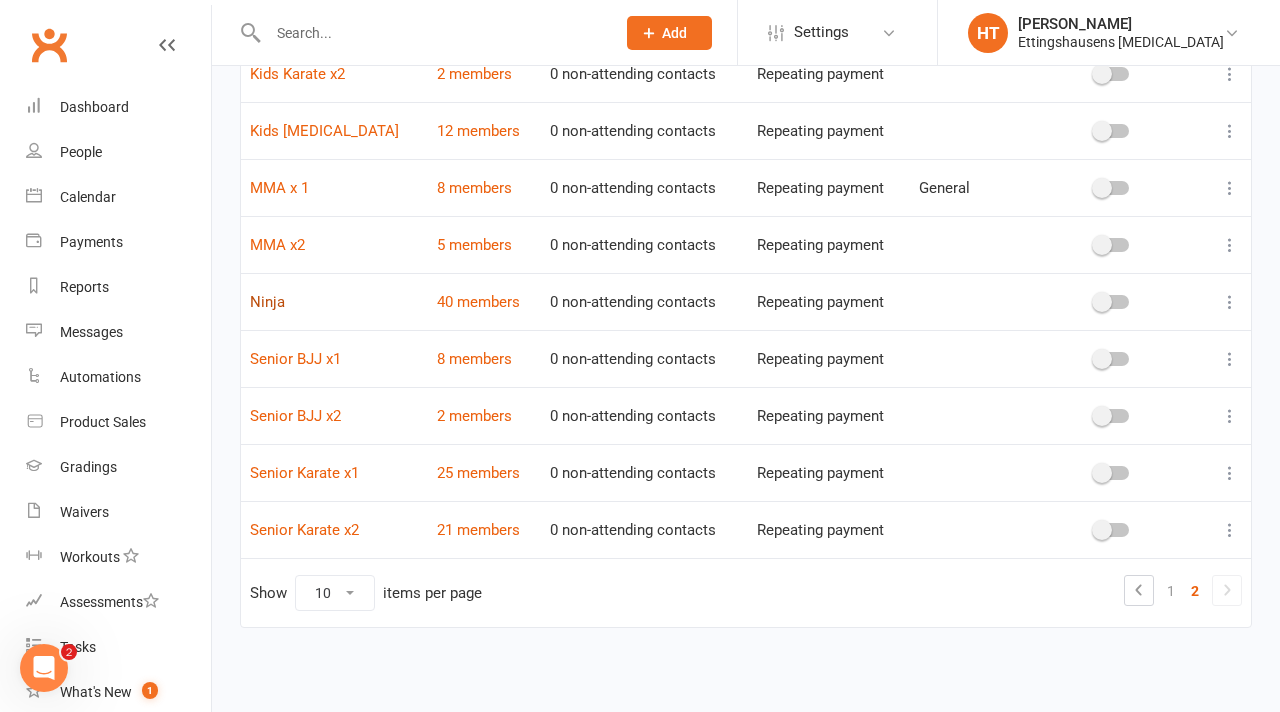 click on "Ninja" at bounding box center [267, 302] 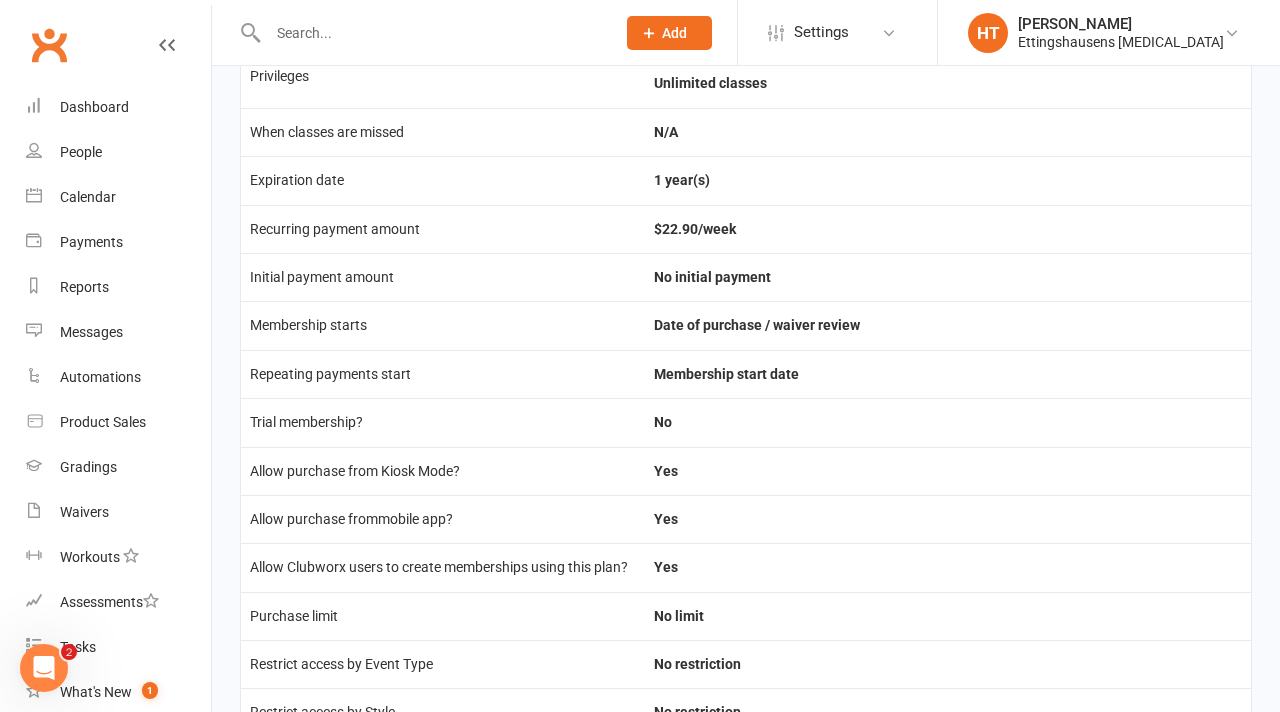 scroll, scrollTop: 168, scrollLeft: 0, axis: vertical 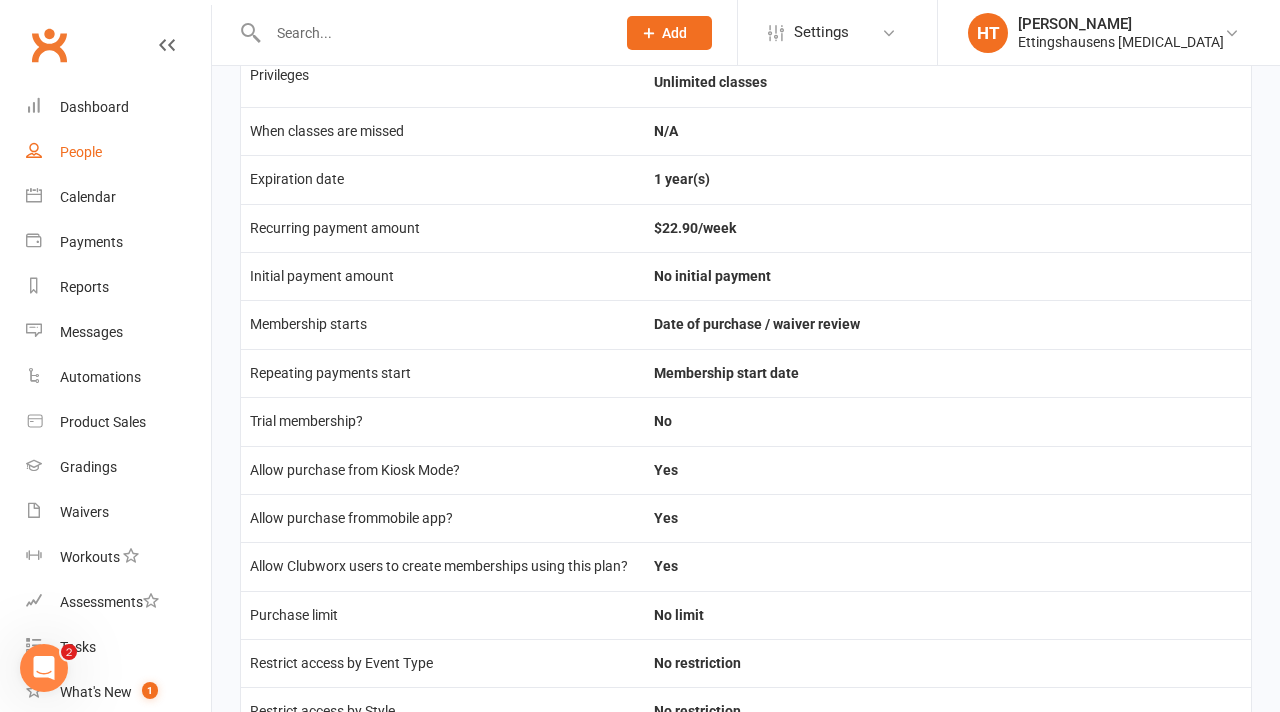 click on "People" at bounding box center [118, 152] 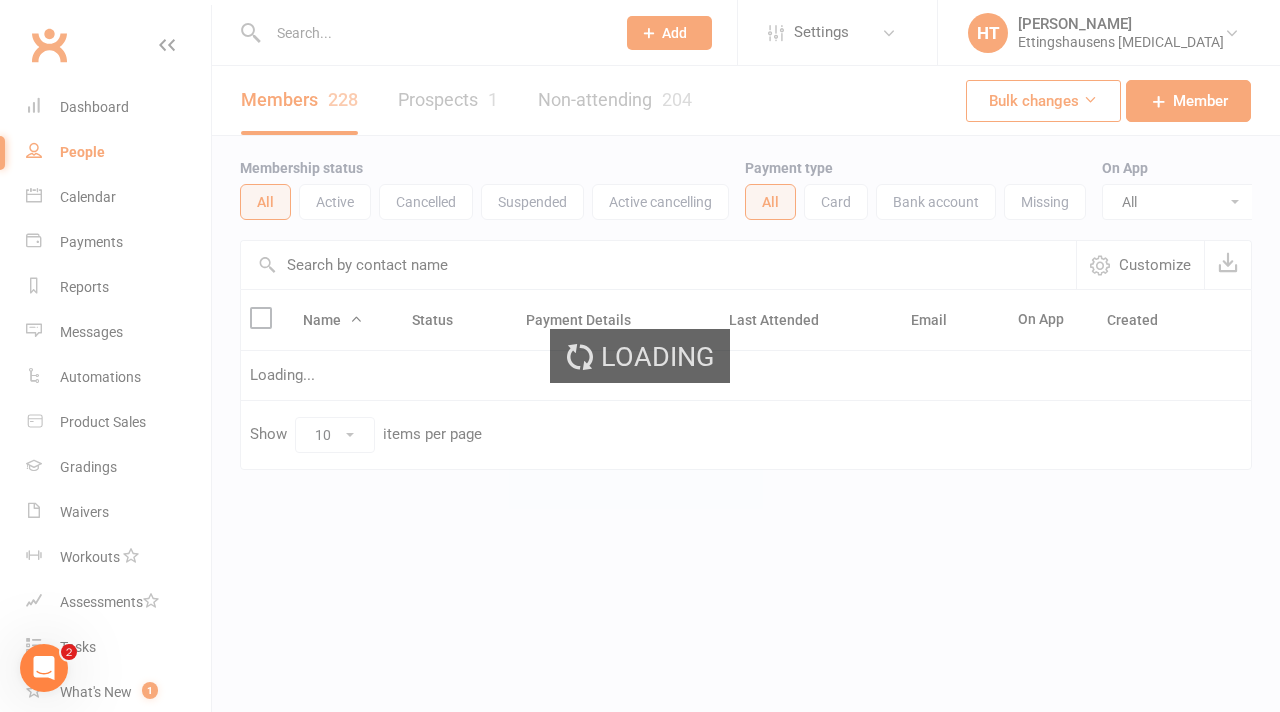 scroll, scrollTop: 0, scrollLeft: 0, axis: both 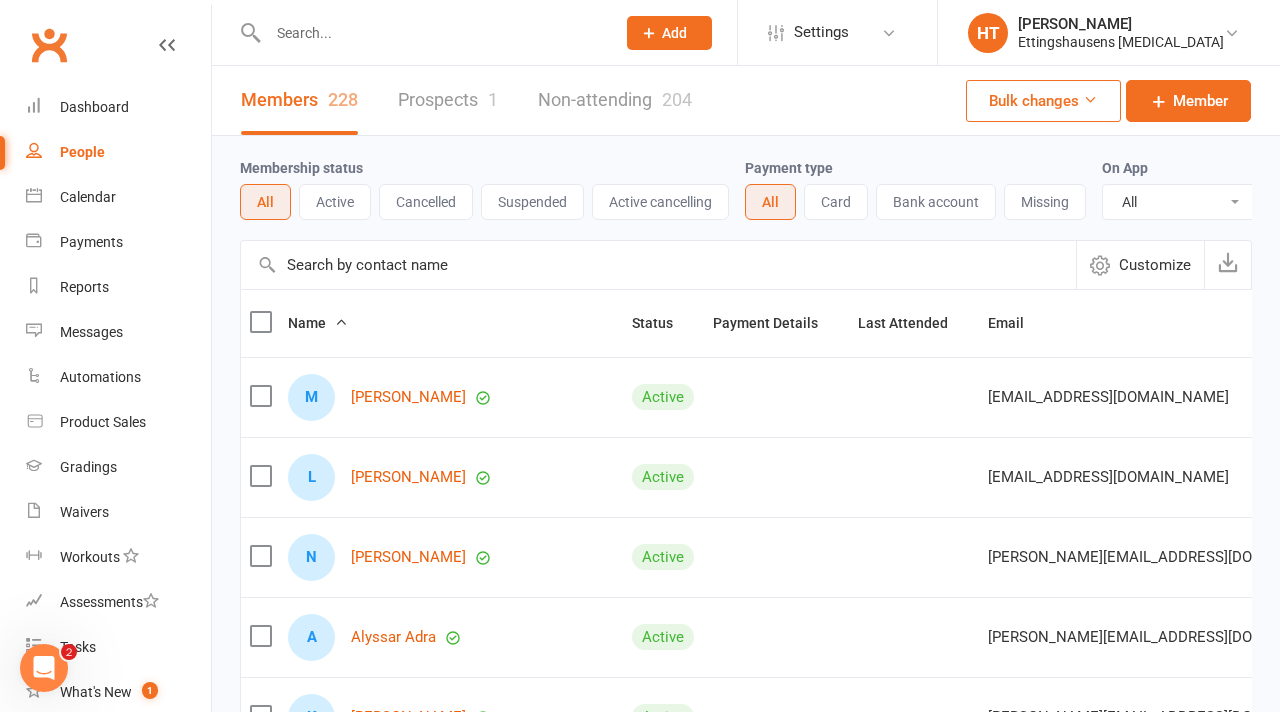 click at bounding box center [431, 33] 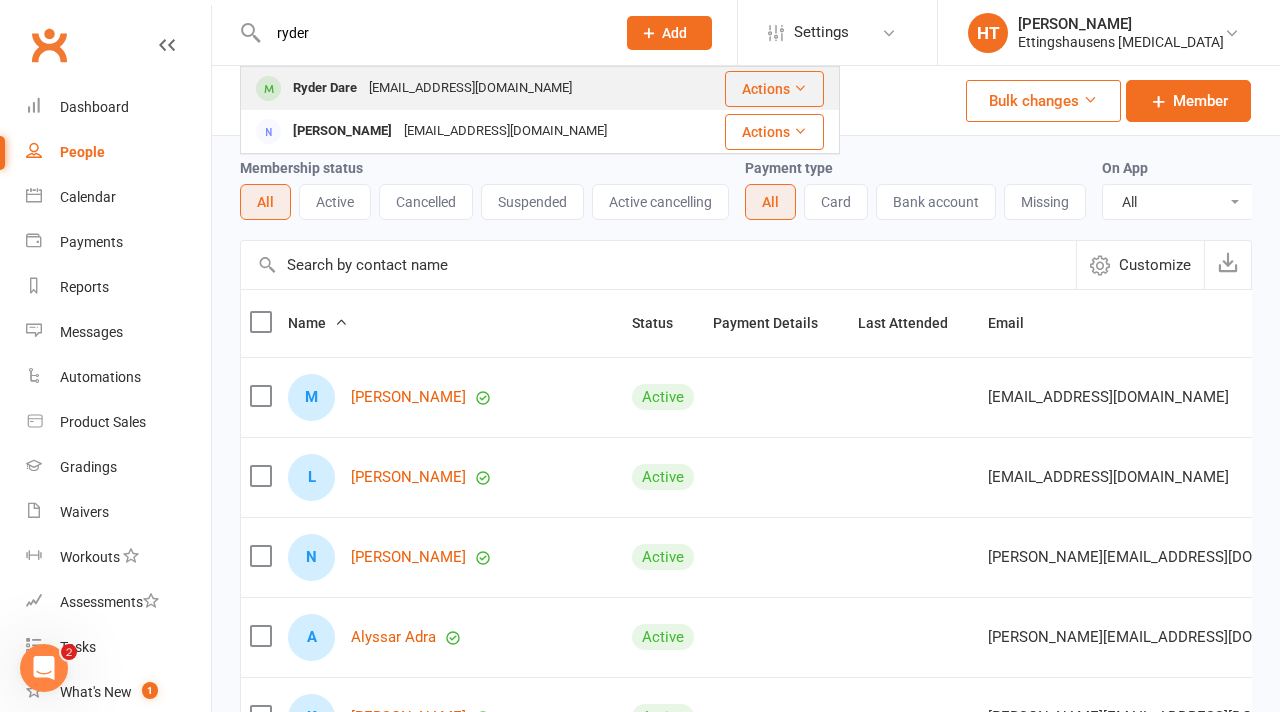 type on "ryder" 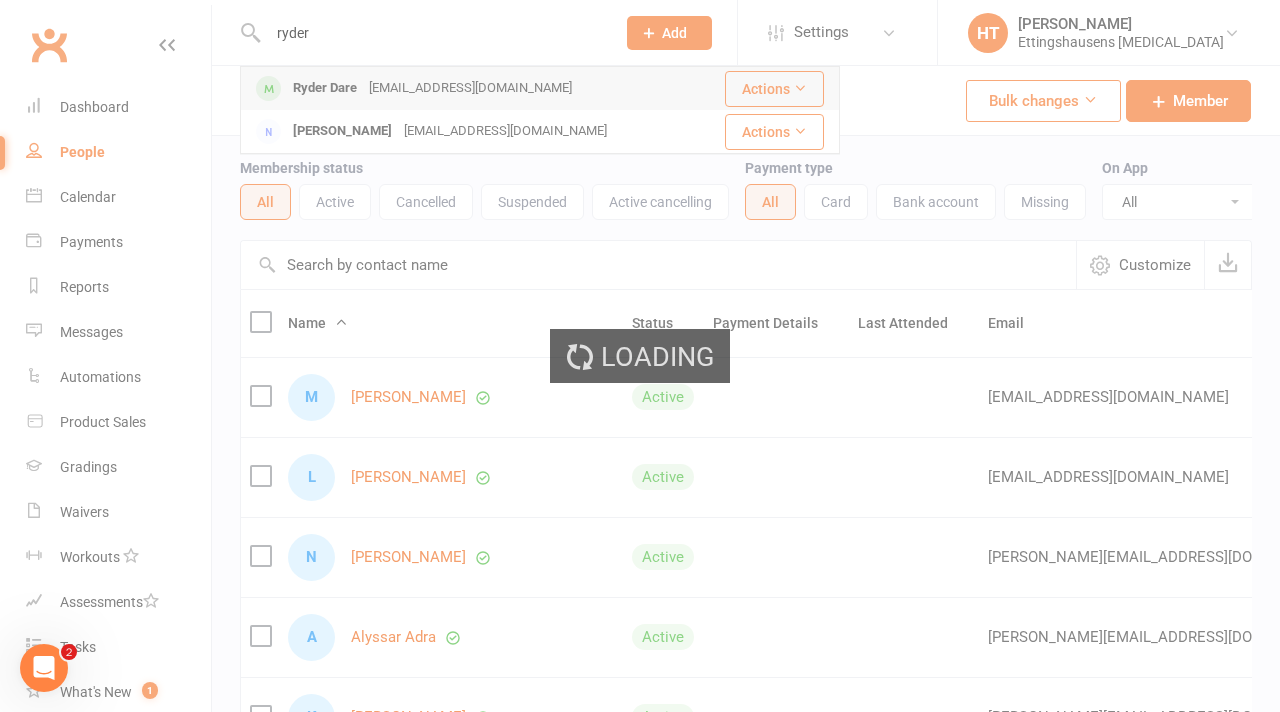 type 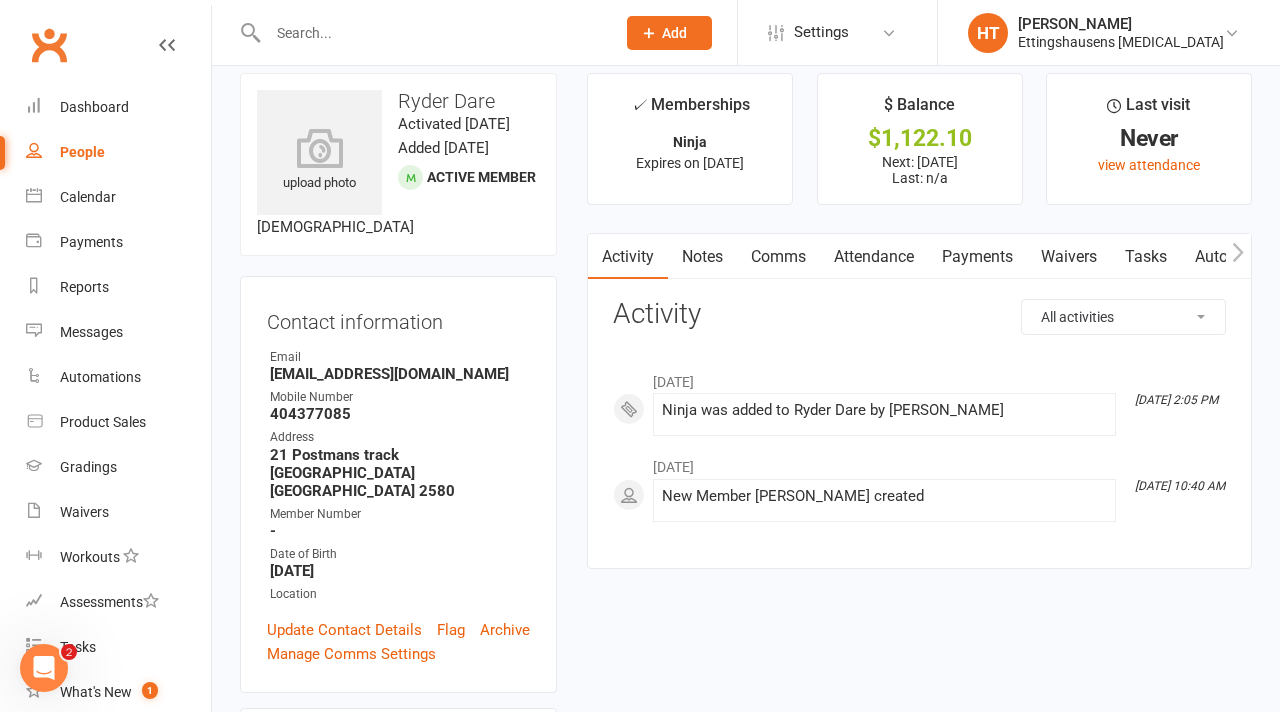 scroll, scrollTop: 105, scrollLeft: 0, axis: vertical 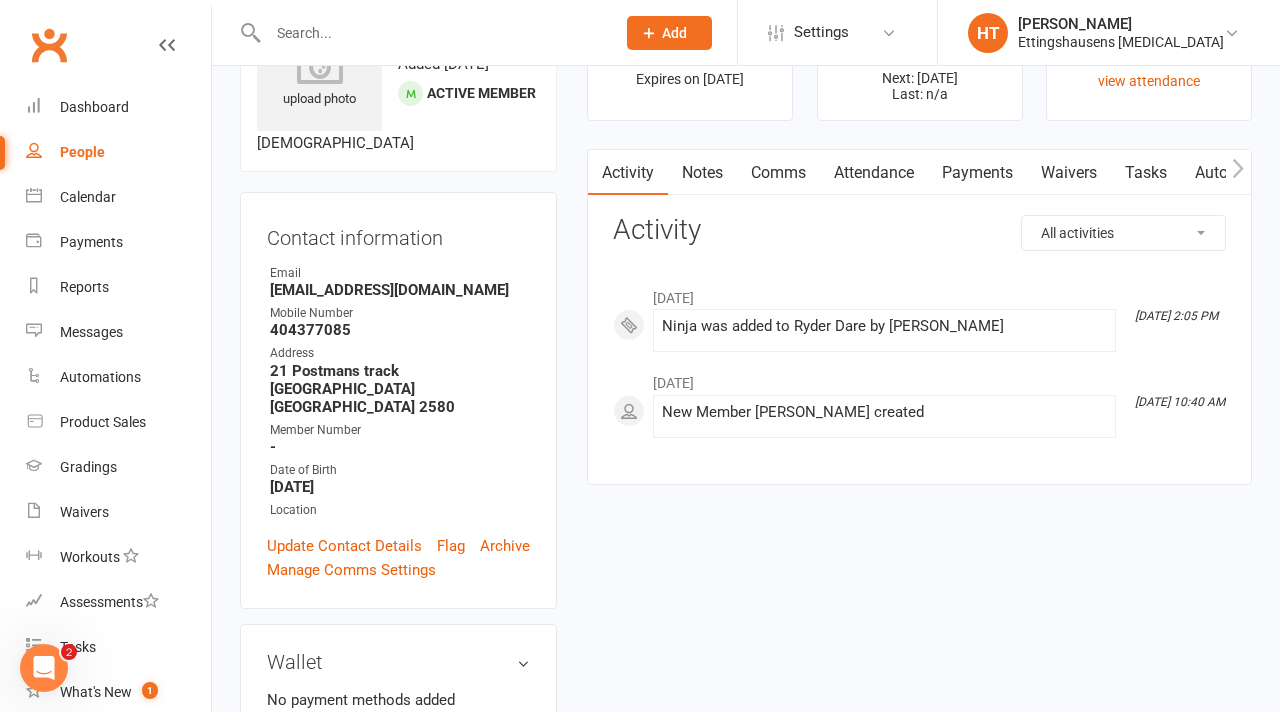 click on "Add" 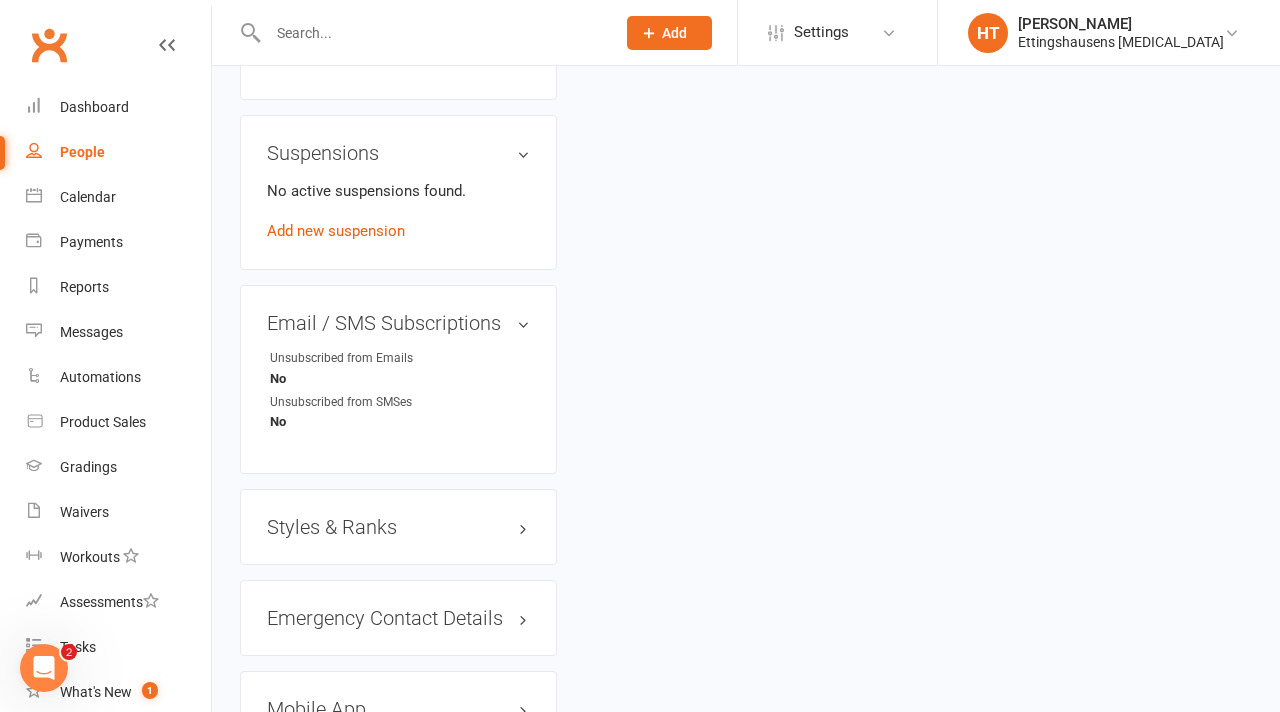 scroll, scrollTop: 0, scrollLeft: 0, axis: both 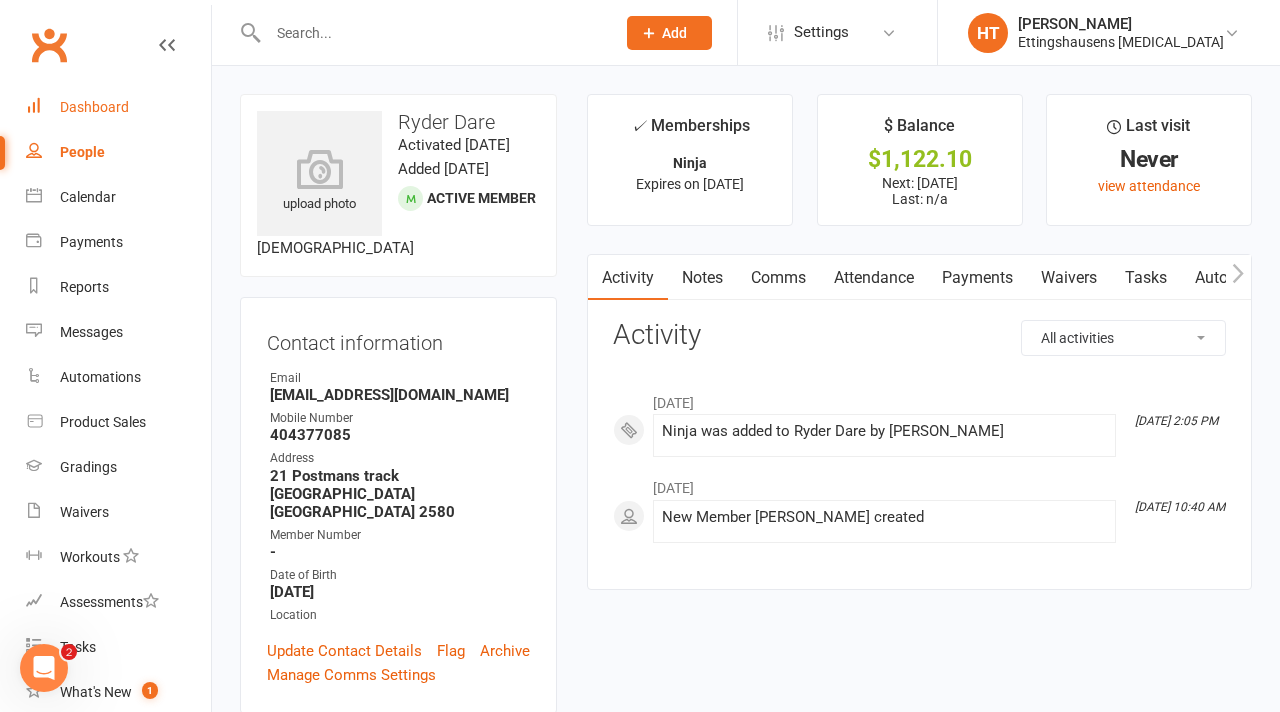 click on "Dashboard" at bounding box center [94, 107] 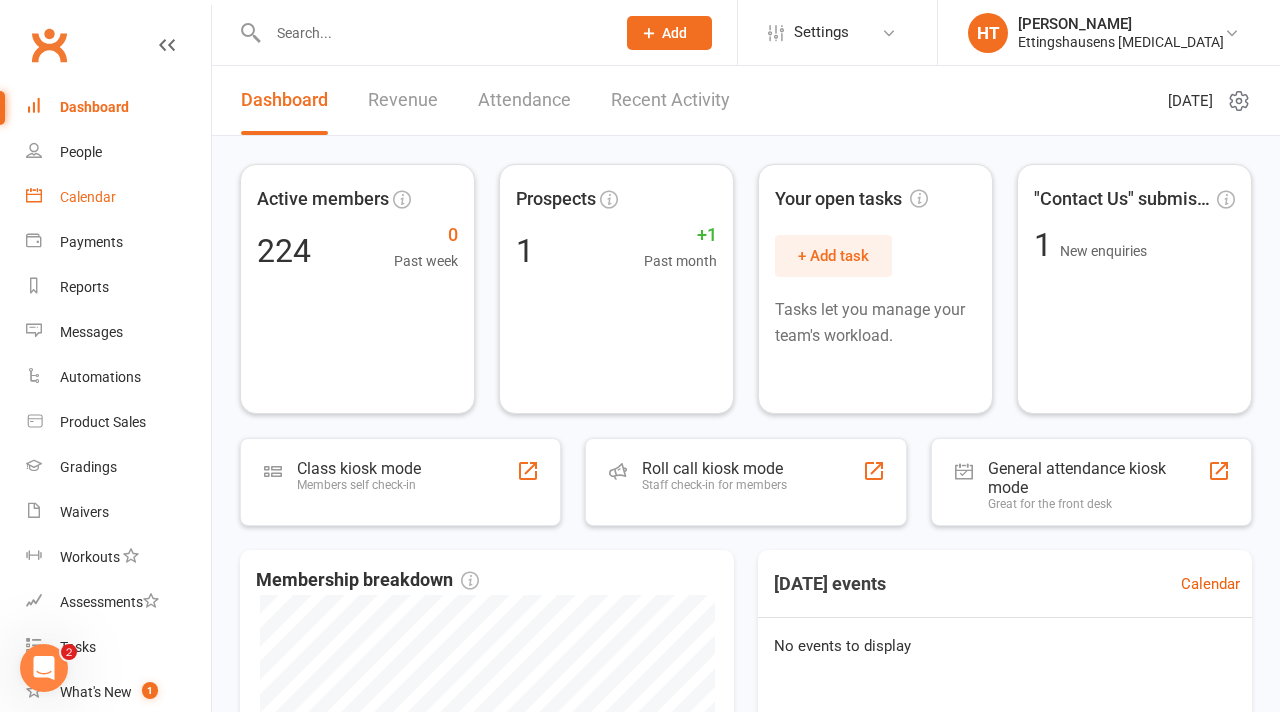 click on "Calendar" at bounding box center [88, 197] 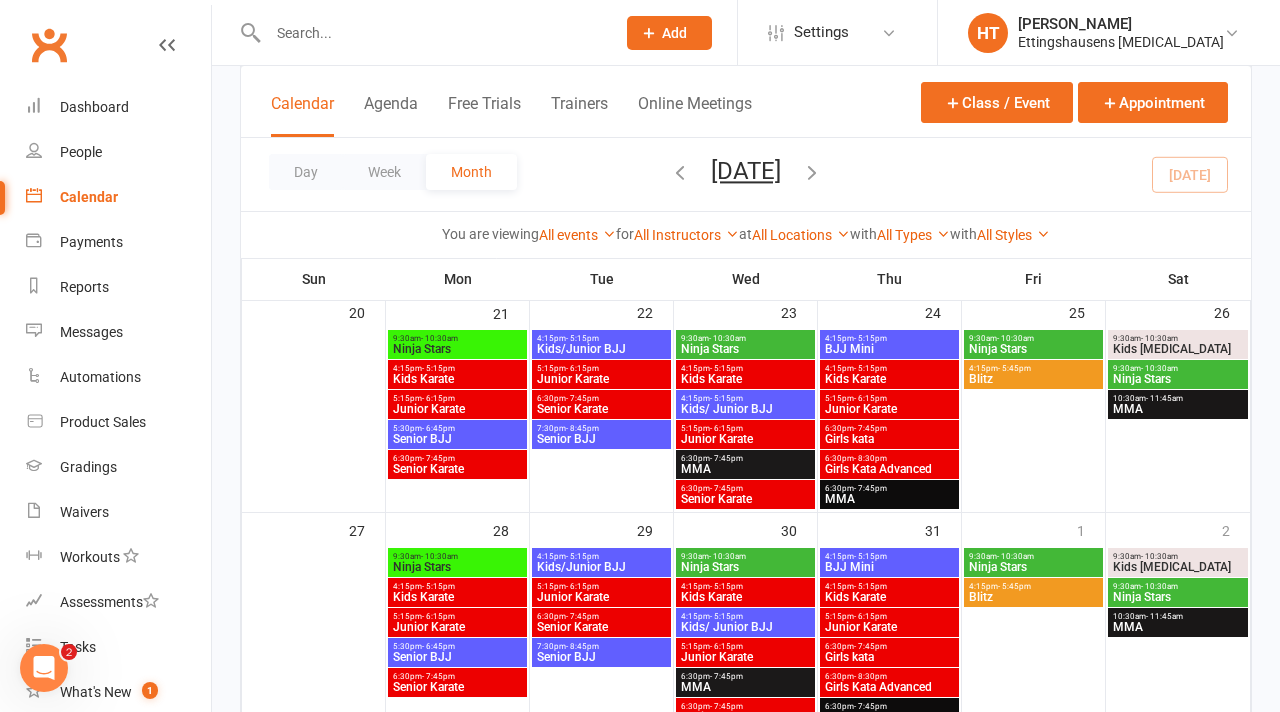 scroll, scrollTop: 492, scrollLeft: 0, axis: vertical 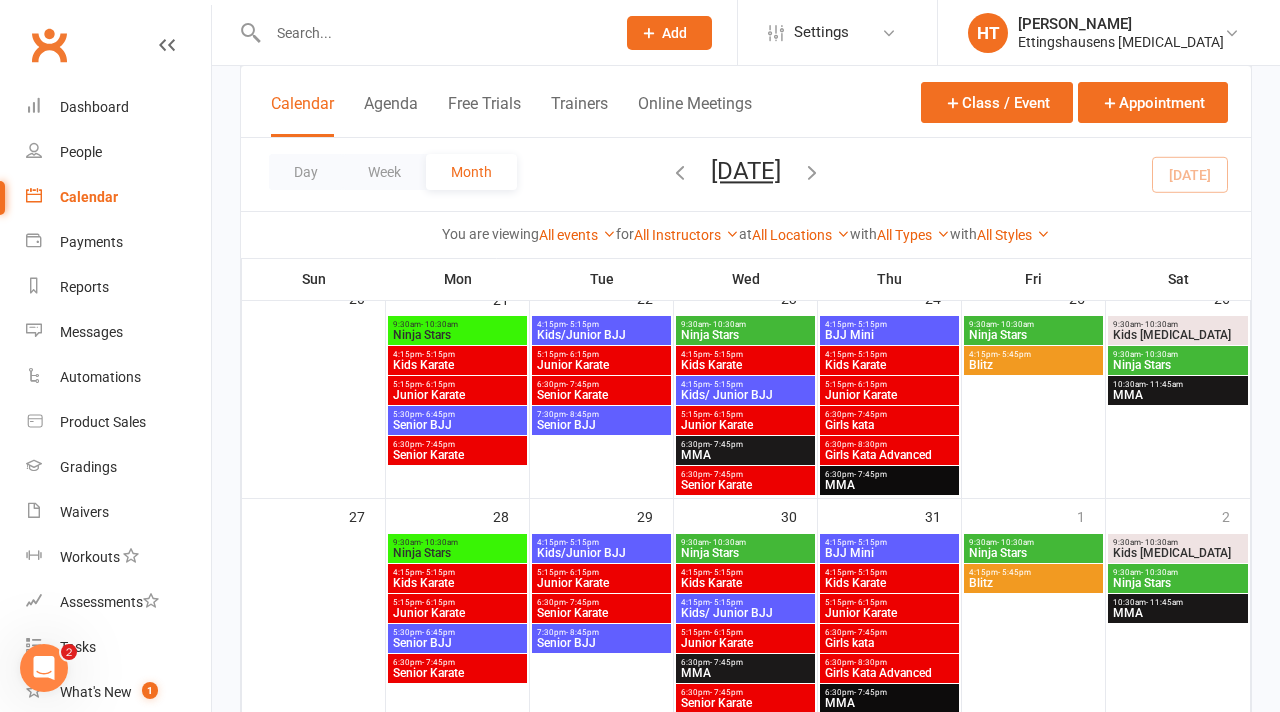 click on "Ninja Stars" at bounding box center (457, 335) 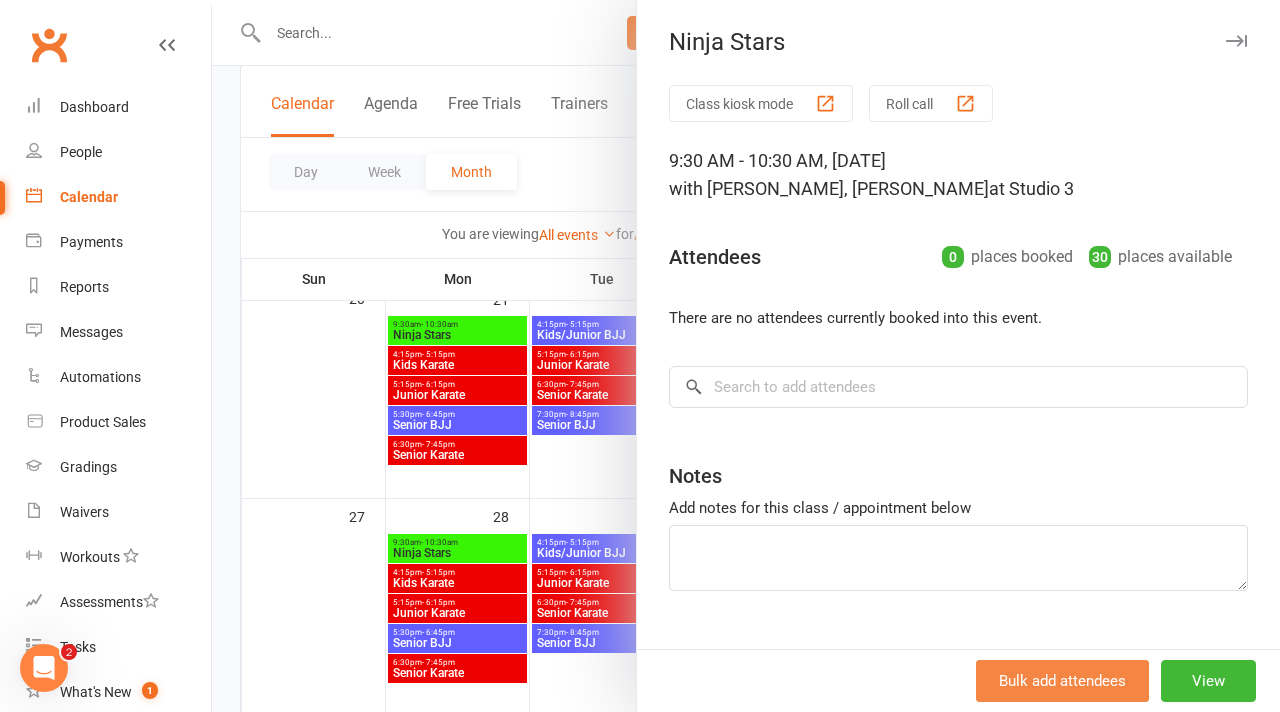 click on "Bulk add attendees" at bounding box center [1062, 681] 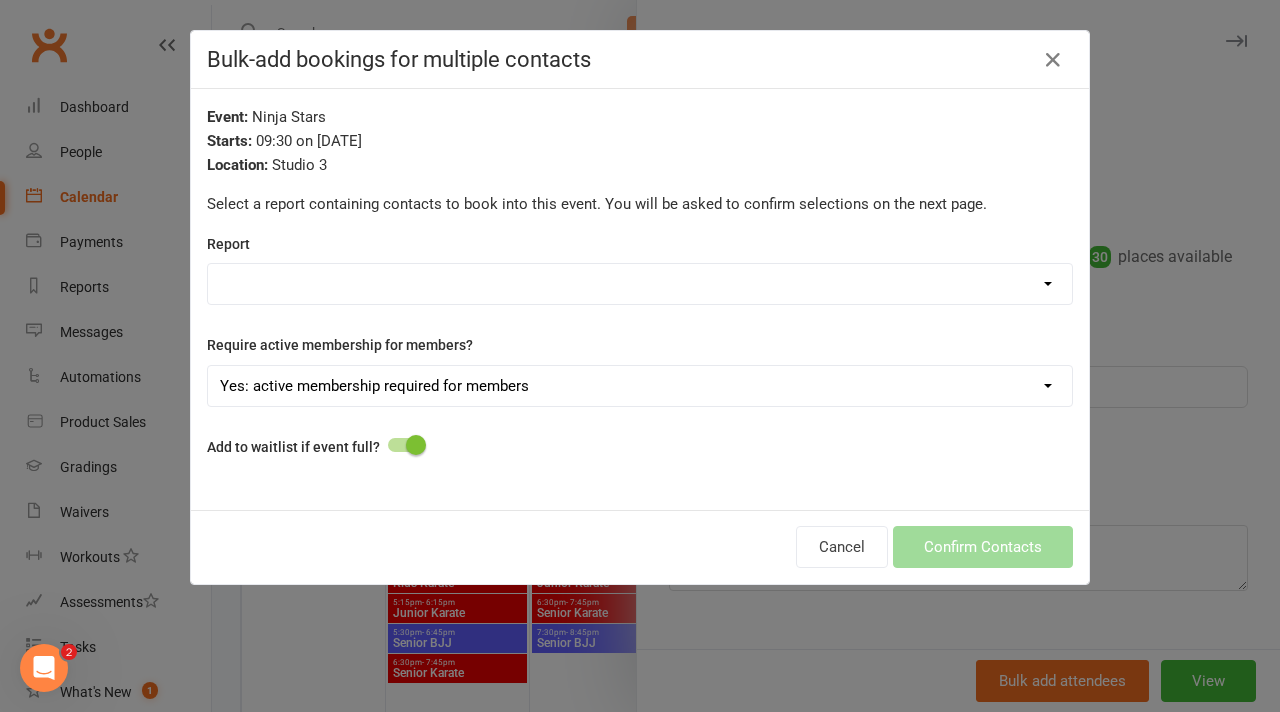 click on "Active Trials Bookings - 3+ Run of attendances! Customers with Credit Go Live - [DATE] Late Cancels - Last 7 days Member IDs Members - Absentee Report (last 30 Days) Members - Active Members - Active (Membership expires in next 30 days) Members - Attendance Report (last 7 Days) Members - Birthday Report Members - Cancelled Members - Cancelled last 7 days Members - Membership / Payments Report Members - Source Report Members - Suspended Prospects - Active Prospects - Added in last 7 days Prospects - Call Needed Prospects - Marketing Report Related Contacts / Families" at bounding box center [640, 284] 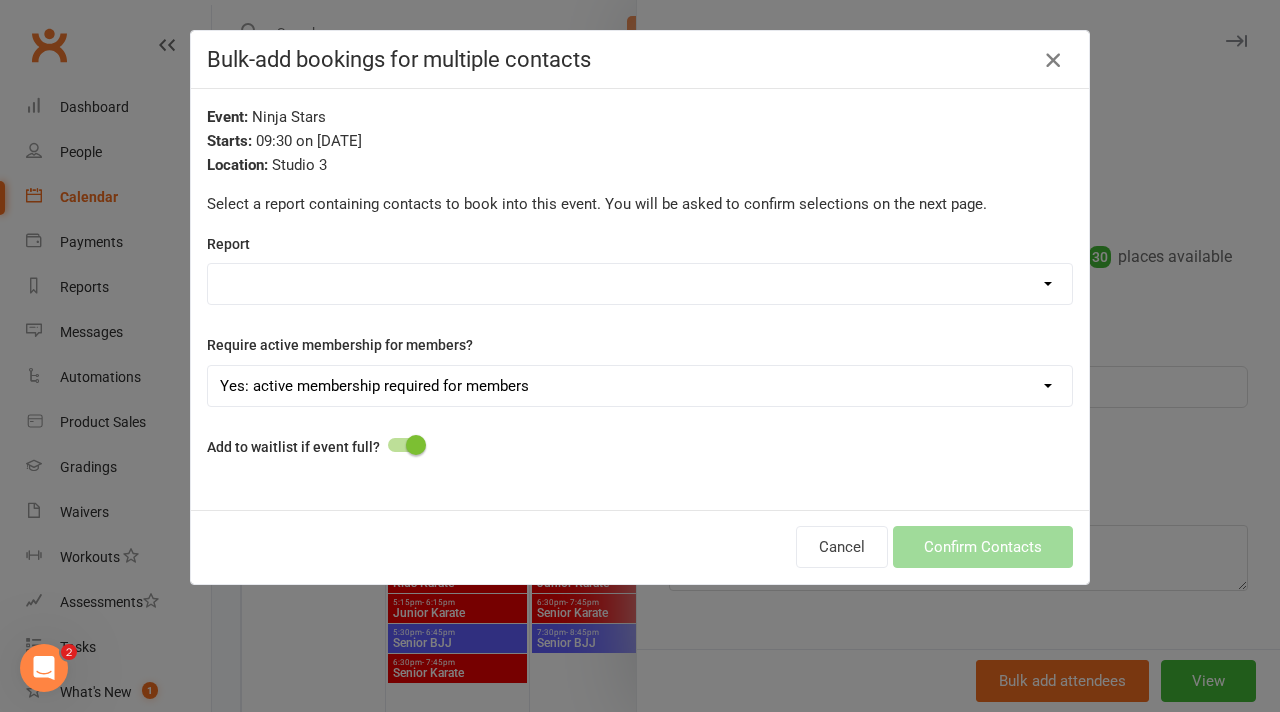 click at bounding box center (1053, 60) 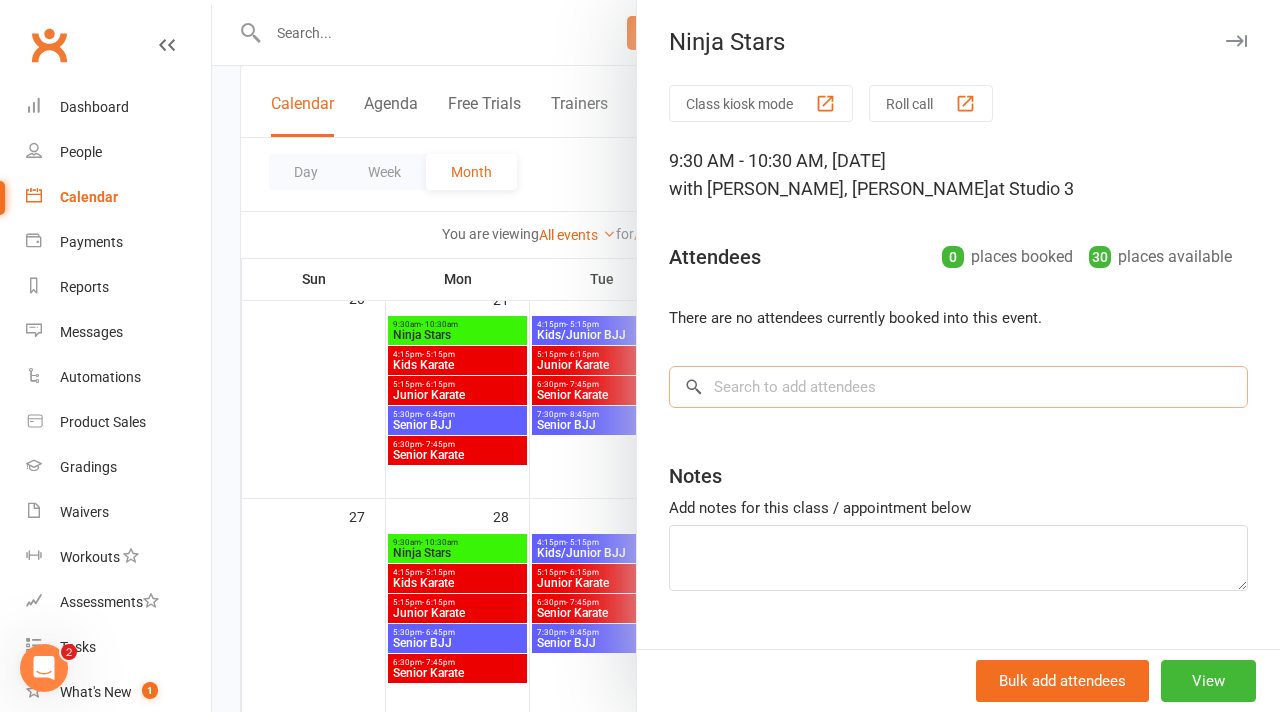 click at bounding box center (958, 387) 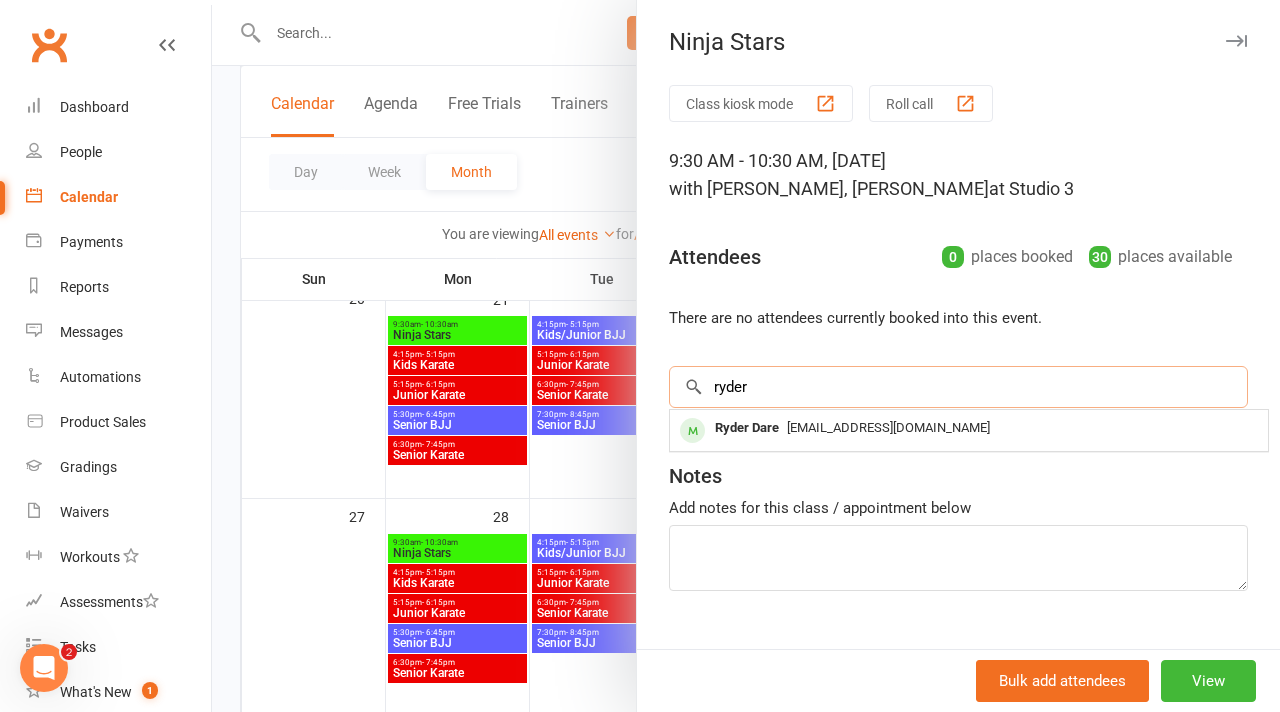 type on "ryder" 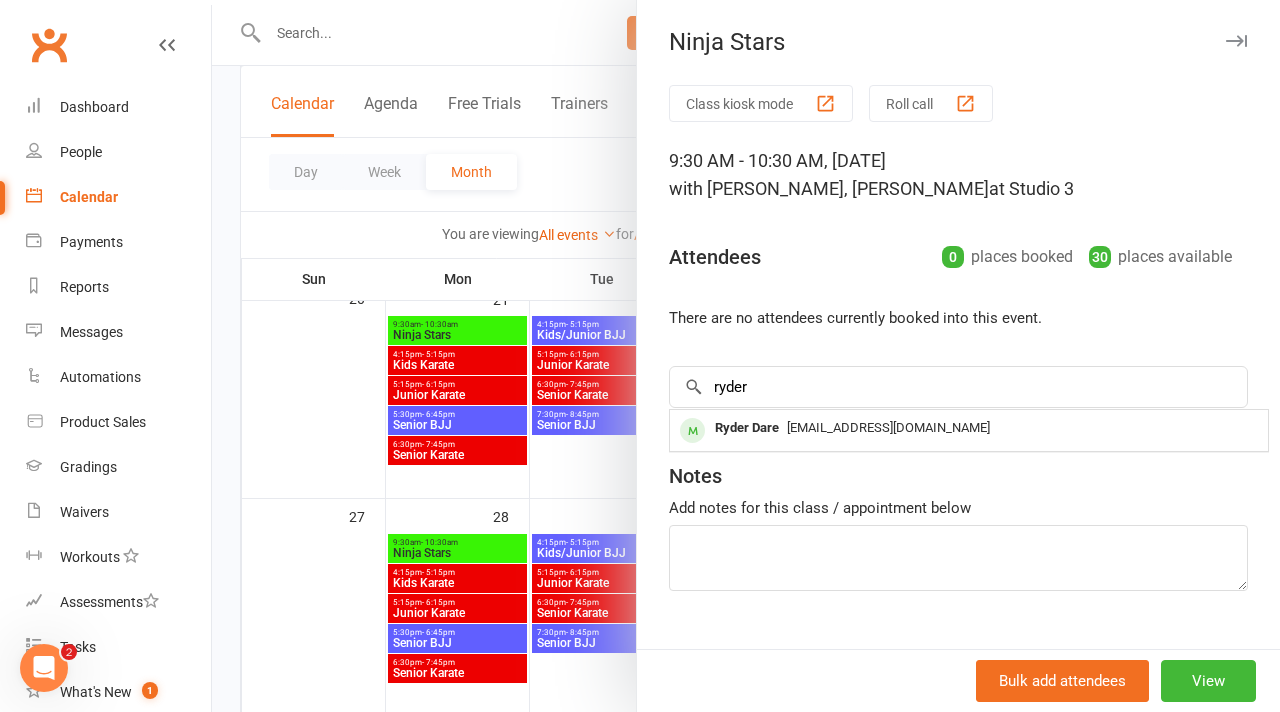 click on "[EMAIL_ADDRESS][DOMAIN_NAME]" at bounding box center (888, 427) 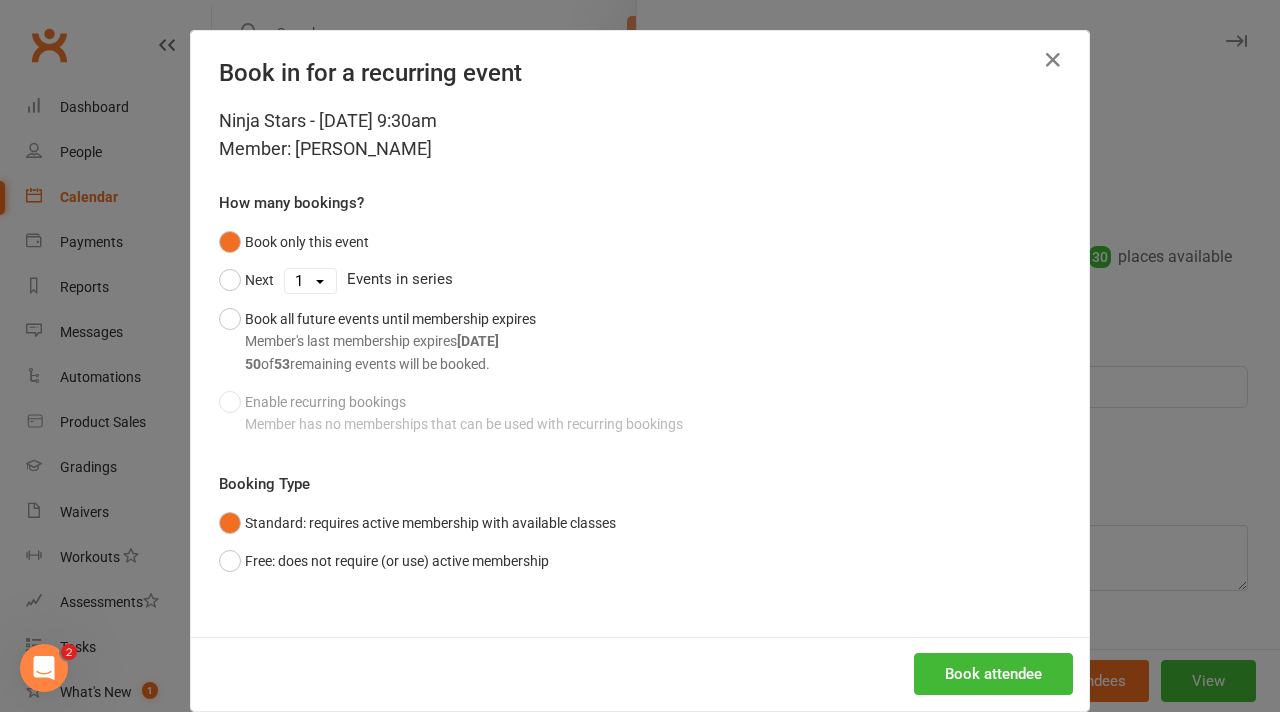 click on "1 2 3 4 5 6 7 8 9 10 11 12 13 14 15 16 17 18 19 20 21 22 23 24 25 26 27 28 29 30 31 32 33 34 35 36 37 38 39 40 41 42 43 44 45 46 47 48 49 50 51 52 53" at bounding box center [310, 281] 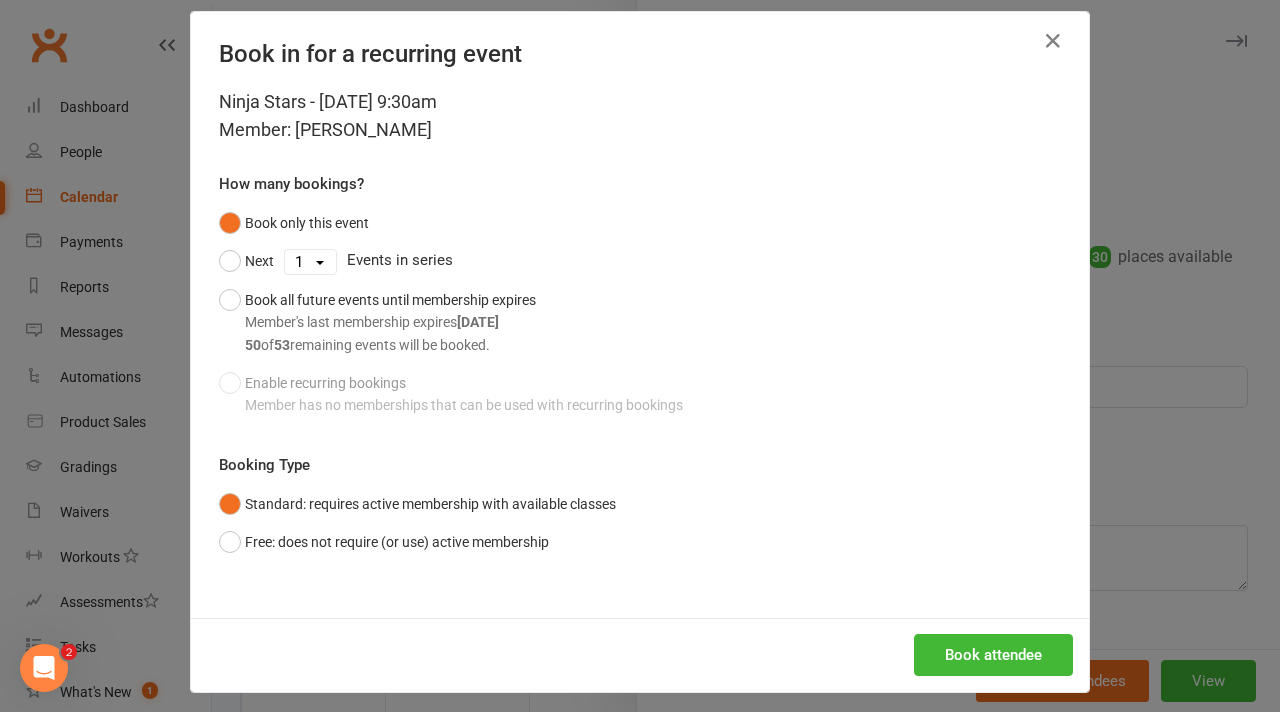 scroll, scrollTop: 29, scrollLeft: 0, axis: vertical 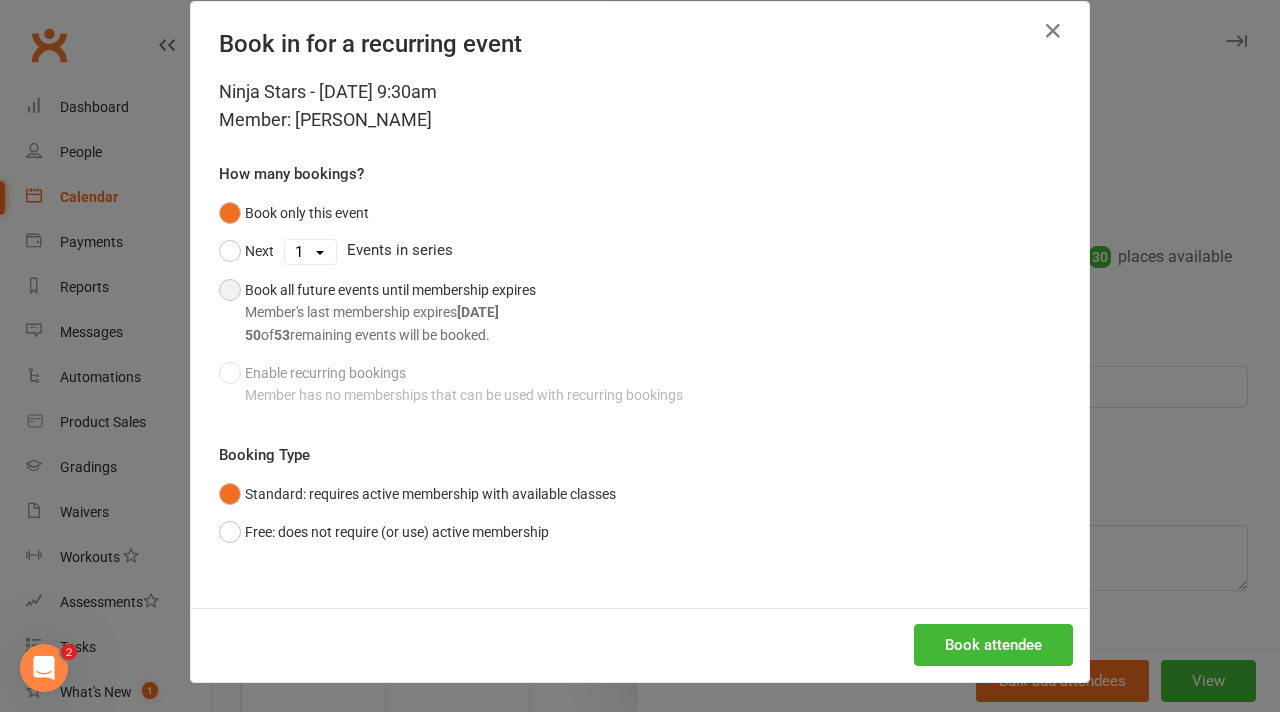 click on "Book all future events until membership expires Member's last membership expires  [DATE] 50  of  53  remaining events will be booked." at bounding box center (377, 312) 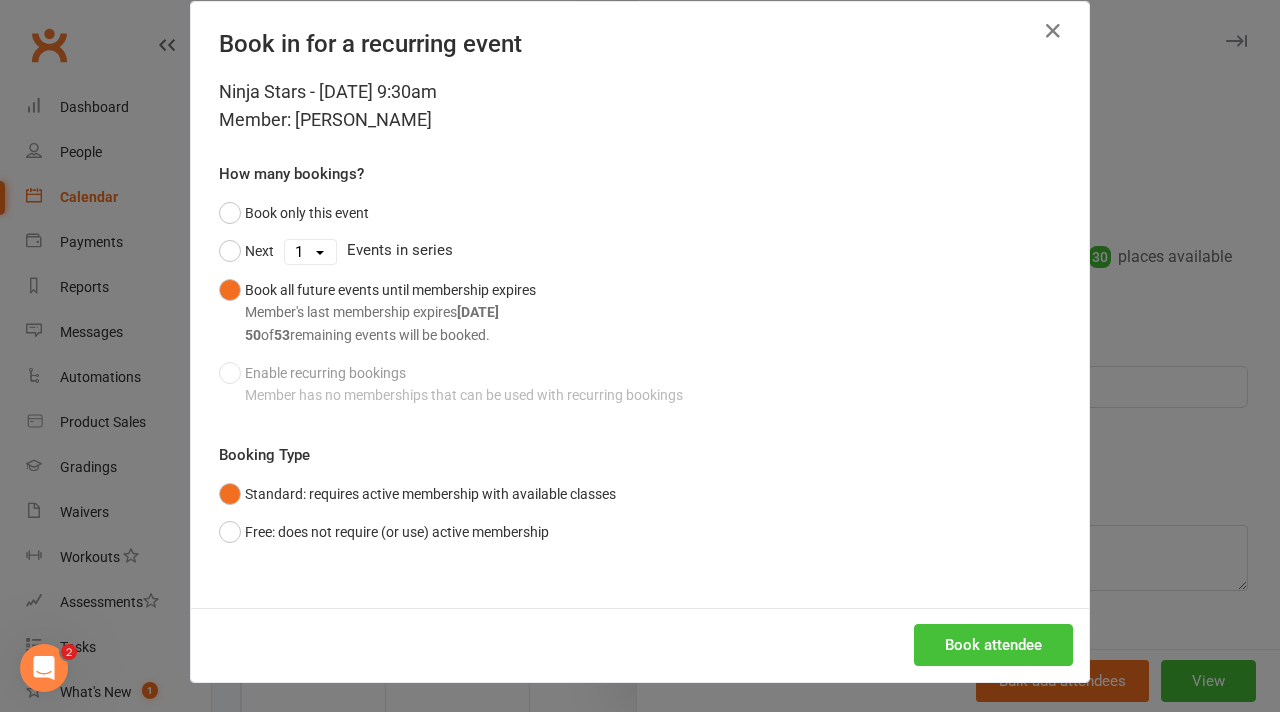 click on "Book attendee" at bounding box center (993, 645) 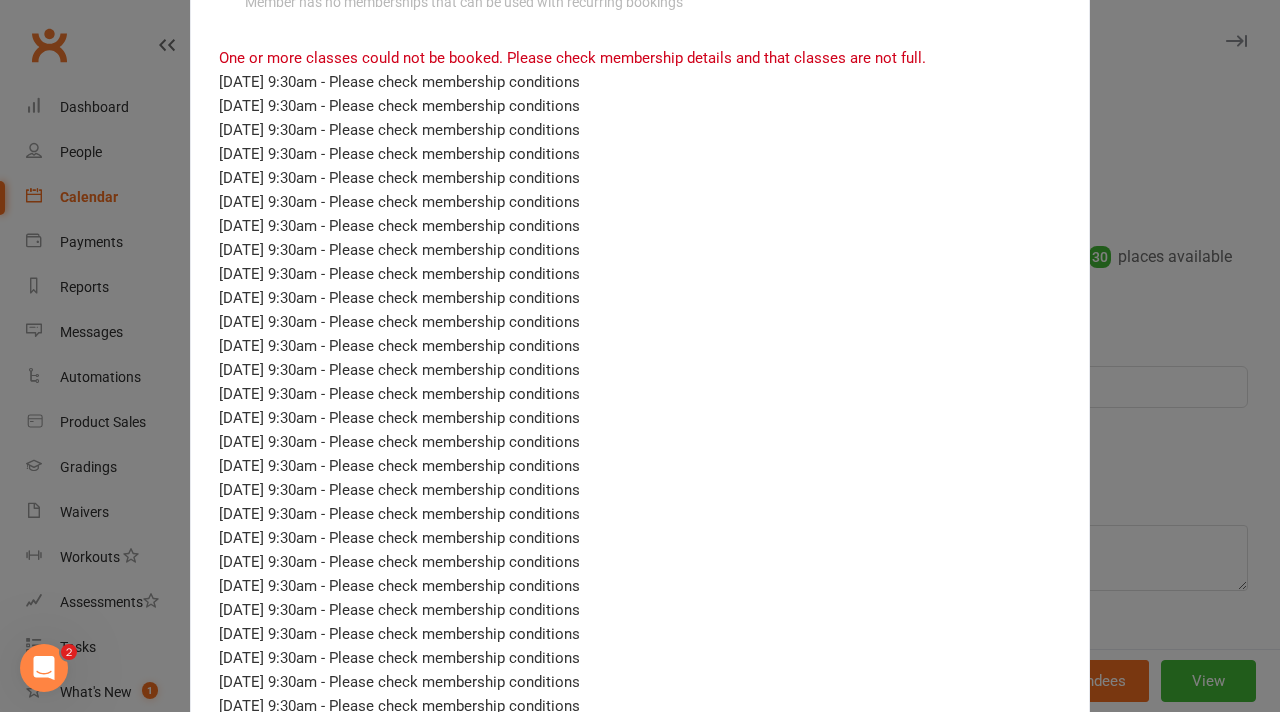 scroll, scrollTop: 0, scrollLeft: 0, axis: both 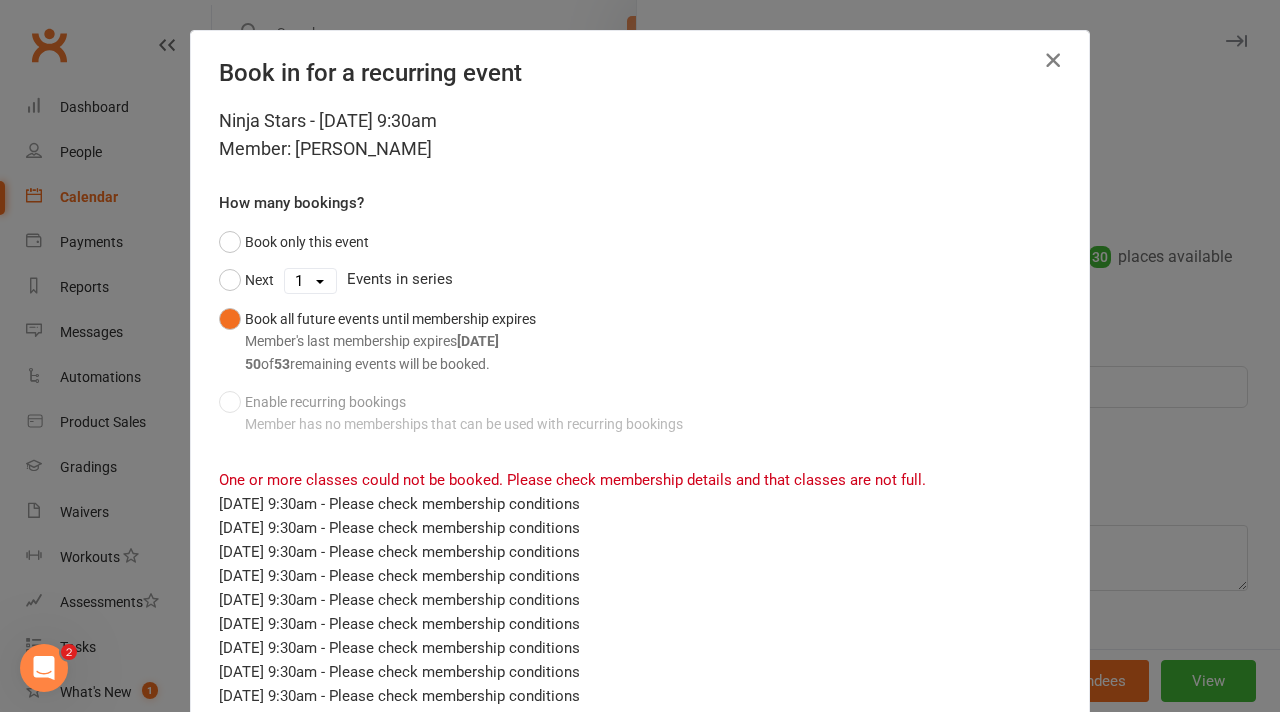 click at bounding box center [1053, 60] 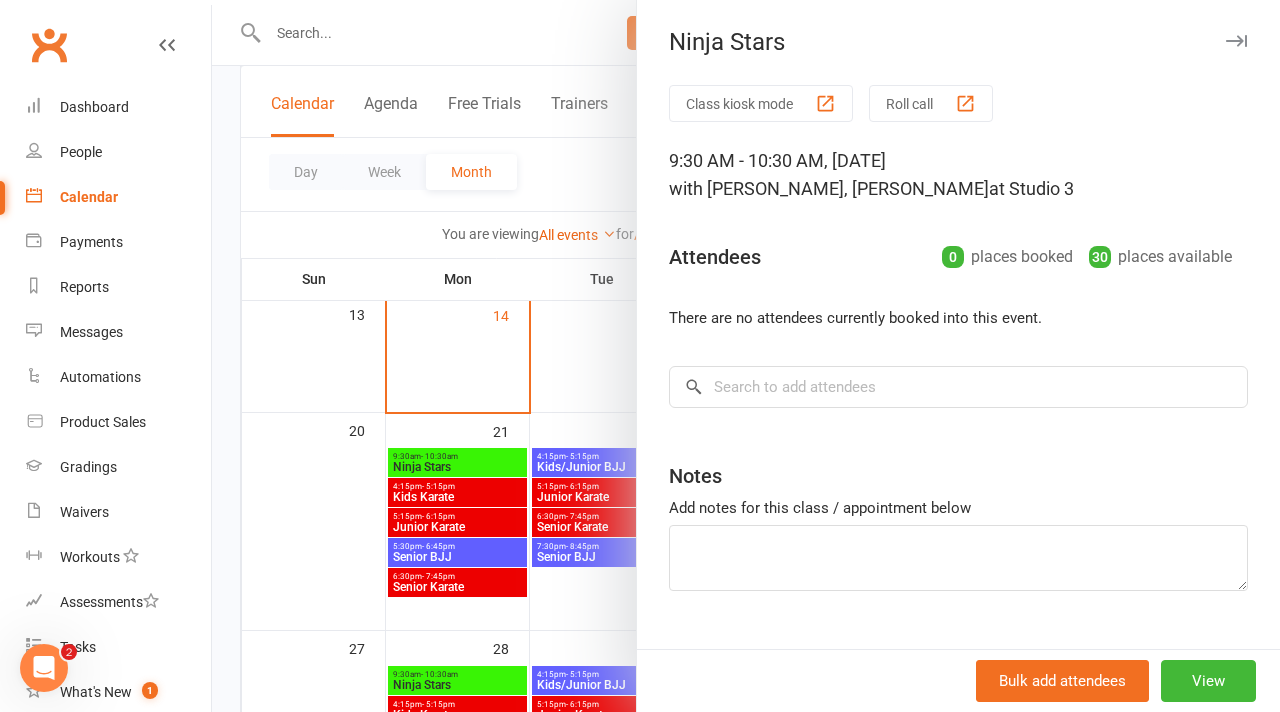 scroll, scrollTop: 358, scrollLeft: 0, axis: vertical 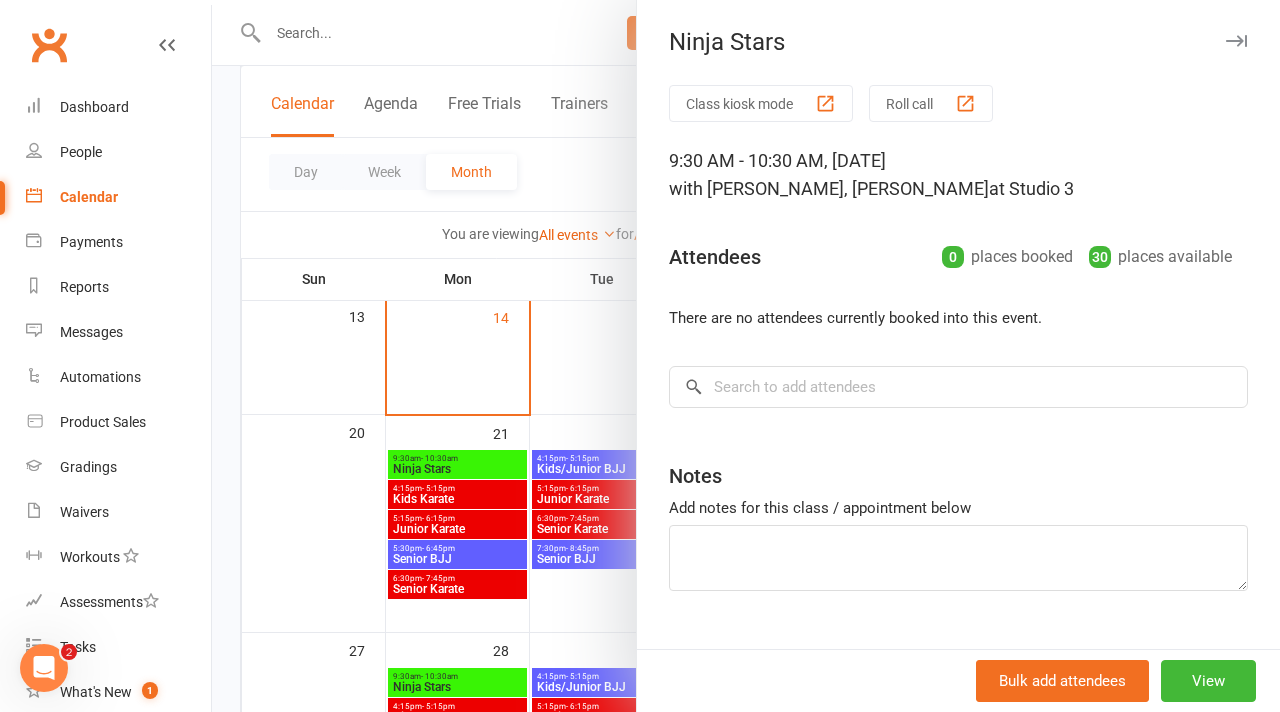 click at bounding box center (1236, 41) 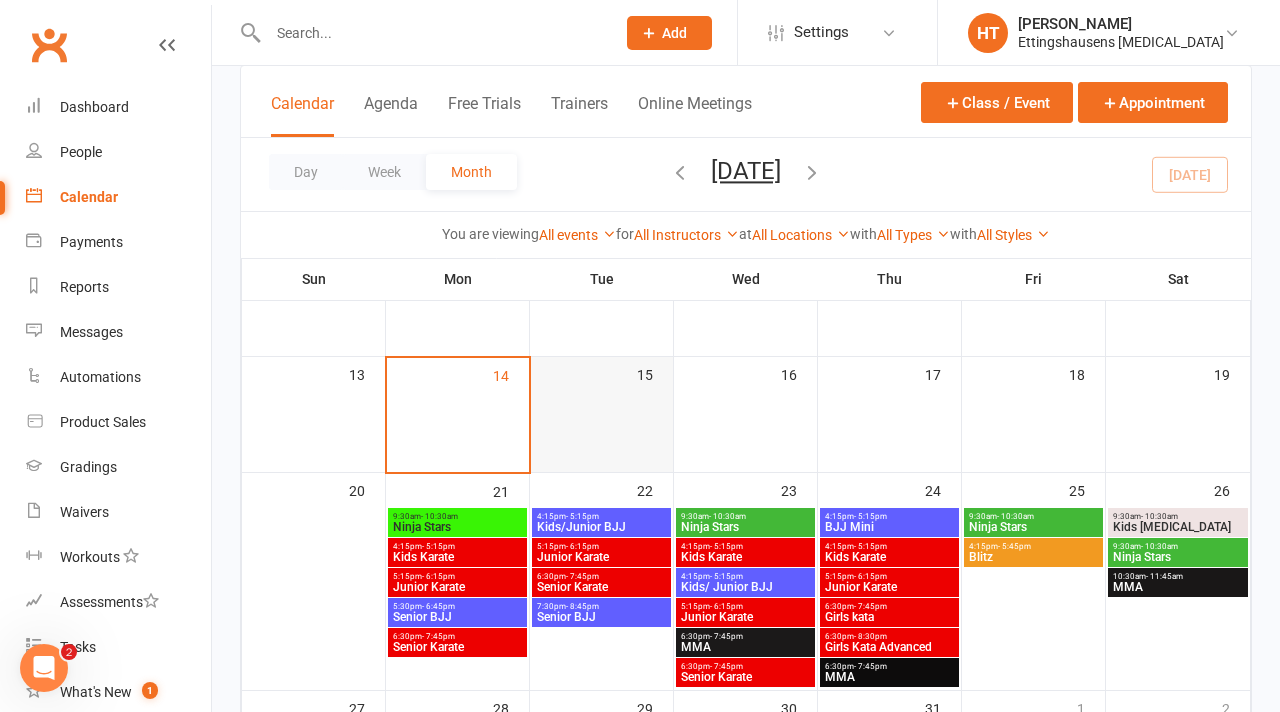 scroll, scrollTop: 299, scrollLeft: 0, axis: vertical 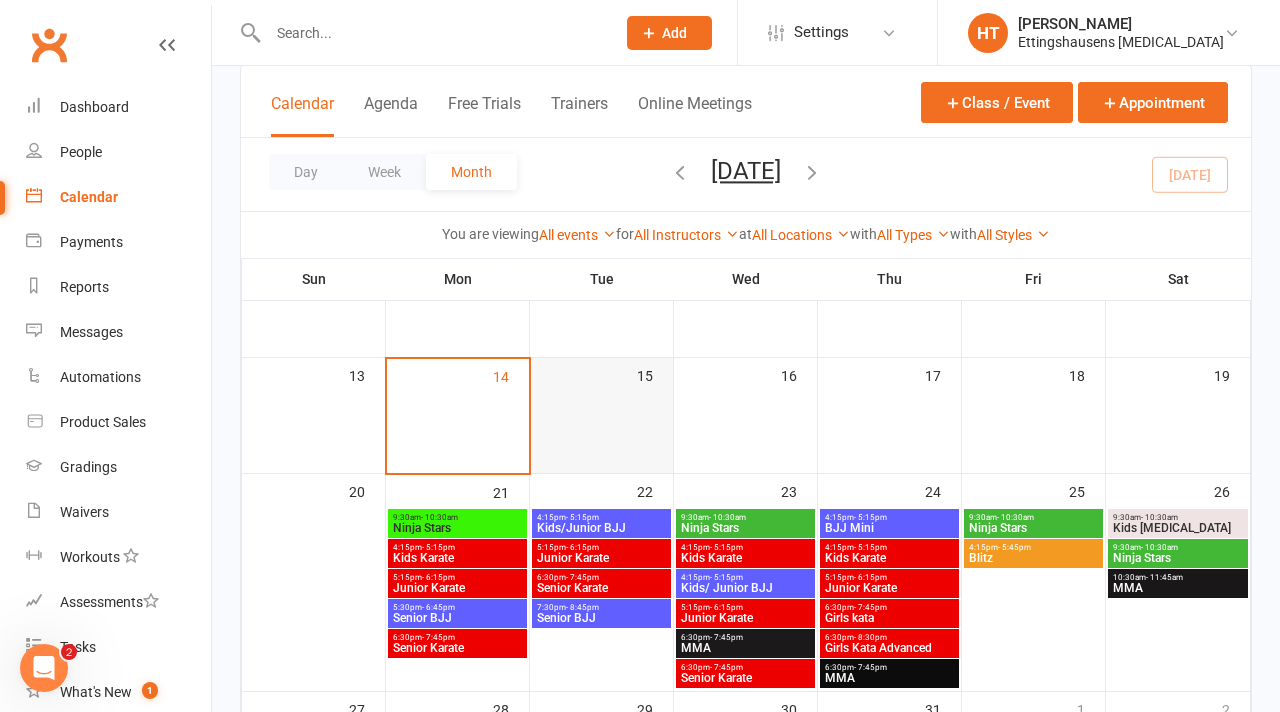 click on "15" at bounding box center (602, 416) 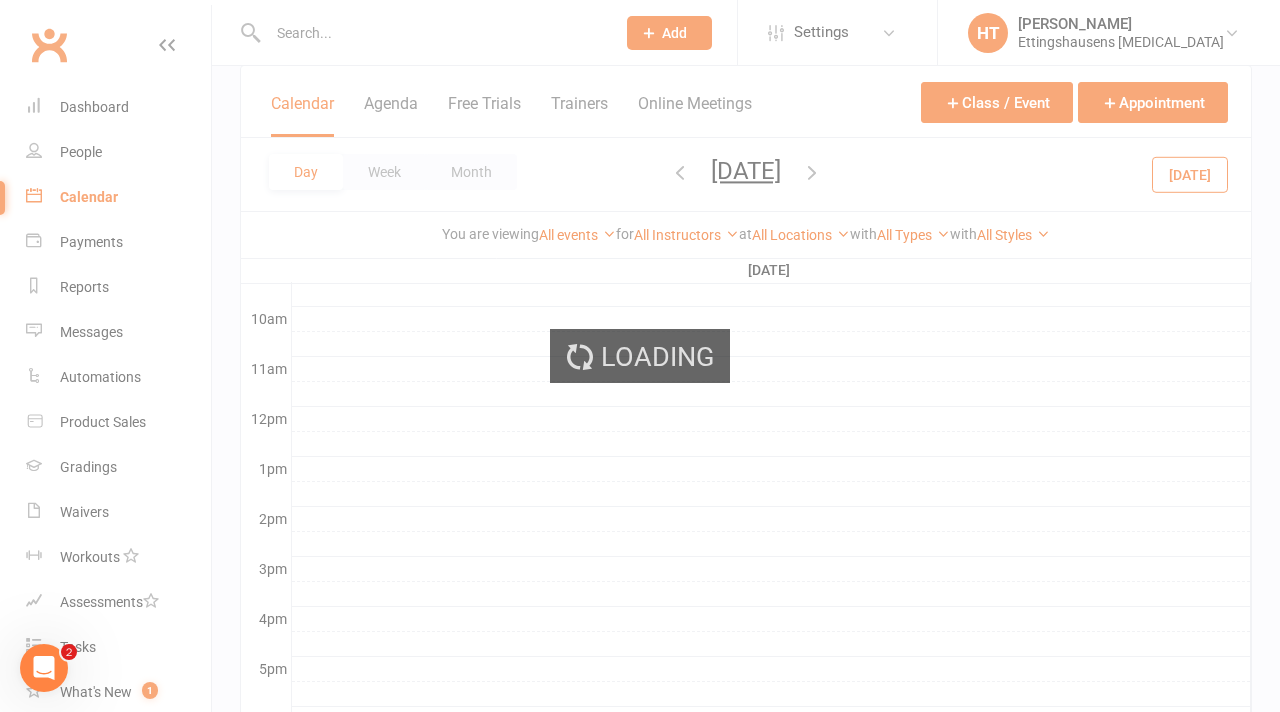 scroll, scrollTop: 0, scrollLeft: 0, axis: both 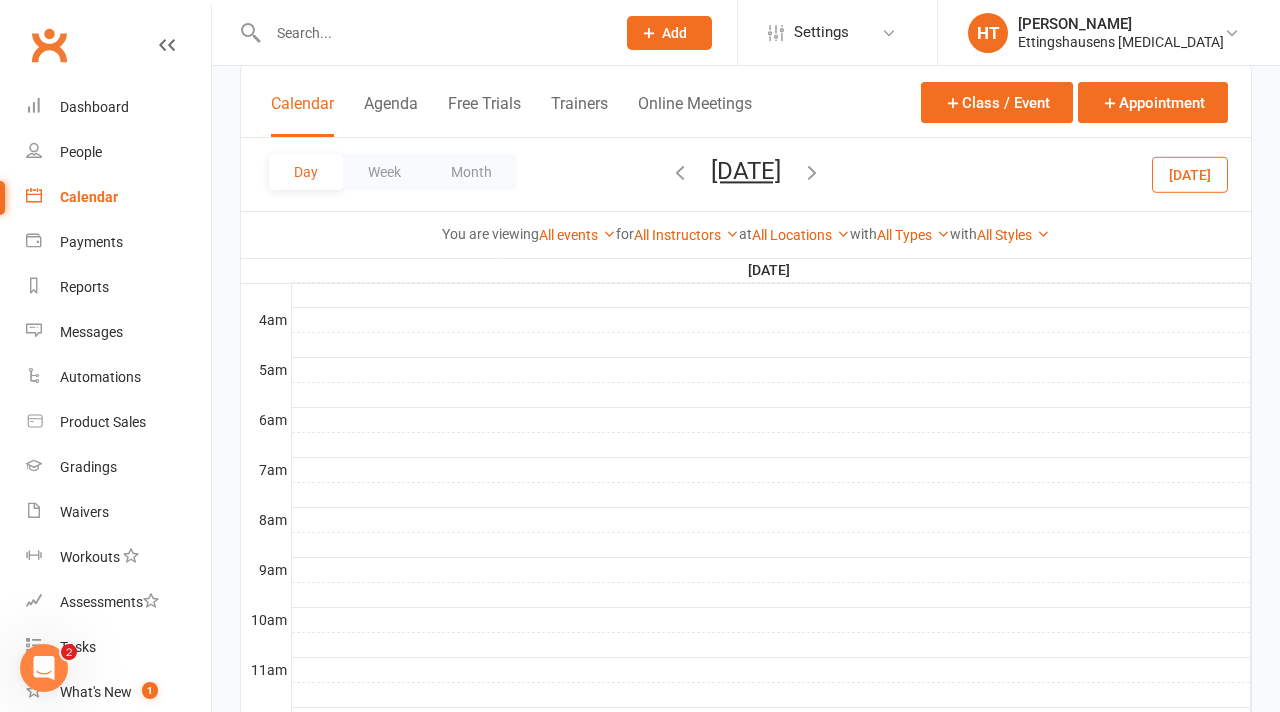 click on "Calendar" at bounding box center [118, 197] 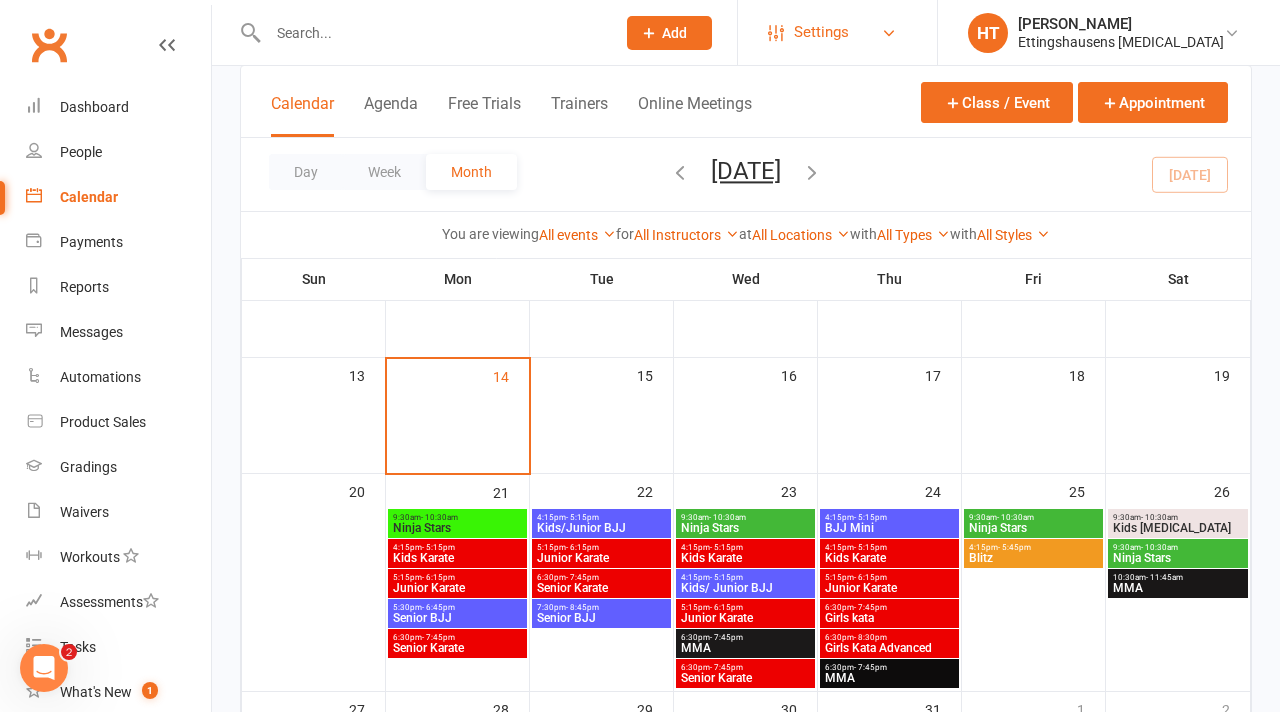 click on "Settings" at bounding box center [837, 32] 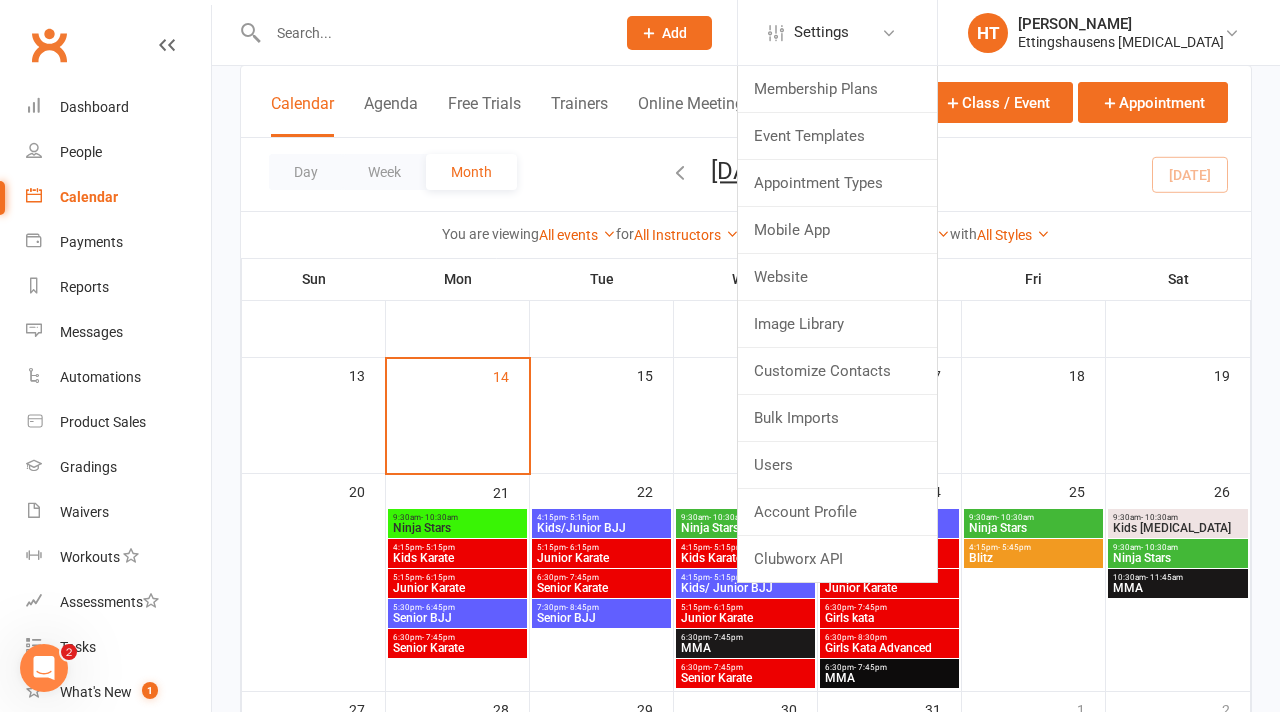 click on "Day Week Month [DATE]
[DATE]
Sun Mon Tue Wed Thu Fri Sat
29
30
01
02
03
04
05
06
07
08
09
10
11
12
13
14
15
16
17
18
19
20
21
22
23
24
25
26
27
28
29
30
31
01
02
03" at bounding box center [746, 174] 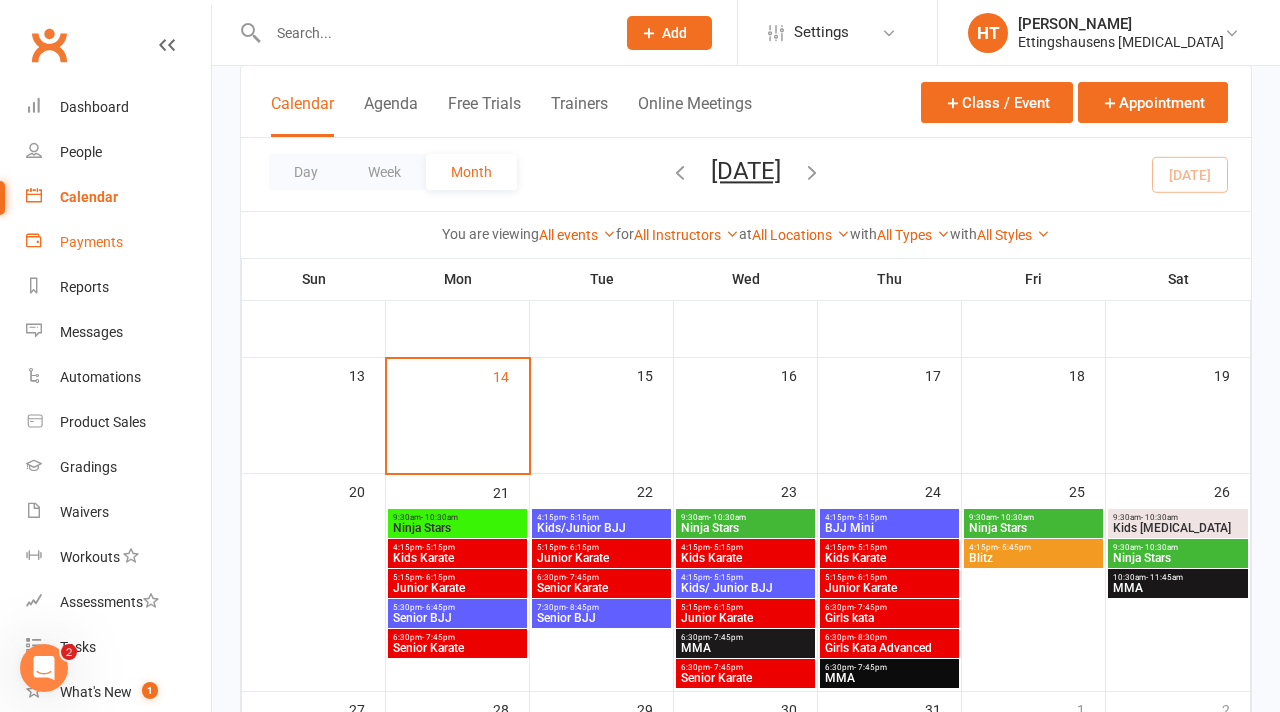 click on "Payments" at bounding box center [91, 242] 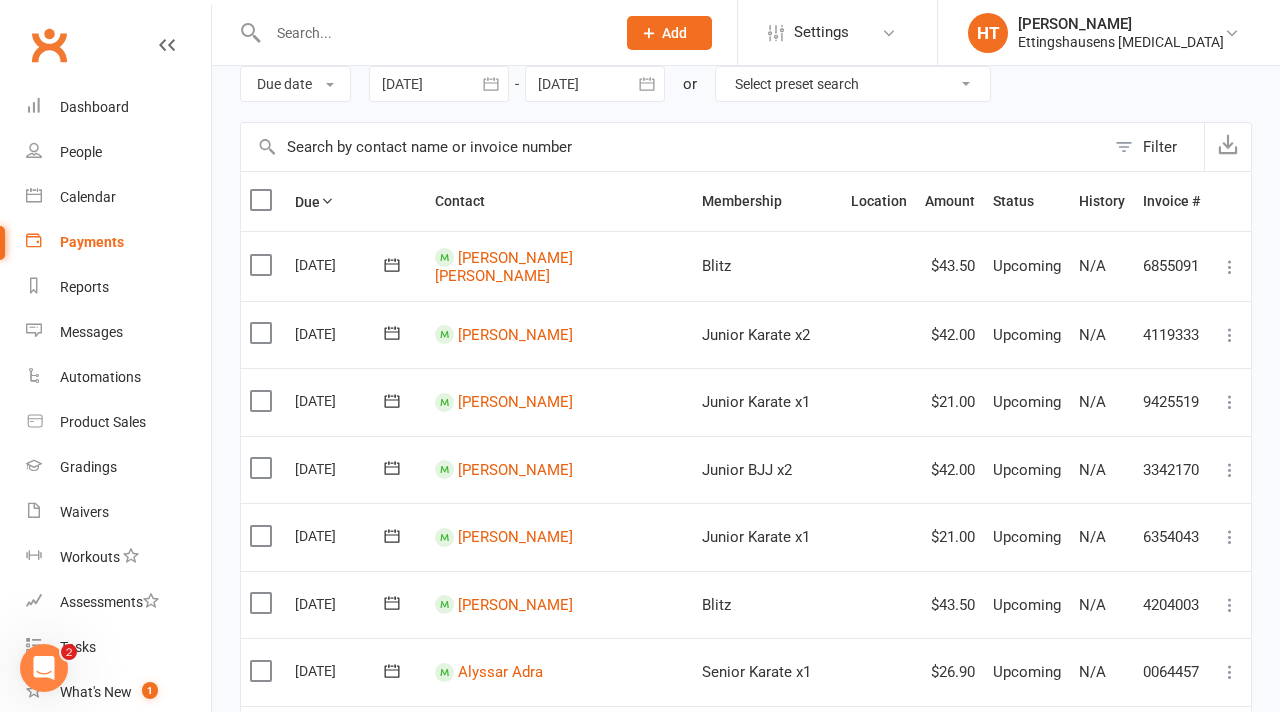 scroll, scrollTop: 74, scrollLeft: 0, axis: vertical 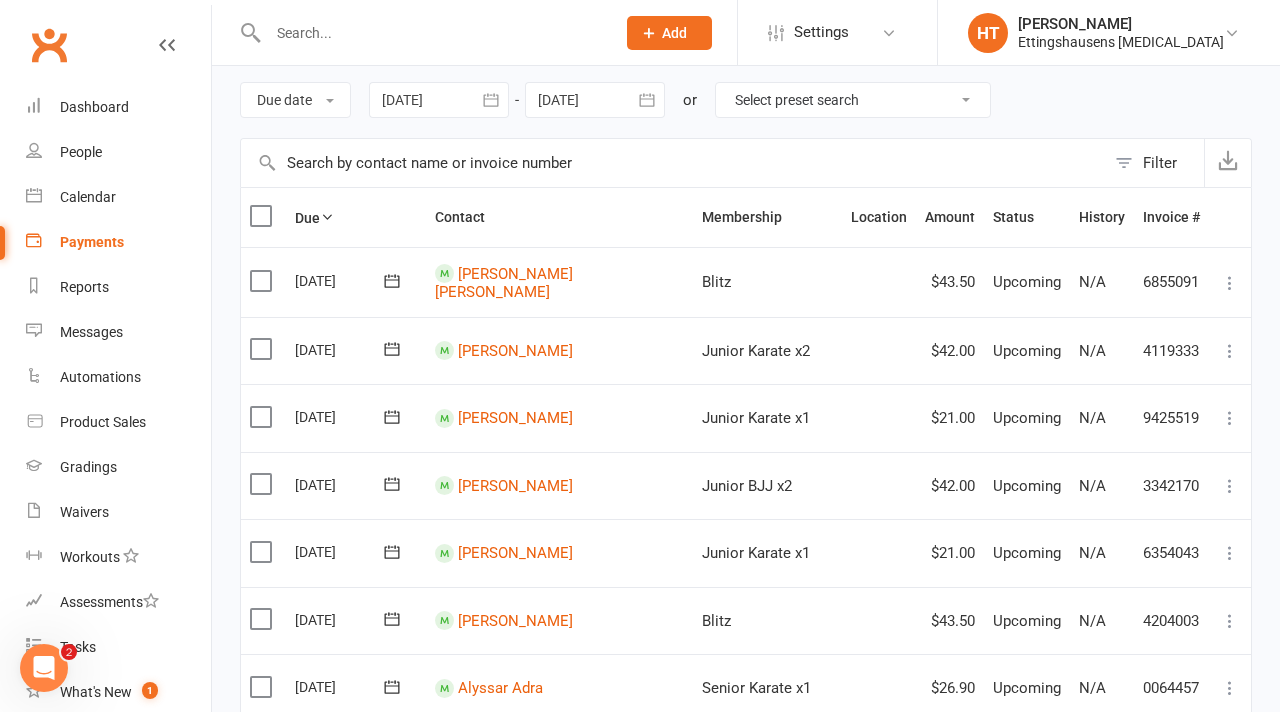click at bounding box center (431, 33) 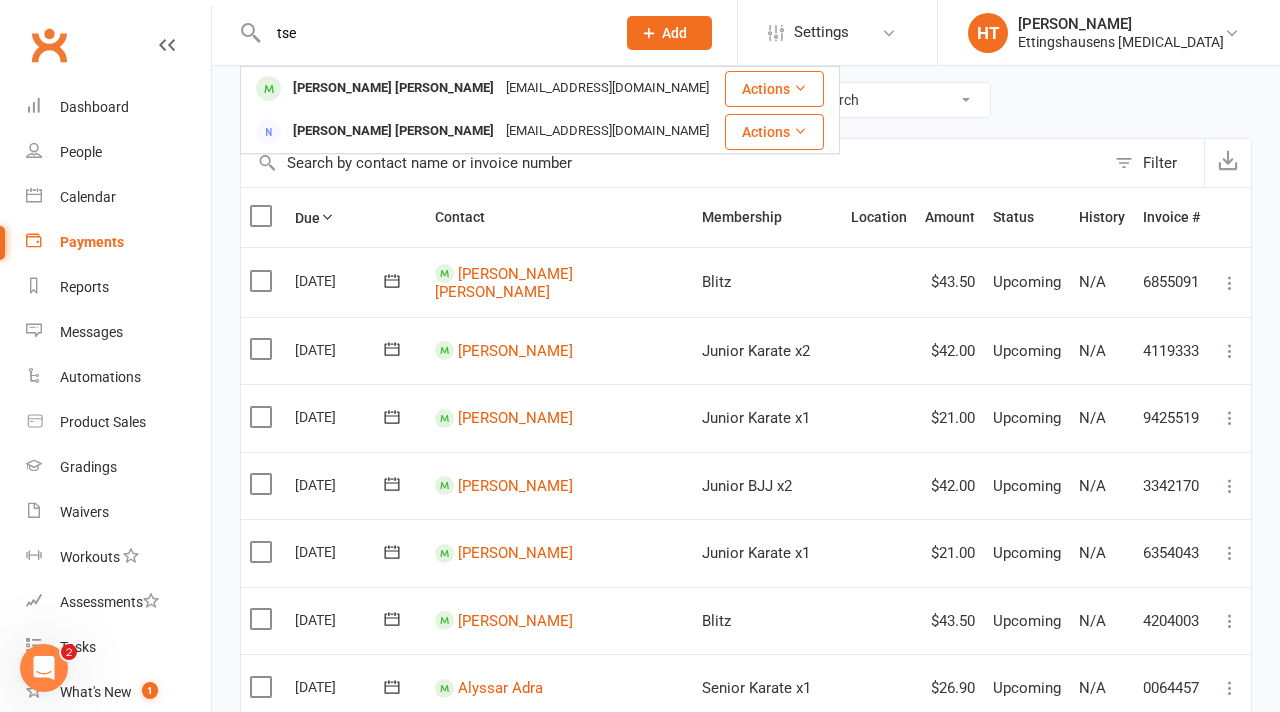 type on "tse" 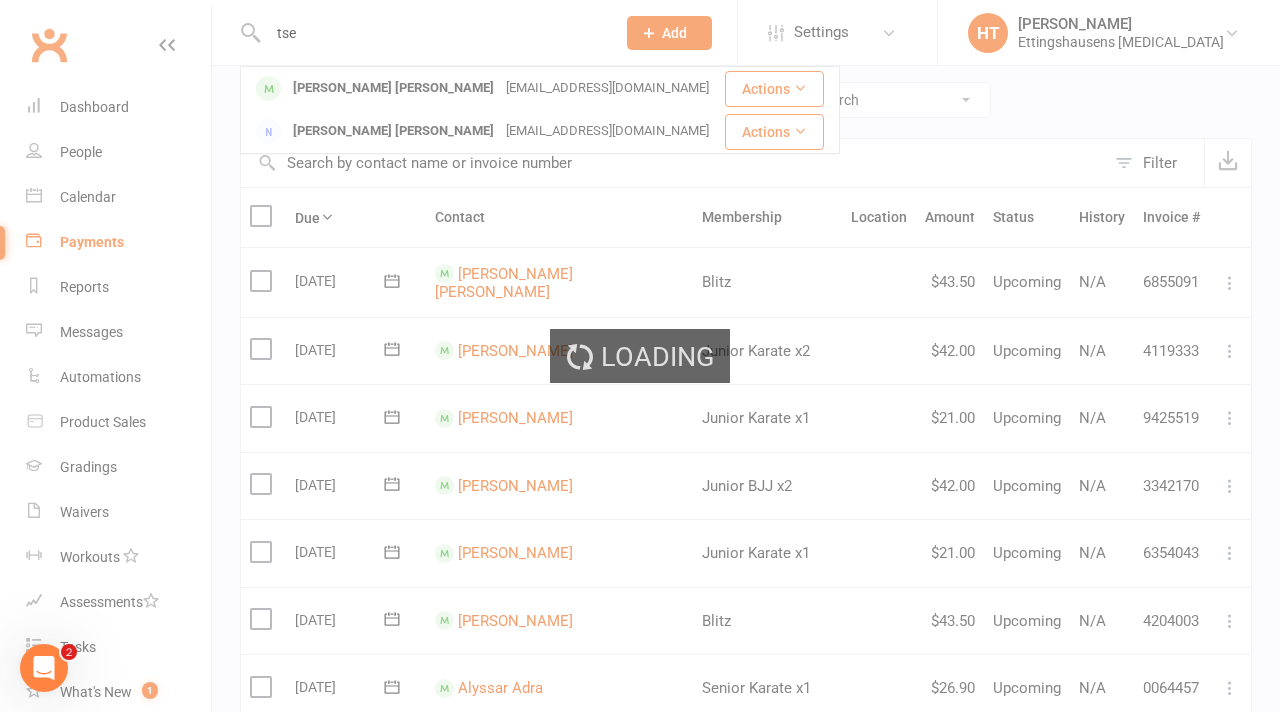 type 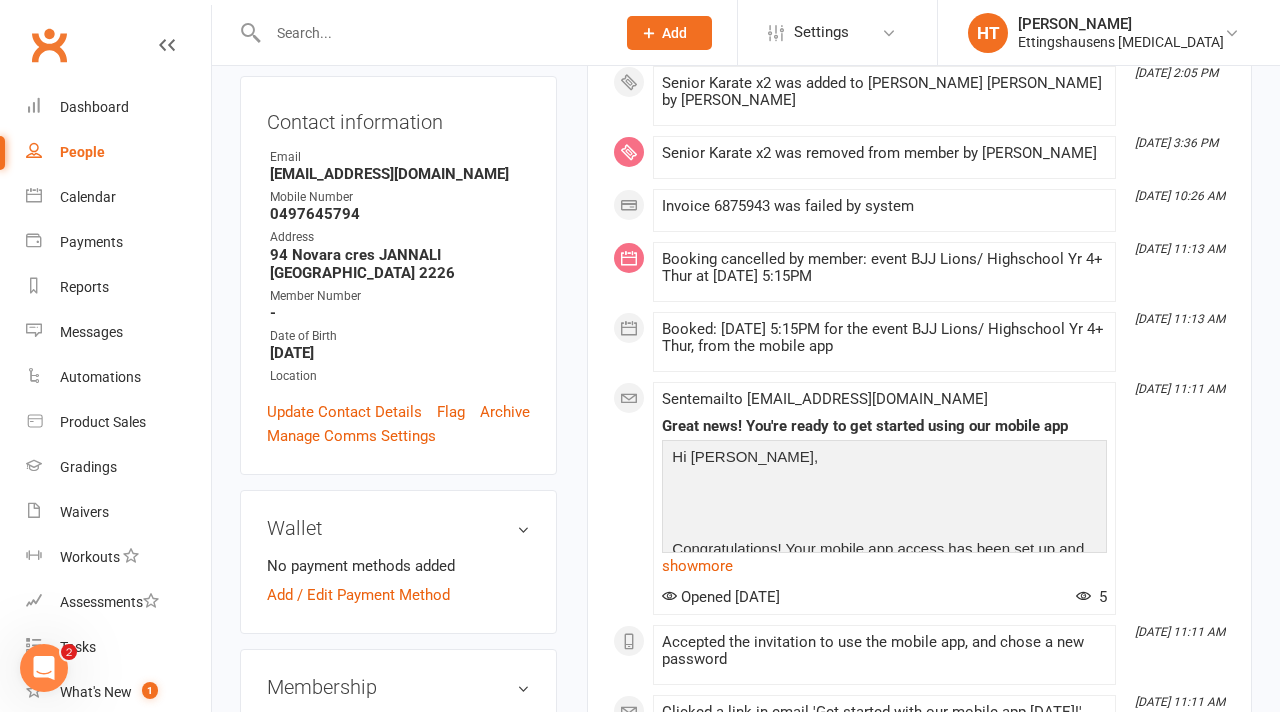 scroll, scrollTop: 349, scrollLeft: 0, axis: vertical 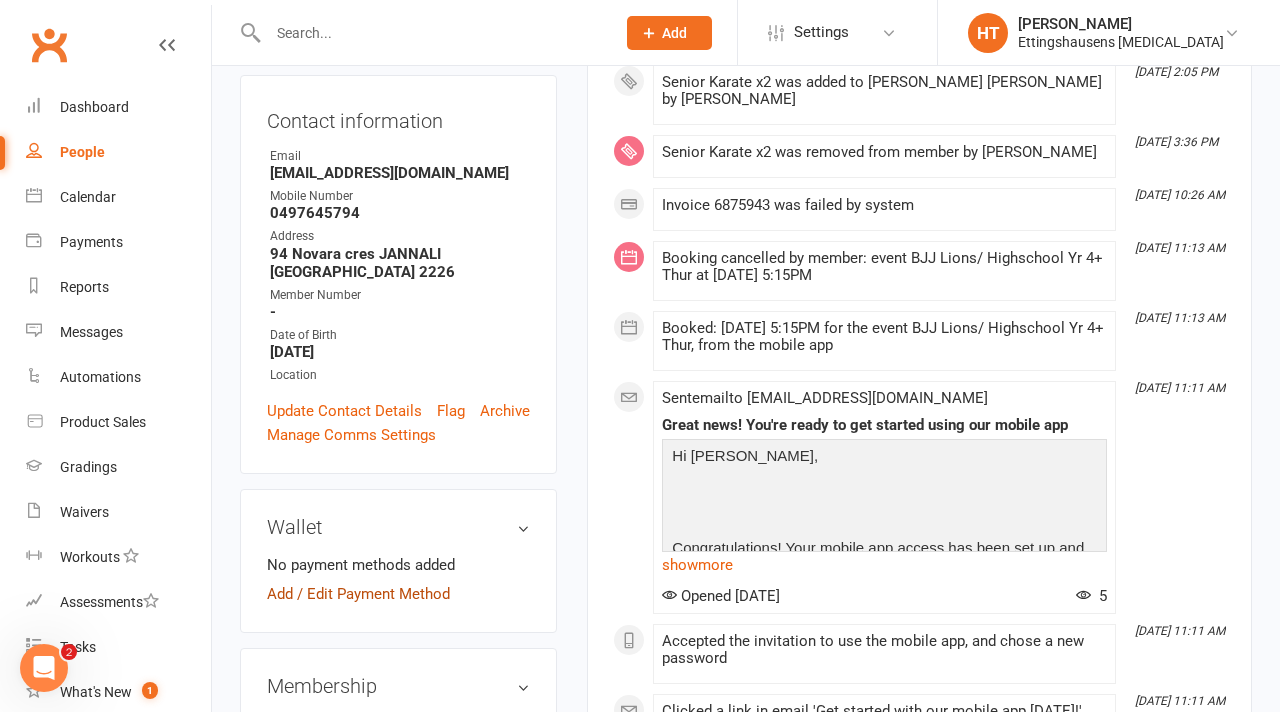 click on "Add / Edit Payment Method" at bounding box center (358, 594) 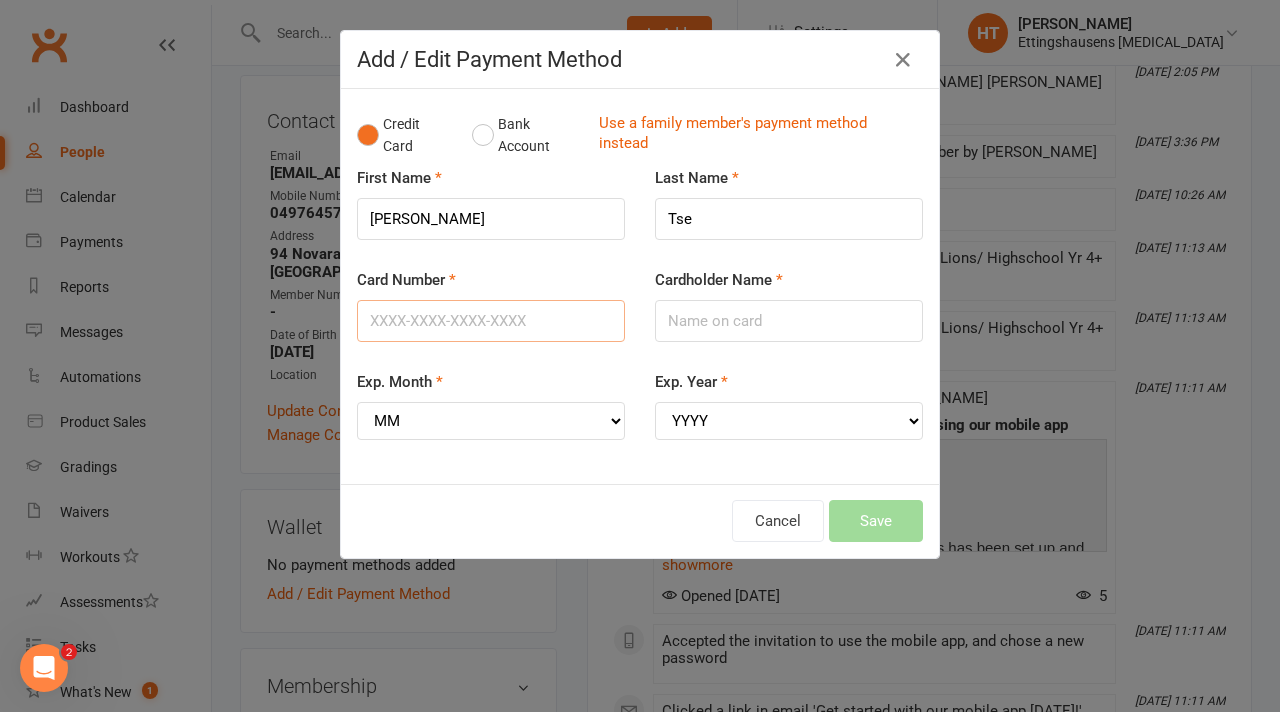 click on "Card Number" at bounding box center (491, 321) 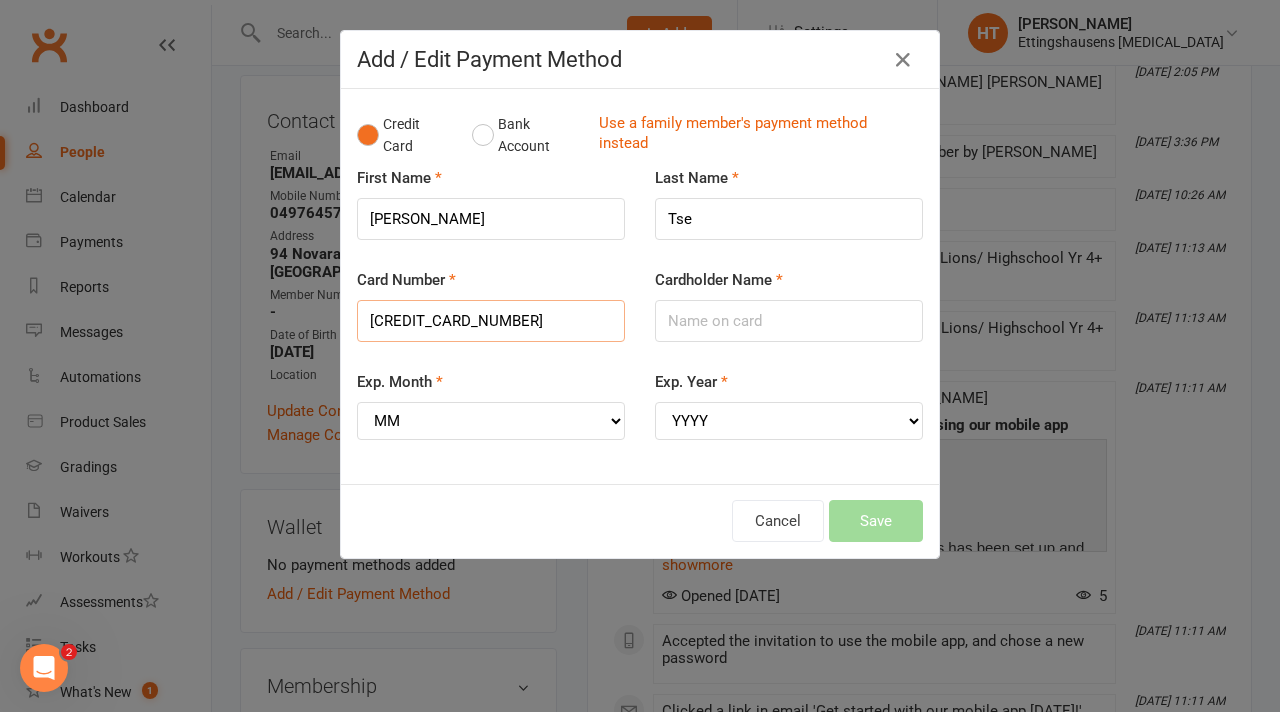 type on "[CREDIT_CARD_NUMBER]" 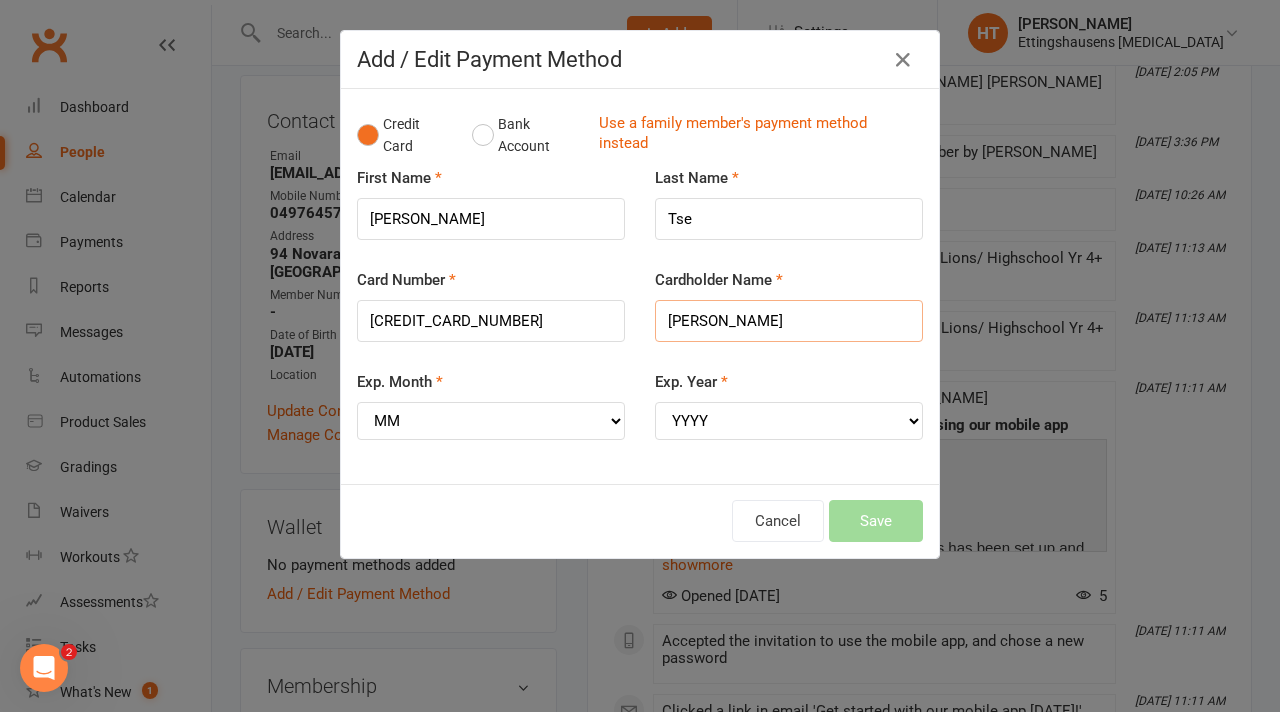 type on "[PERSON_NAME]" 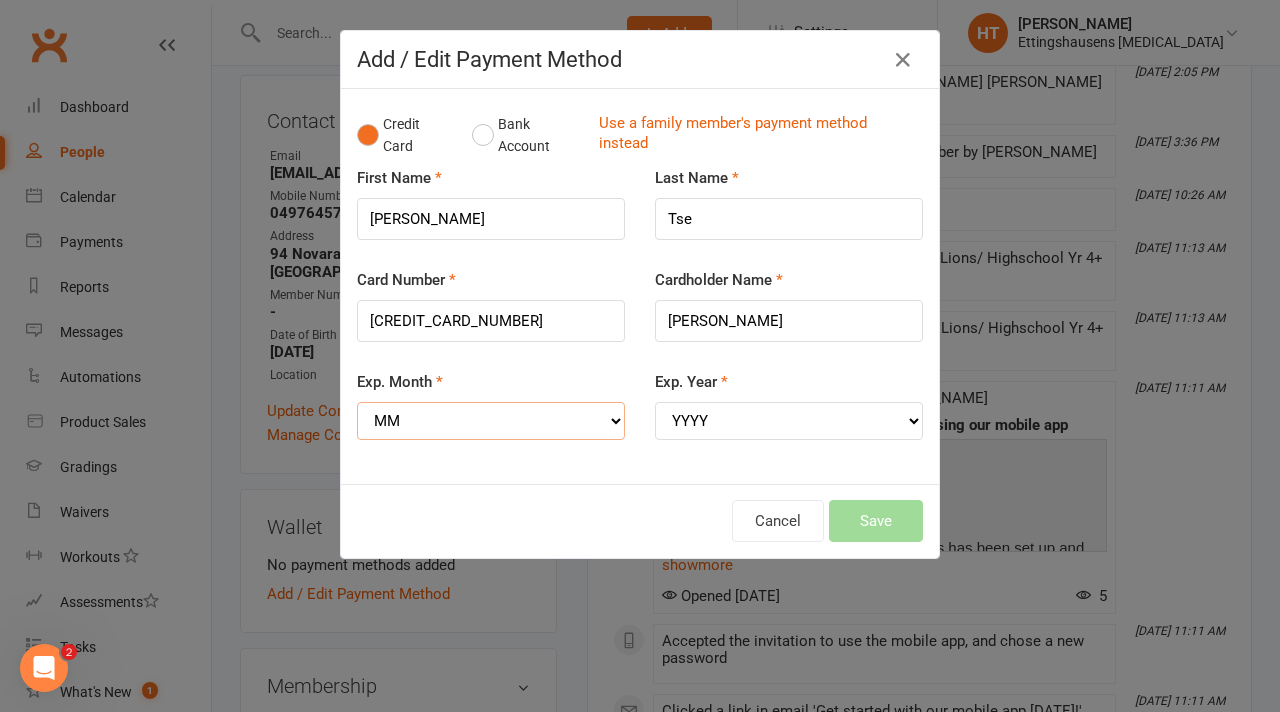 click on "MM 01 02 03 04 05 06 07 08 09 10 11 12" at bounding box center [491, 421] 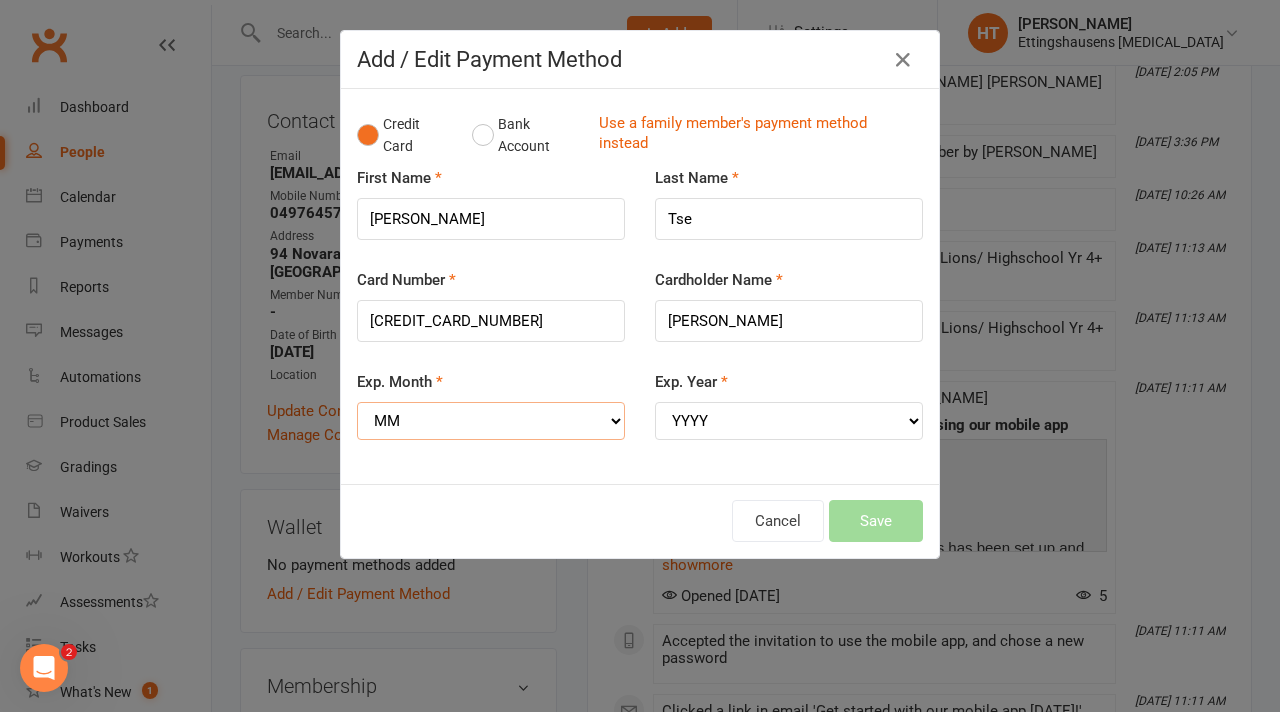 select on "11" 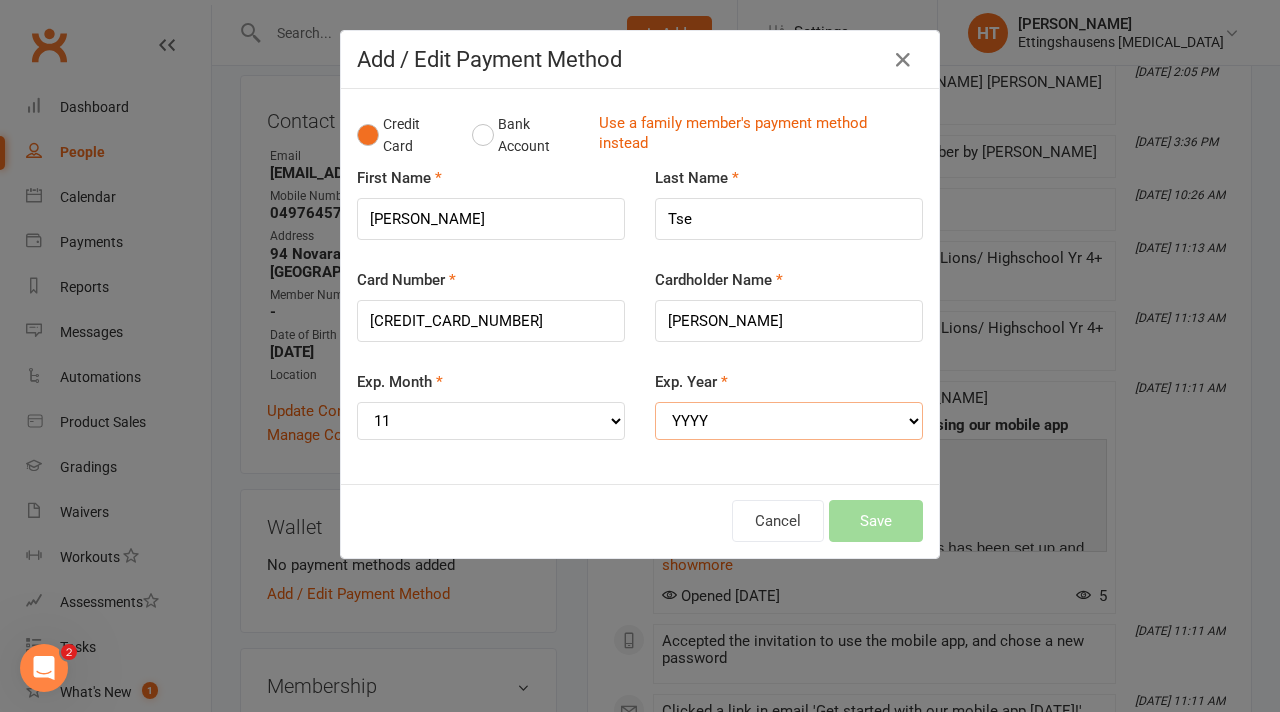 click on "YYYY 2025 2026 2027 2028 2029 2030 2031 2032 2033 2034" at bounding box center [789, 421] 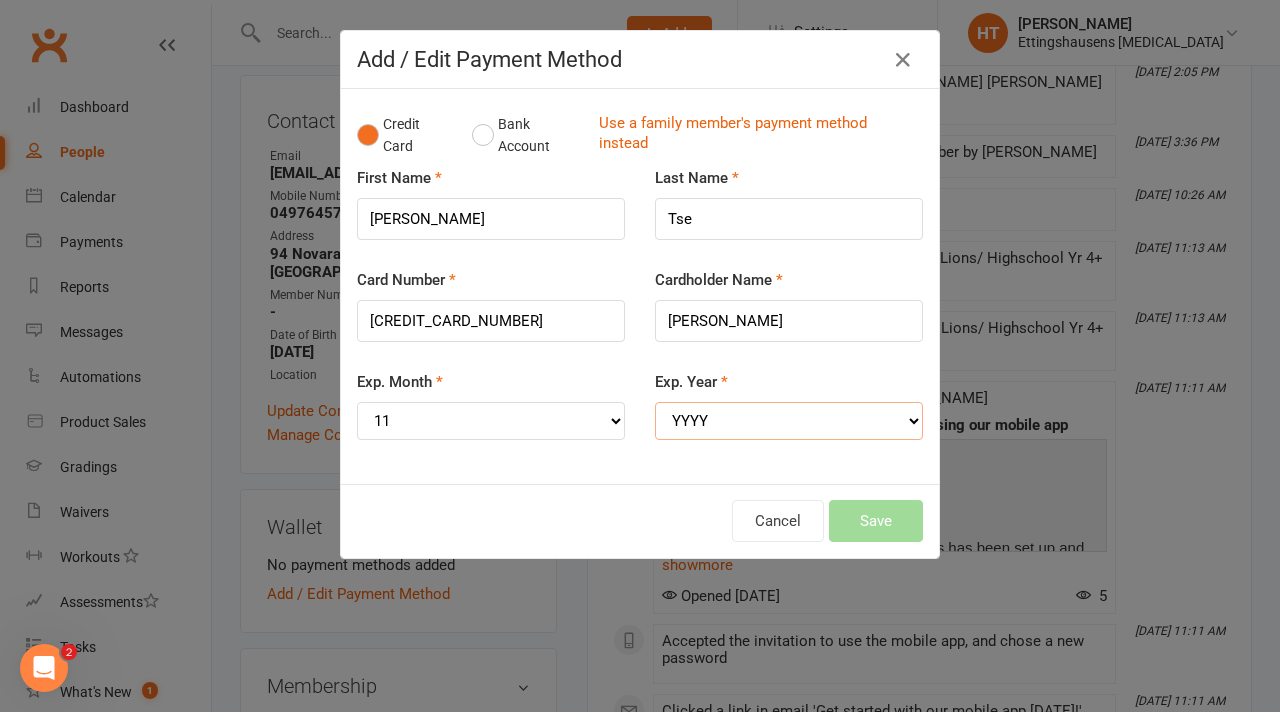 select on "2026" 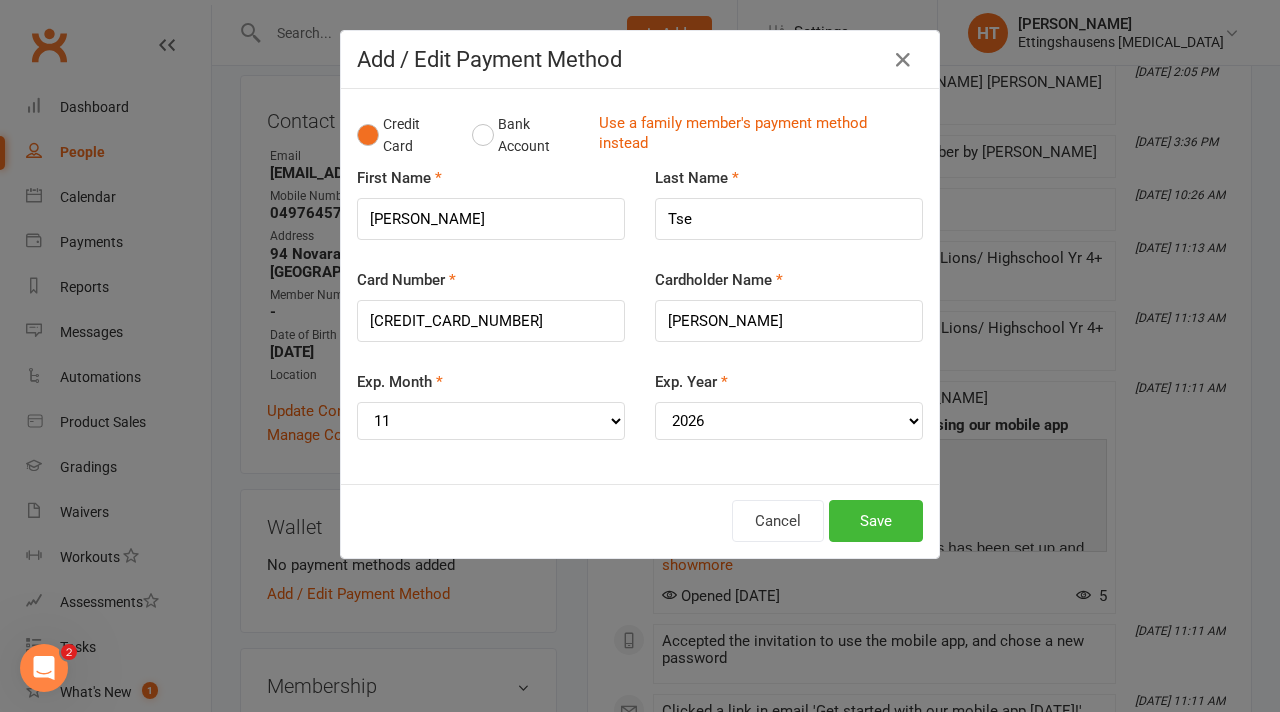 click on "Cancel Save" at bounding box center (640, 521) 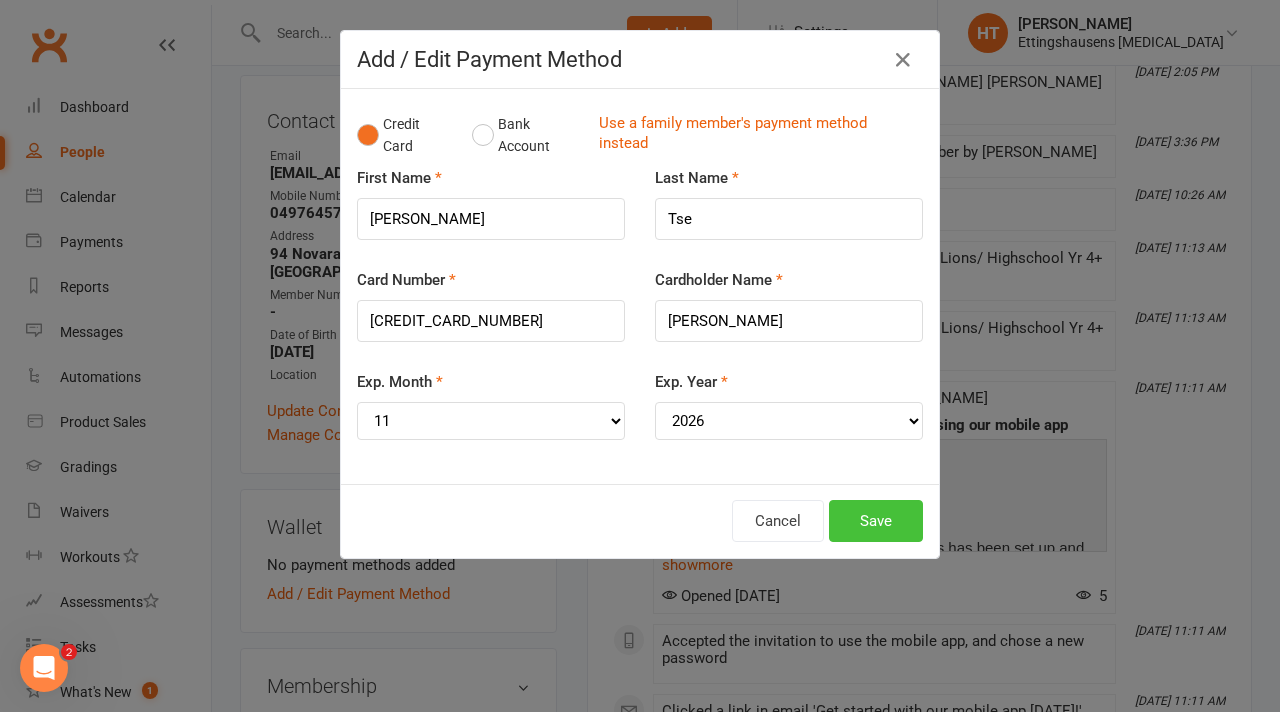 click on "Save" at bounding box center [876, 521] 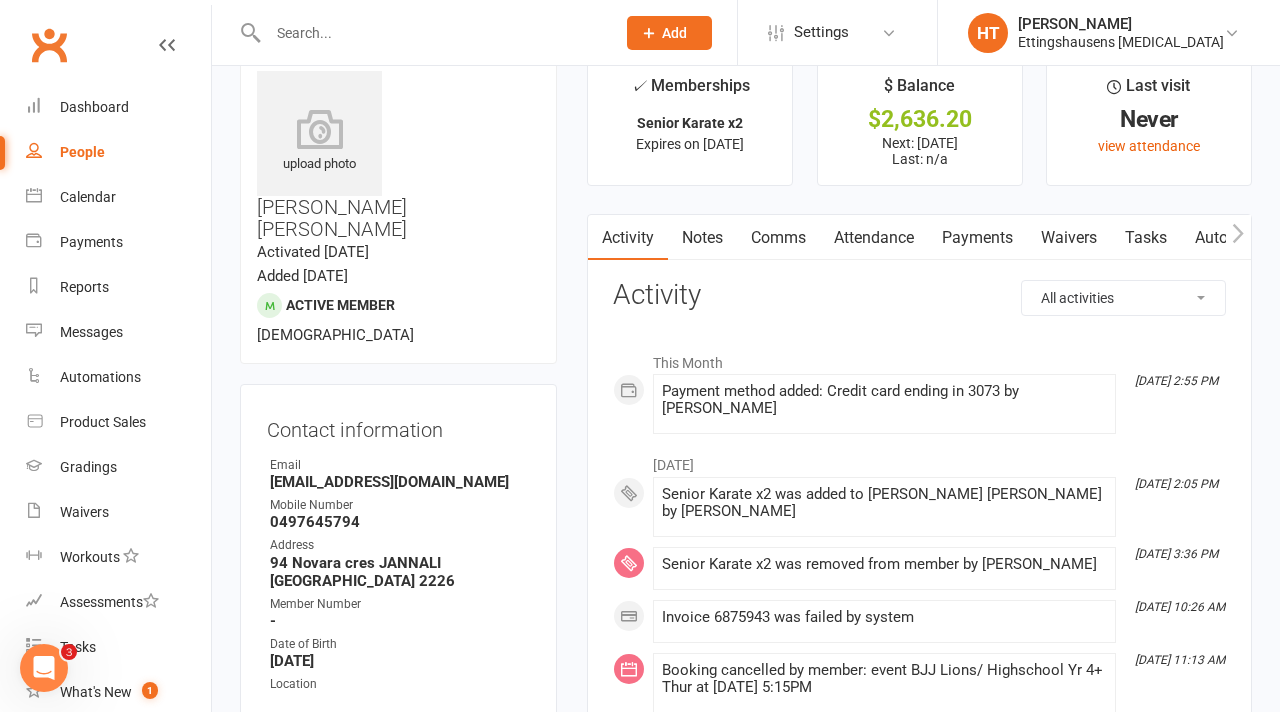 scroll, scrollTop: 22, scrollLeft: 0, axis: vertical 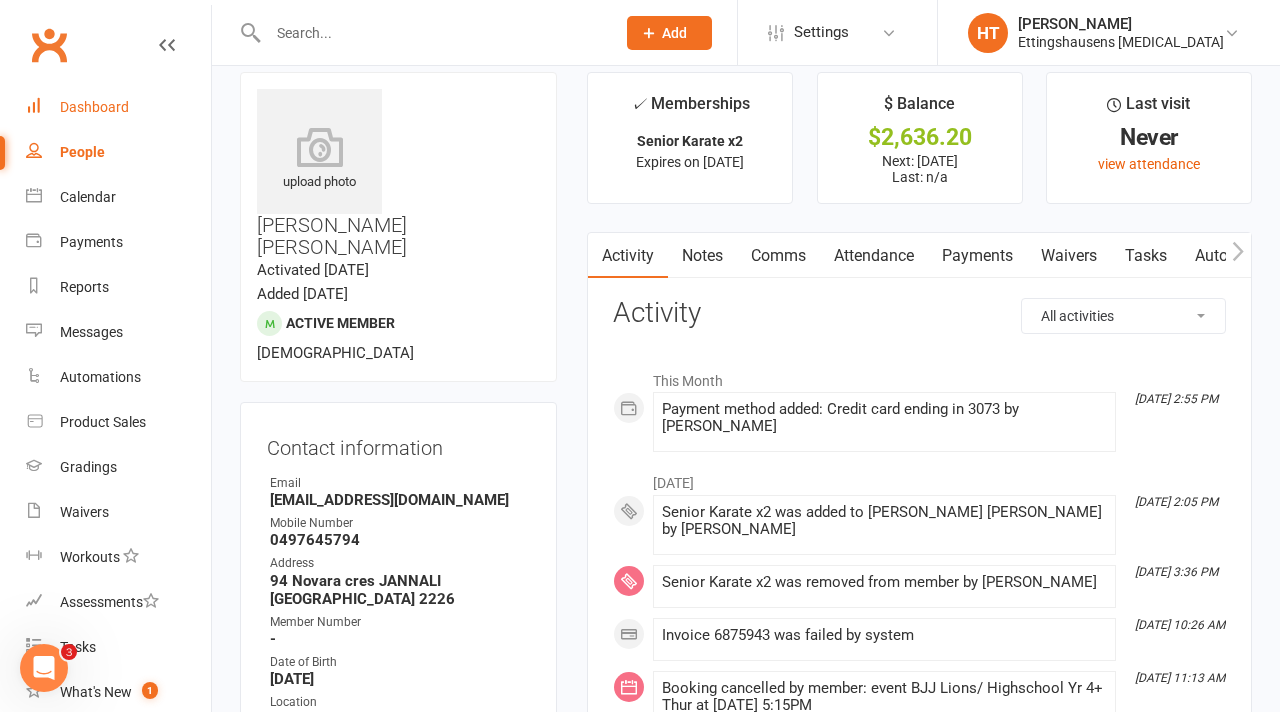 click on "Dashboard" at bounding box center [94, 107] 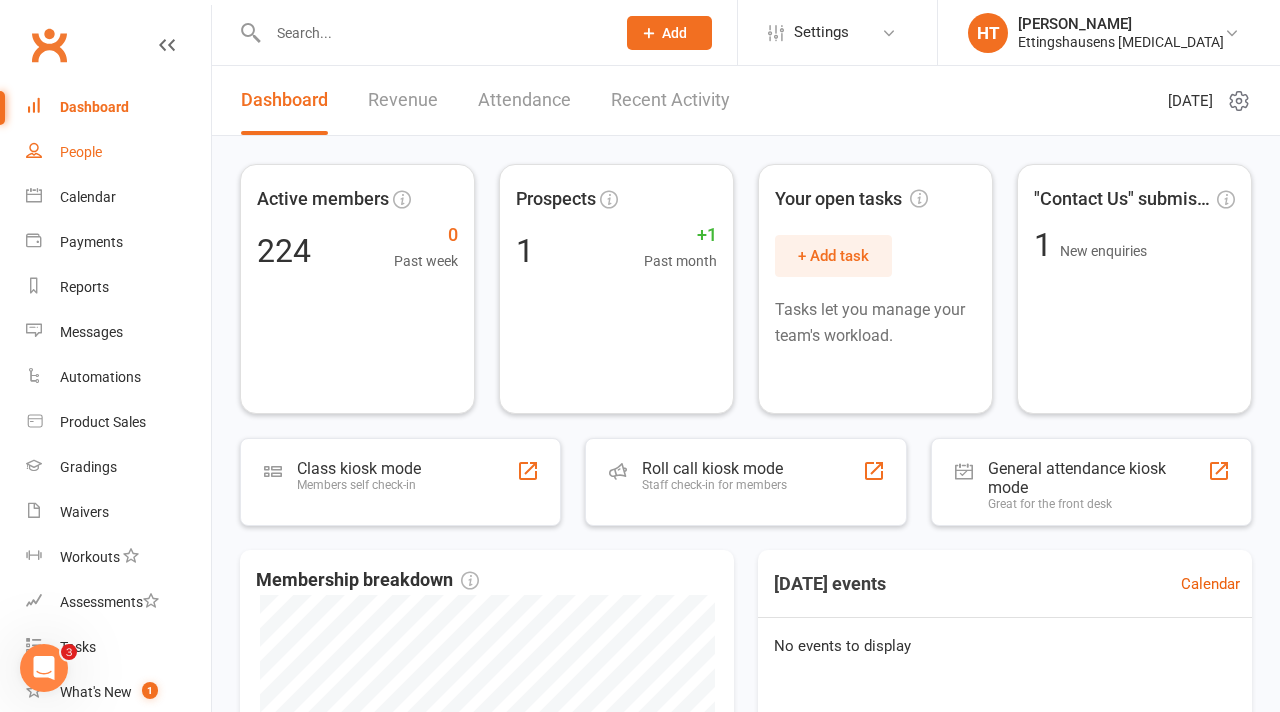 click on "People" at bounding box center [118, 152] 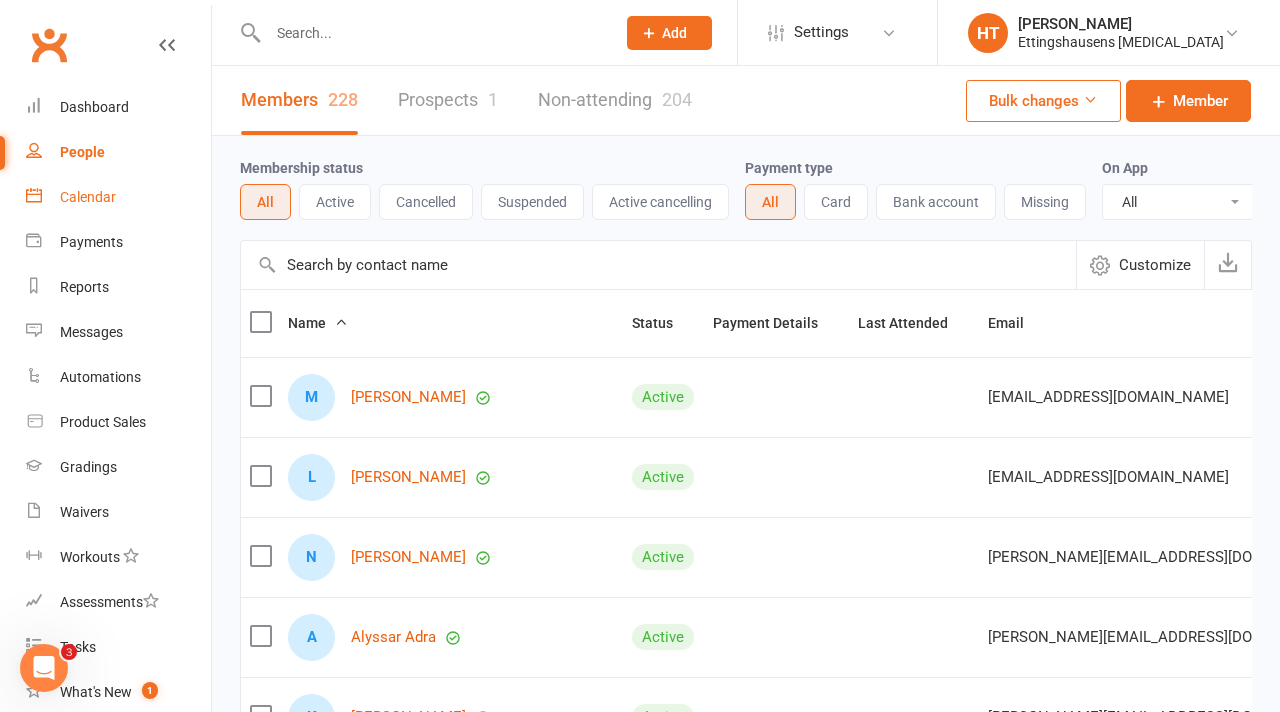 click on "Calendar" at bounding box center [118, 197] 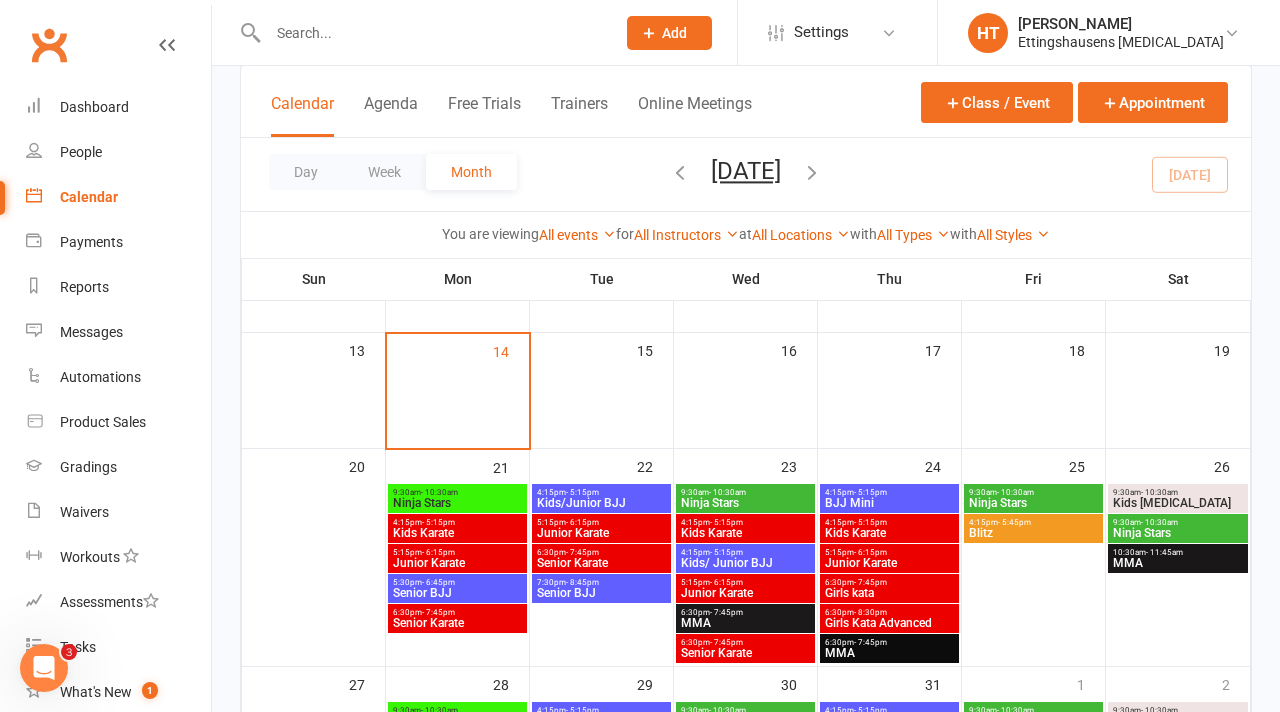 scroll, scrollTop: 465, scrollLeft: 0, axis: vertical 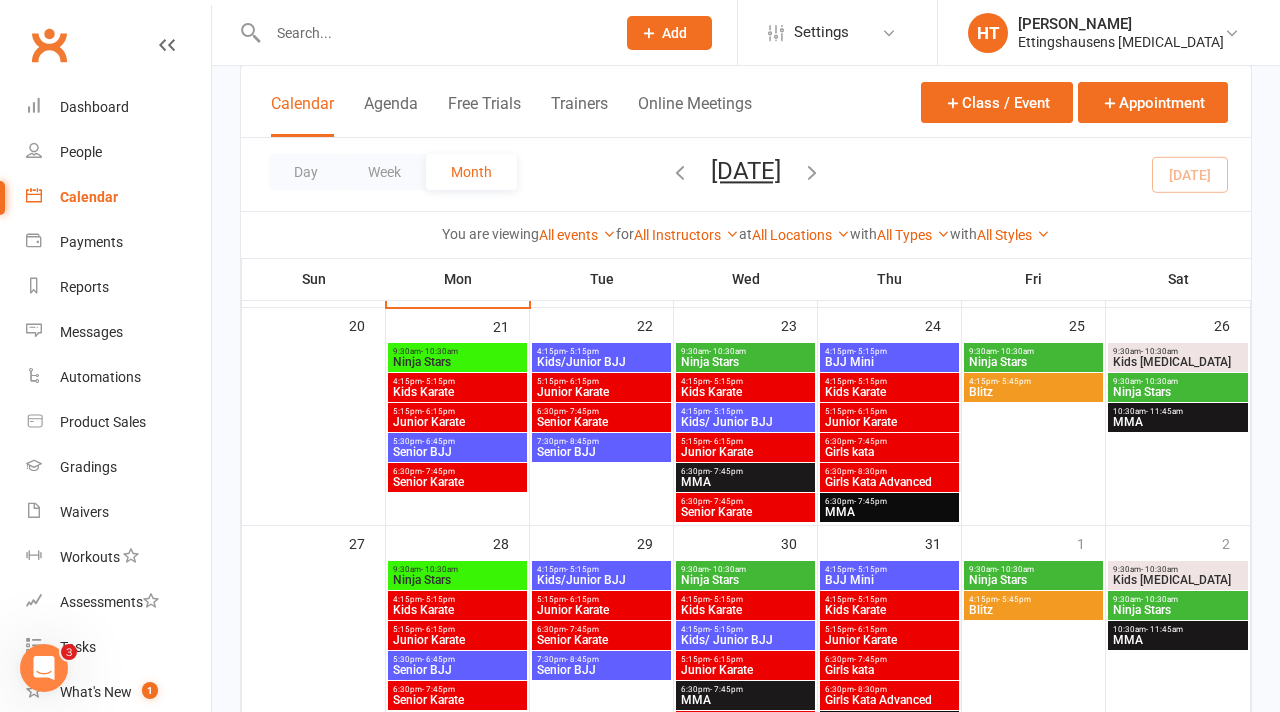 click on "5:30pm  - 6:45pm" at bounding box center [457, 441] 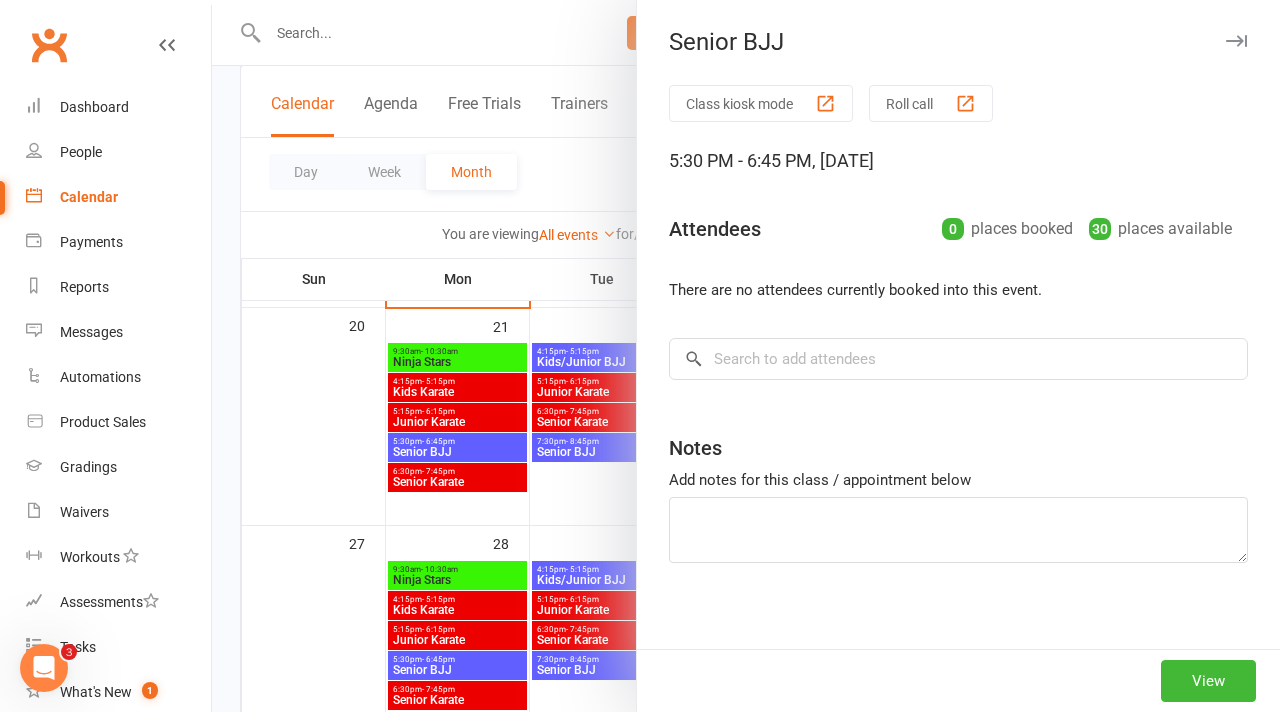 click on "Senior BJJ Class kiosk mode  Roll call  5:30 PM - 6:45 PM, [DATE] Attendees  0  places booked 30  places available There are no attendees currently booked into this event. × No results
Notes  Add notes for this class / appointment below View" at bounding box center [746, 356] 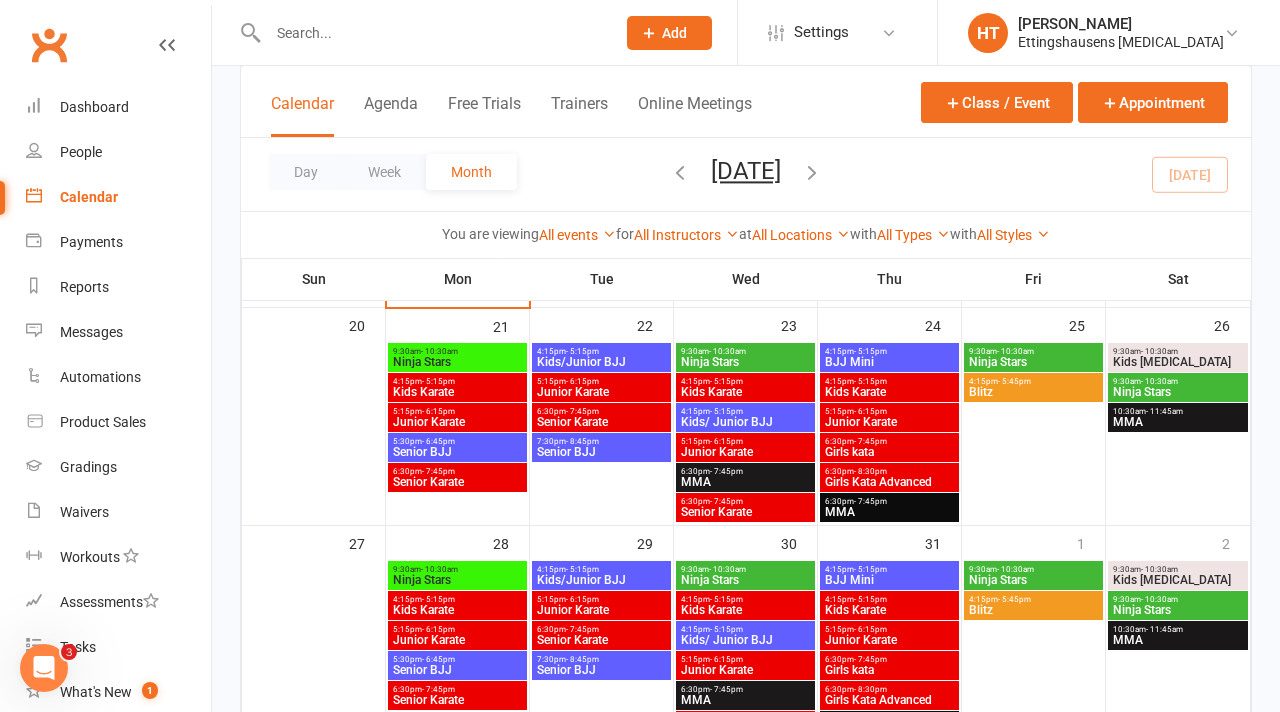 click on "Junior Karate" at bounding box center [457, 422] 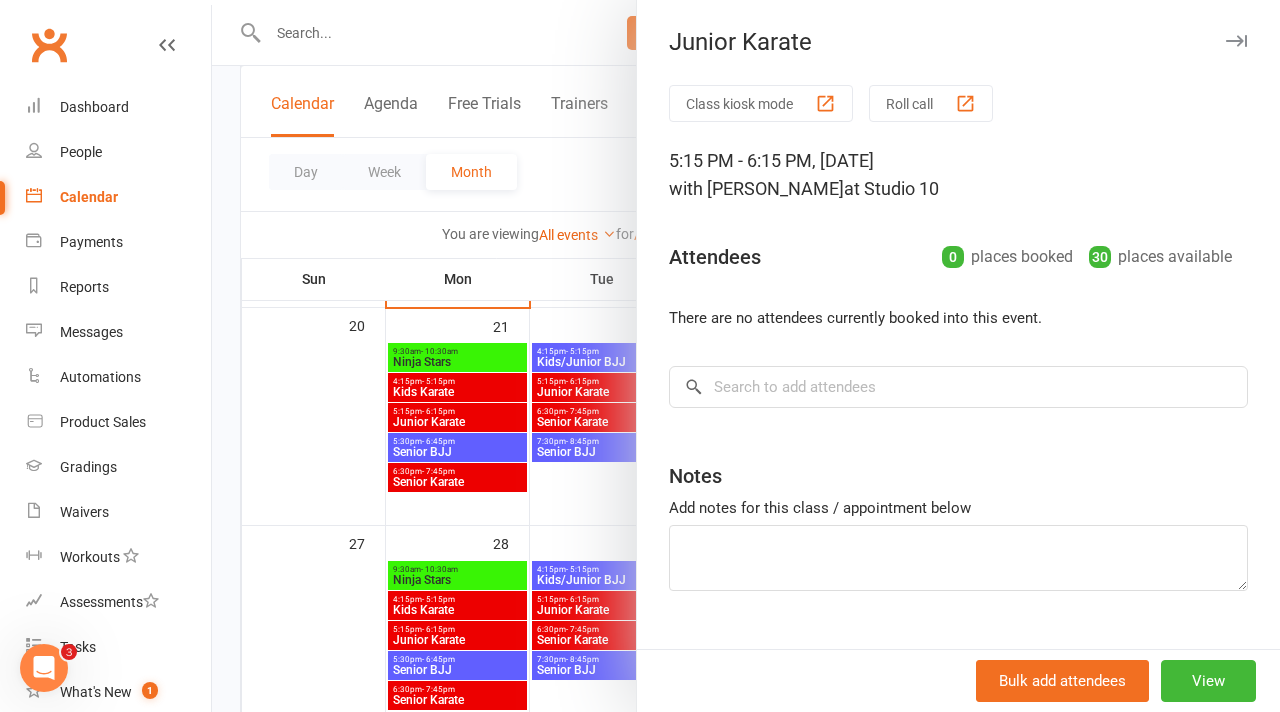 click at bounding box center (746, 356) 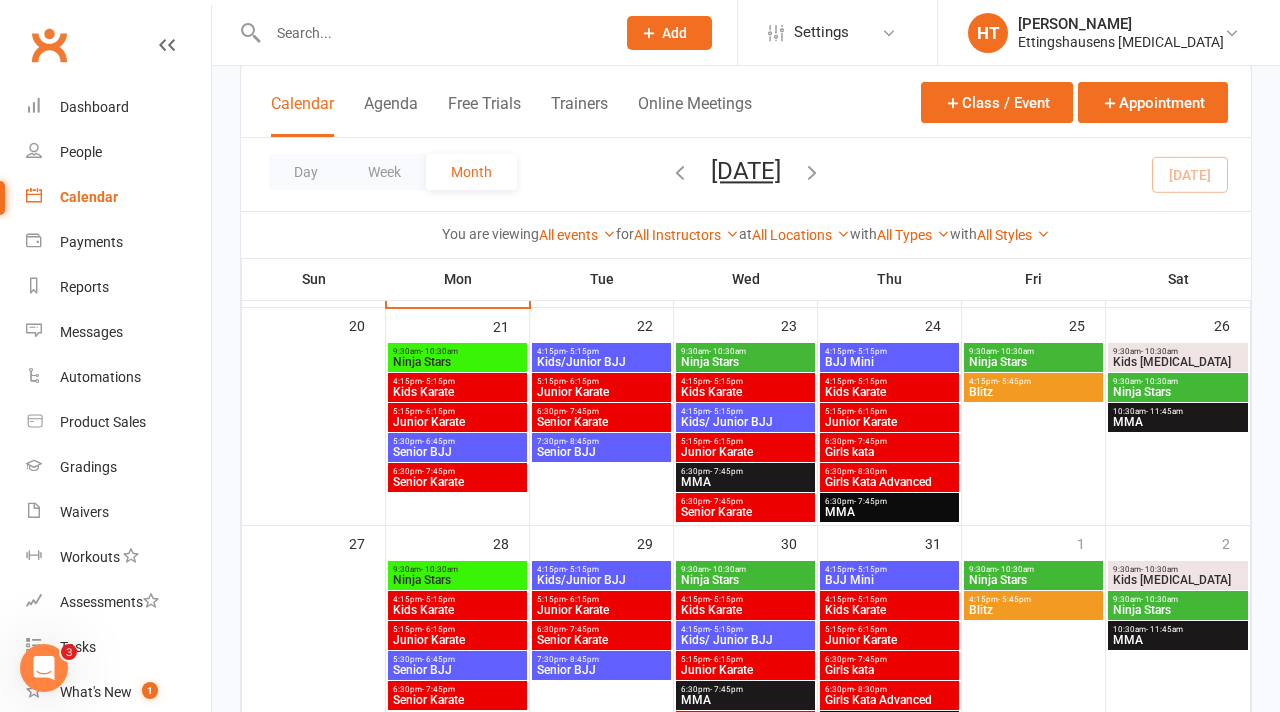 click on "Senior Karate" at bounding box center (457, 482) 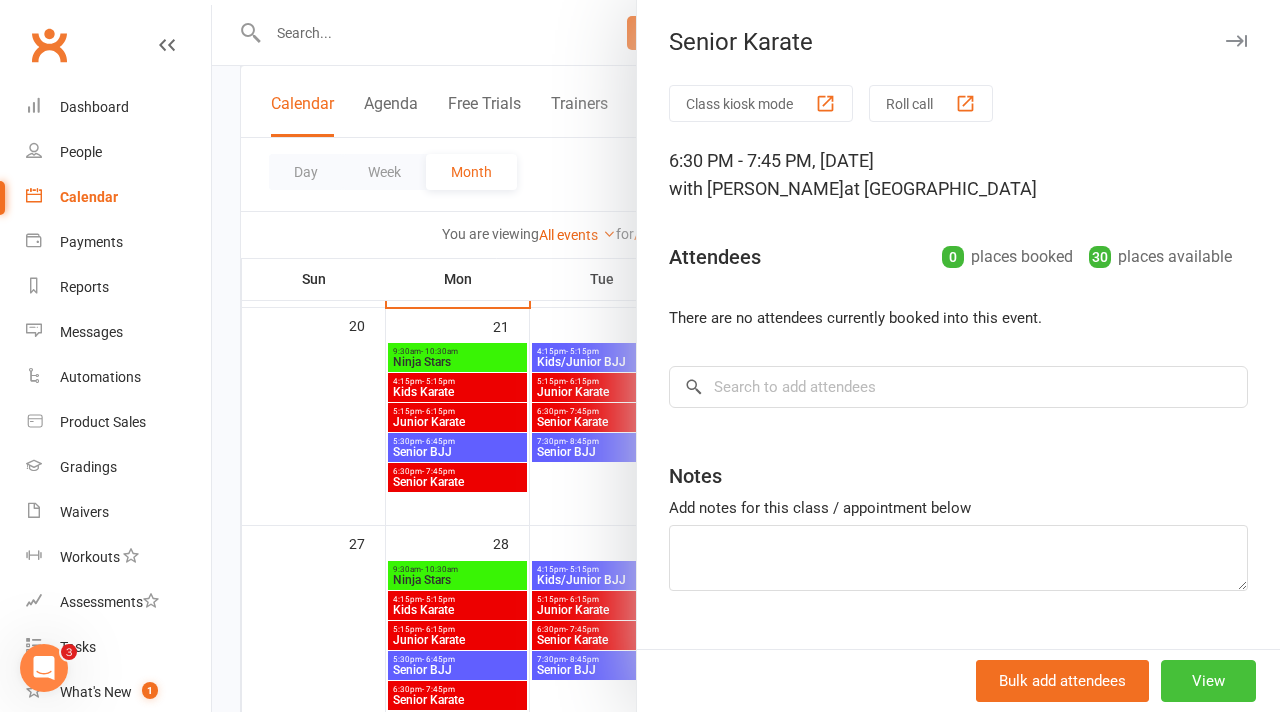 drag, startPoint x: 1185, startPoint y: 678, endPoint x: 1018, endPoint y: 354, distance: 364.50653 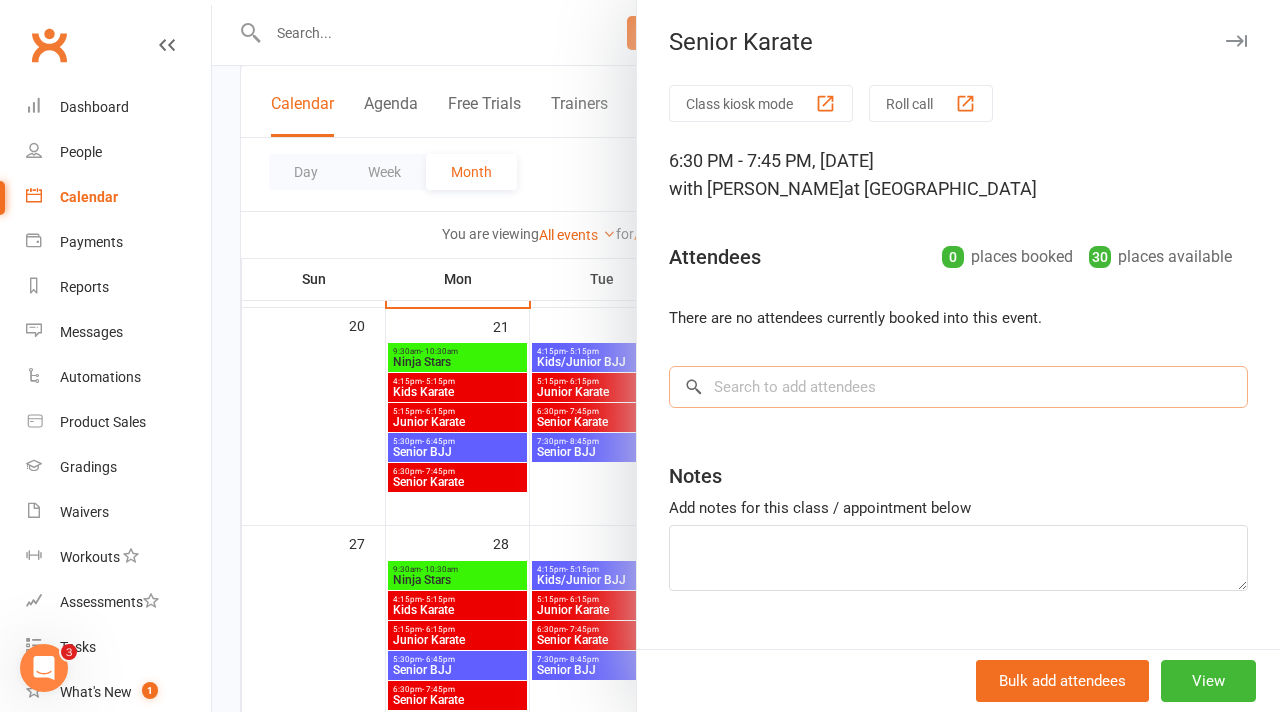 click at bounding box center (958, 387) 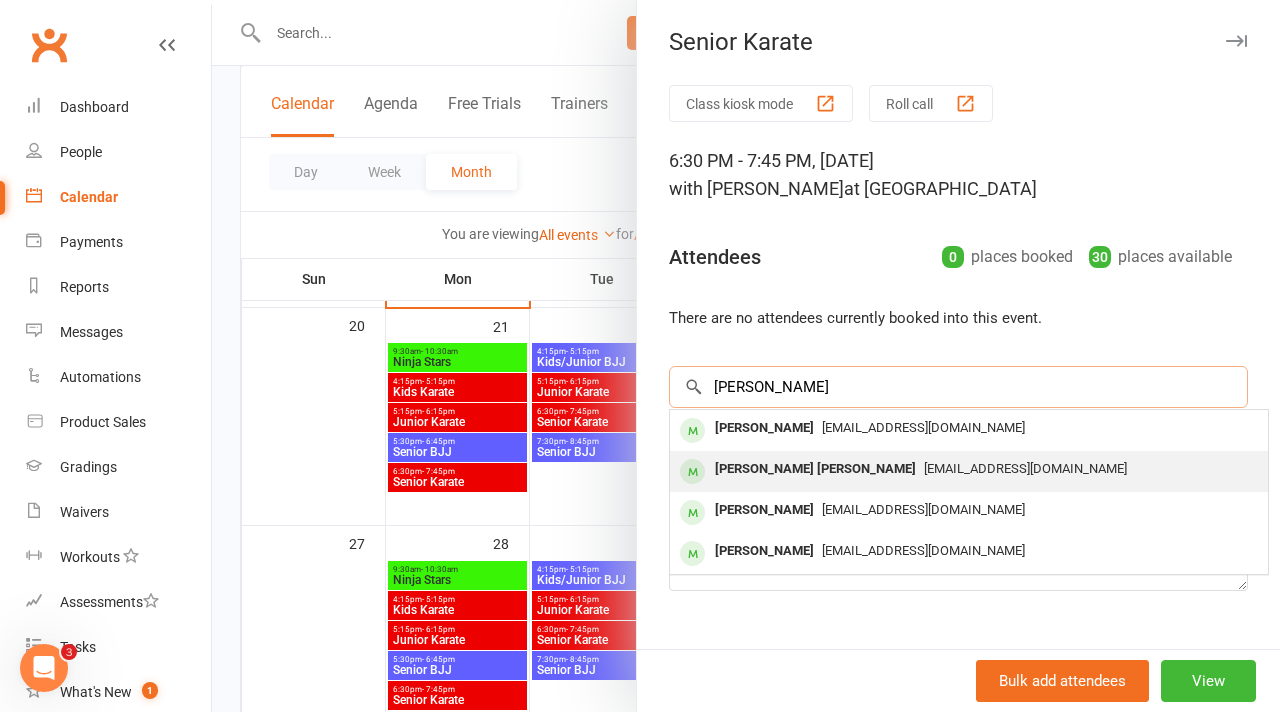 type on "[PERSON_NAME]" 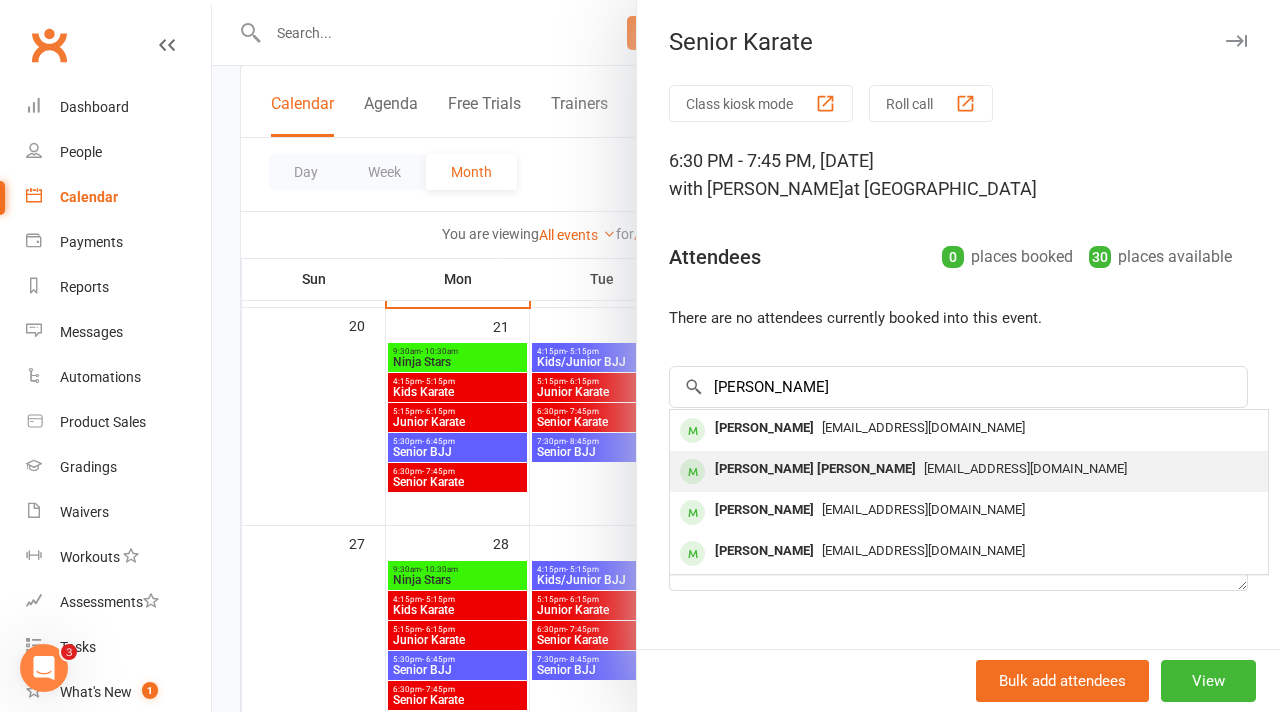 click on "[EMAIL_ADDRESS][DOMAIN_NAME]" at bounding box center (969, 469) 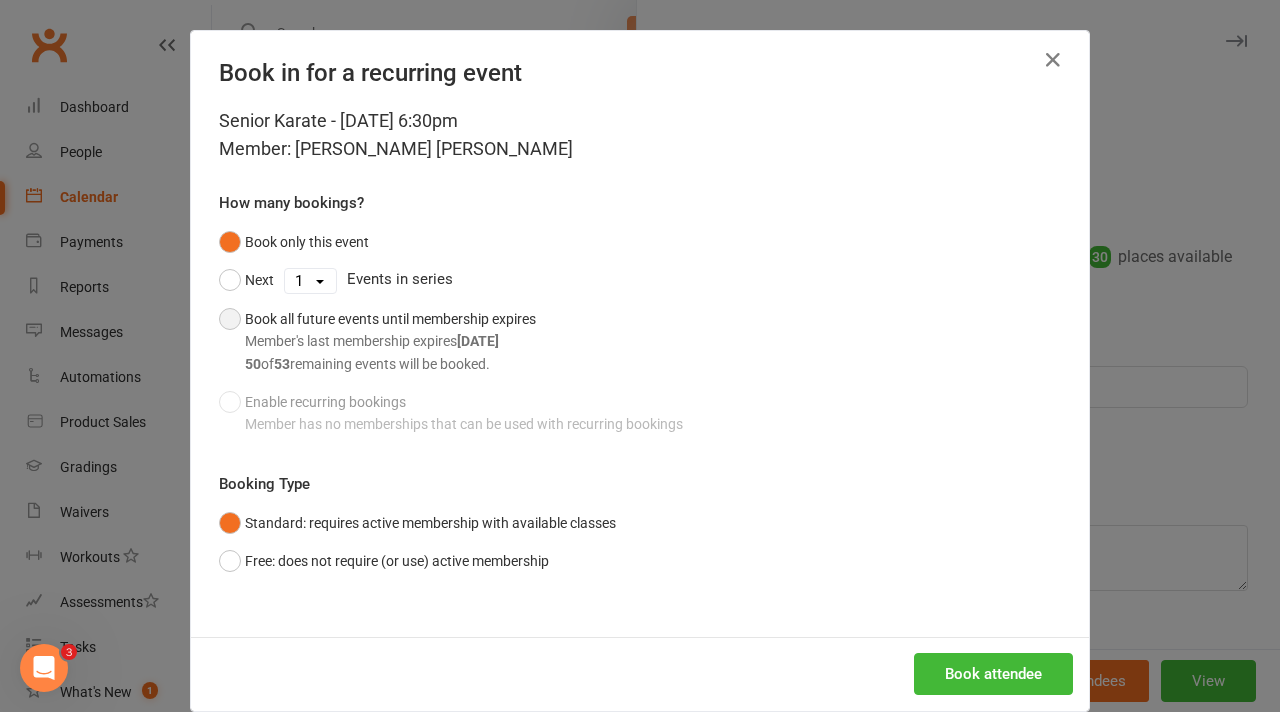 click on "Book all future events until membership expires Member's last membership expires  [DATE] 50  of  53  remaining events will be booked." at bounding box center [377, 341] 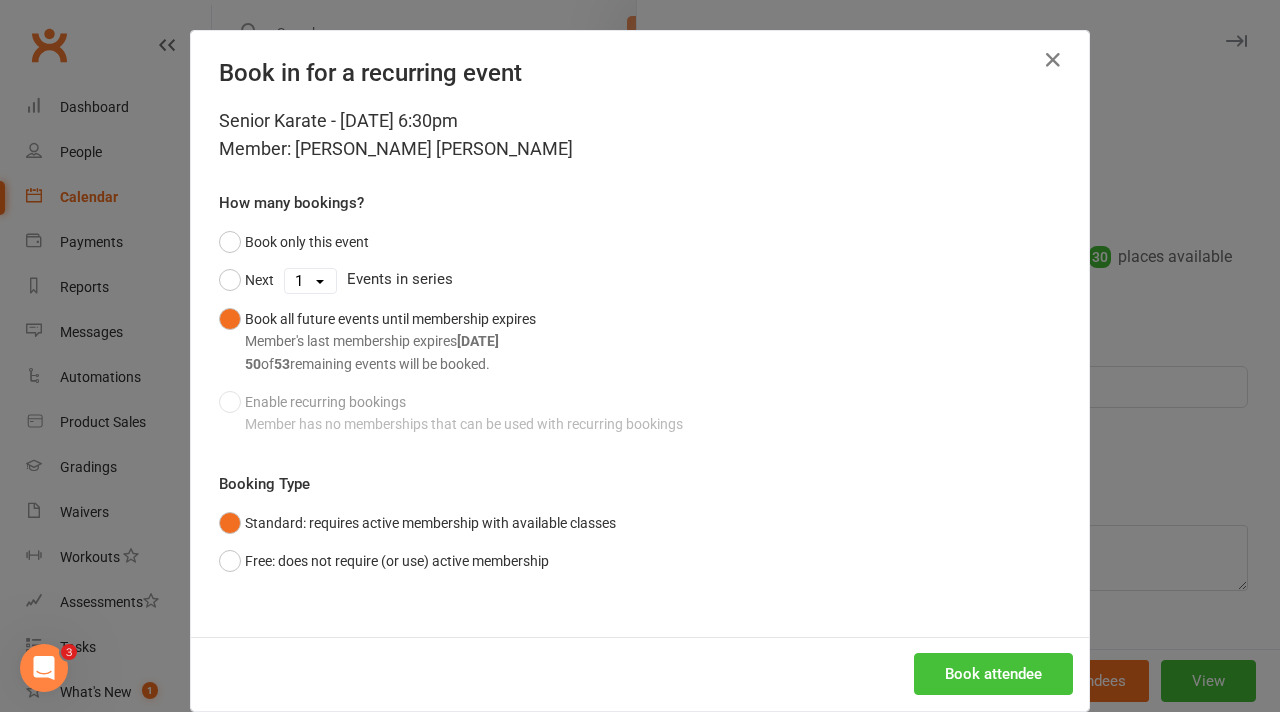 click on "Book attendee" at bounding box center [993, 674] 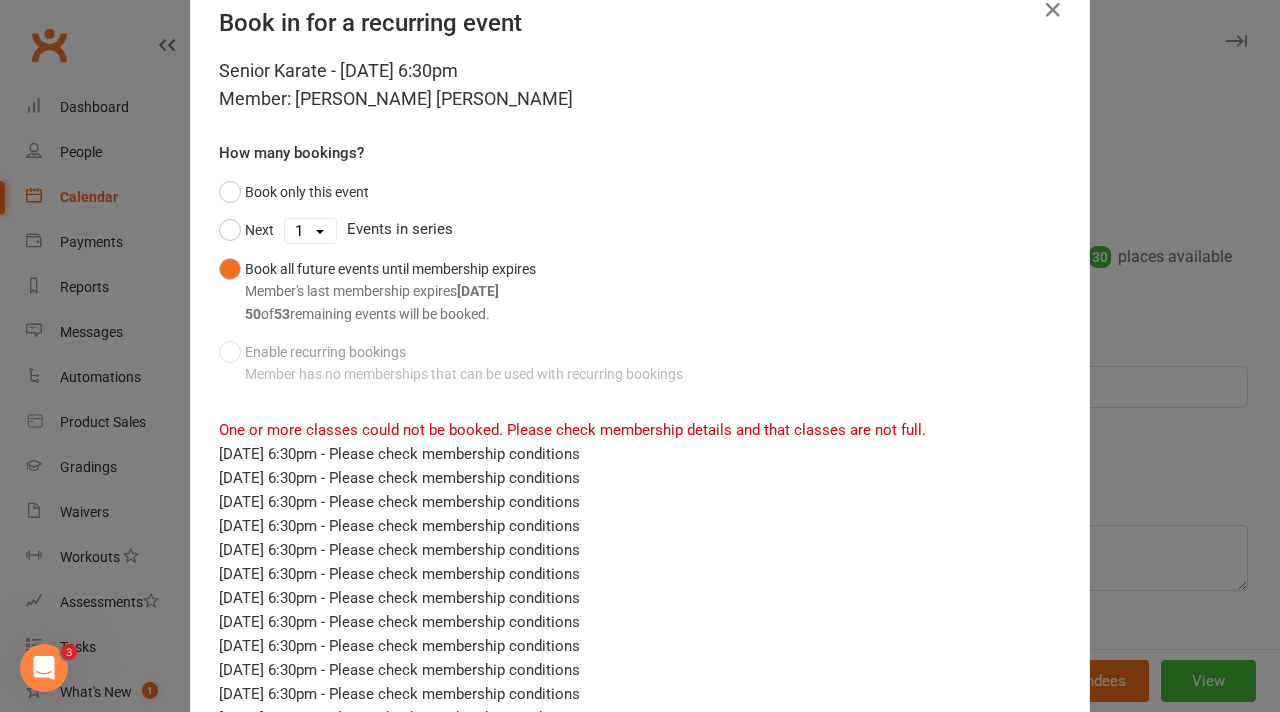scroll, scrollTop: 0, scrollLeft: 0, axis: both 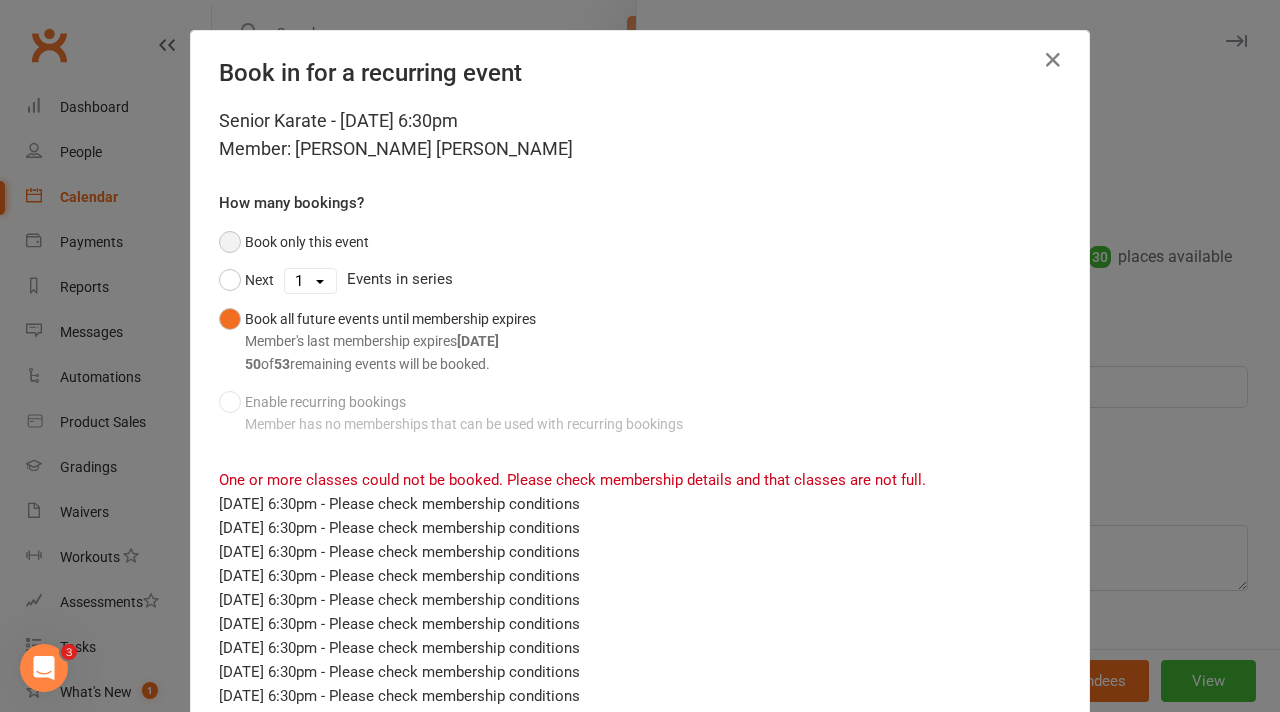 click on "Book only this event" at bounding box center (294, 242) 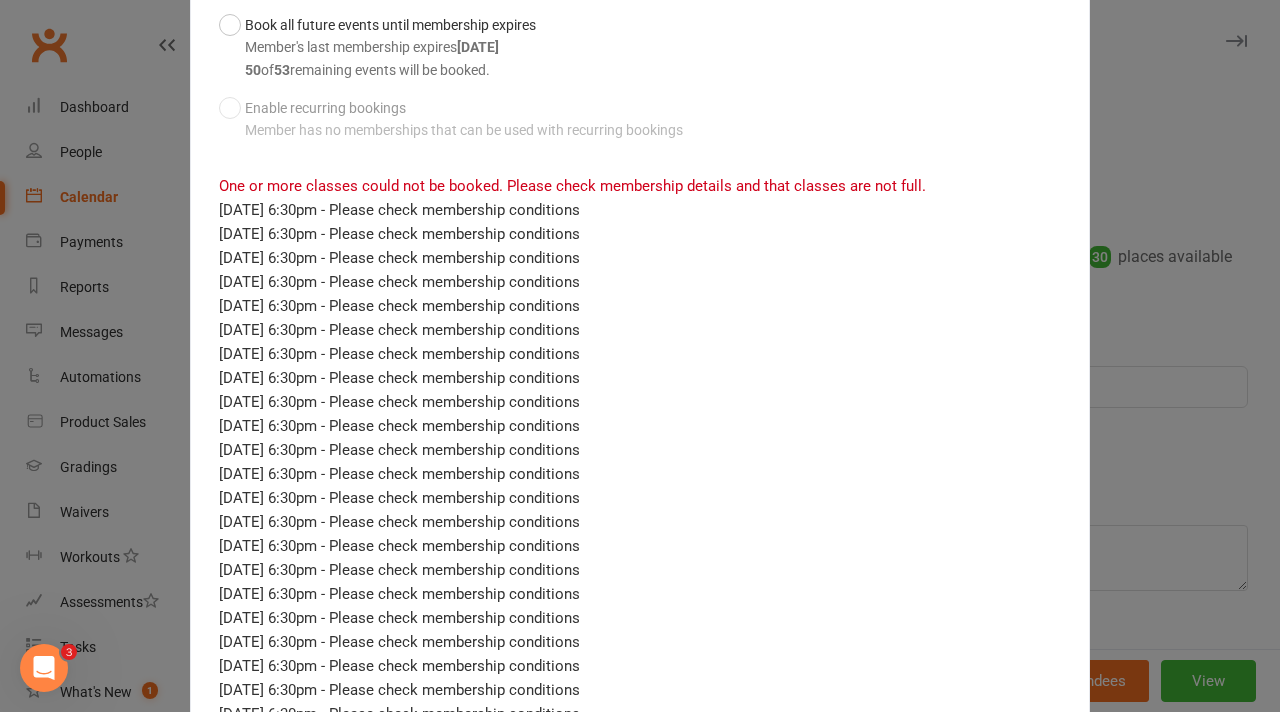 scroll, scrollTop: 0, scrollLeft: 0, axis: both 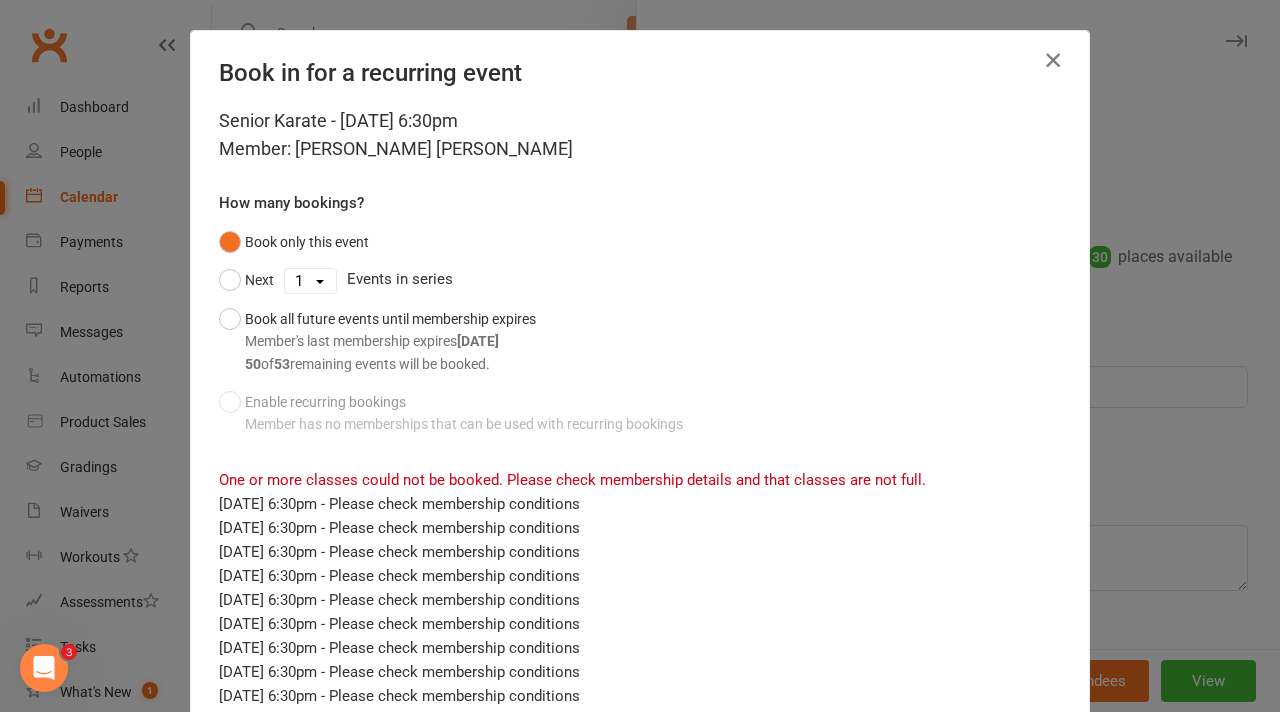 click at bounding box center (1053, 60) 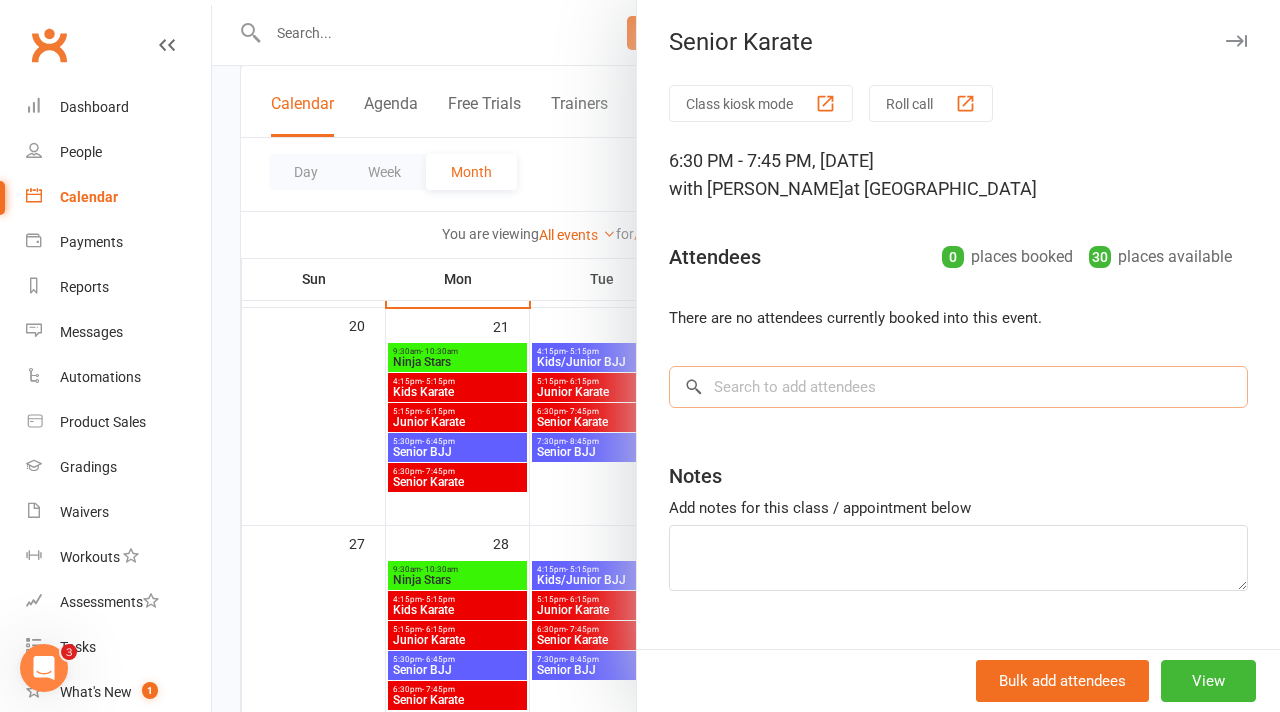 click at bounding box center (958, 387) 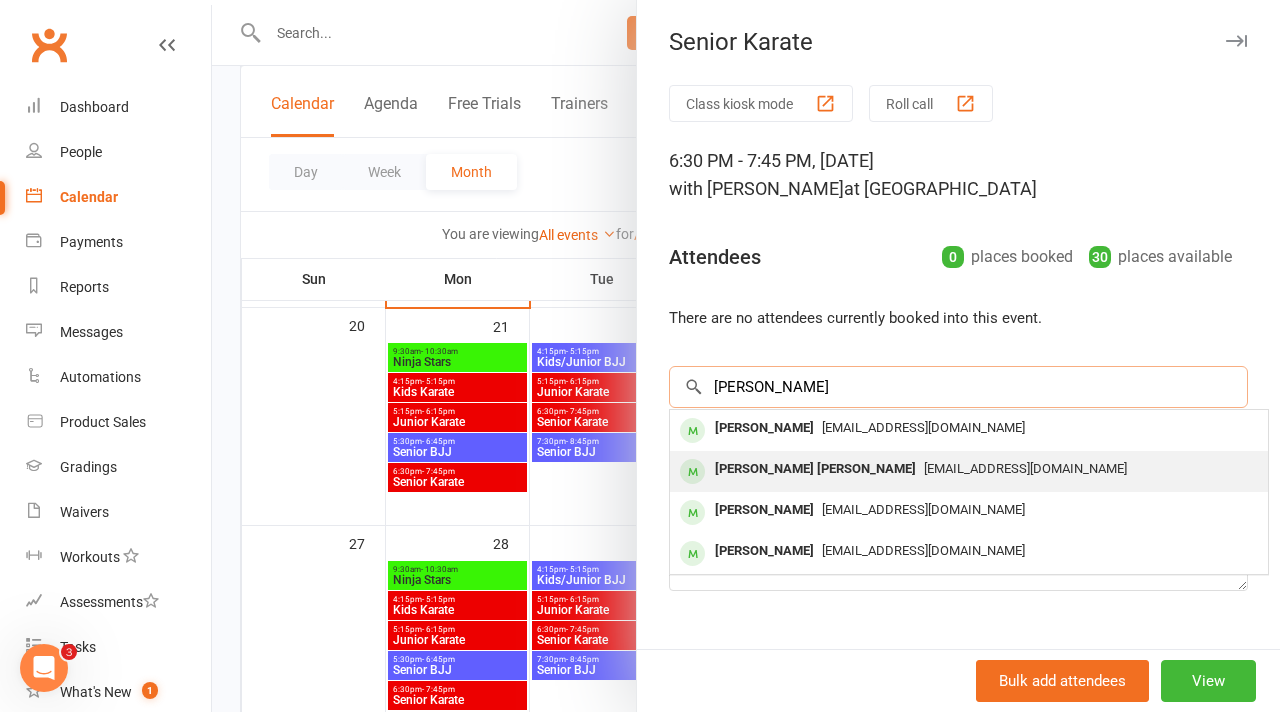 type on "[PERSON_NAME]" 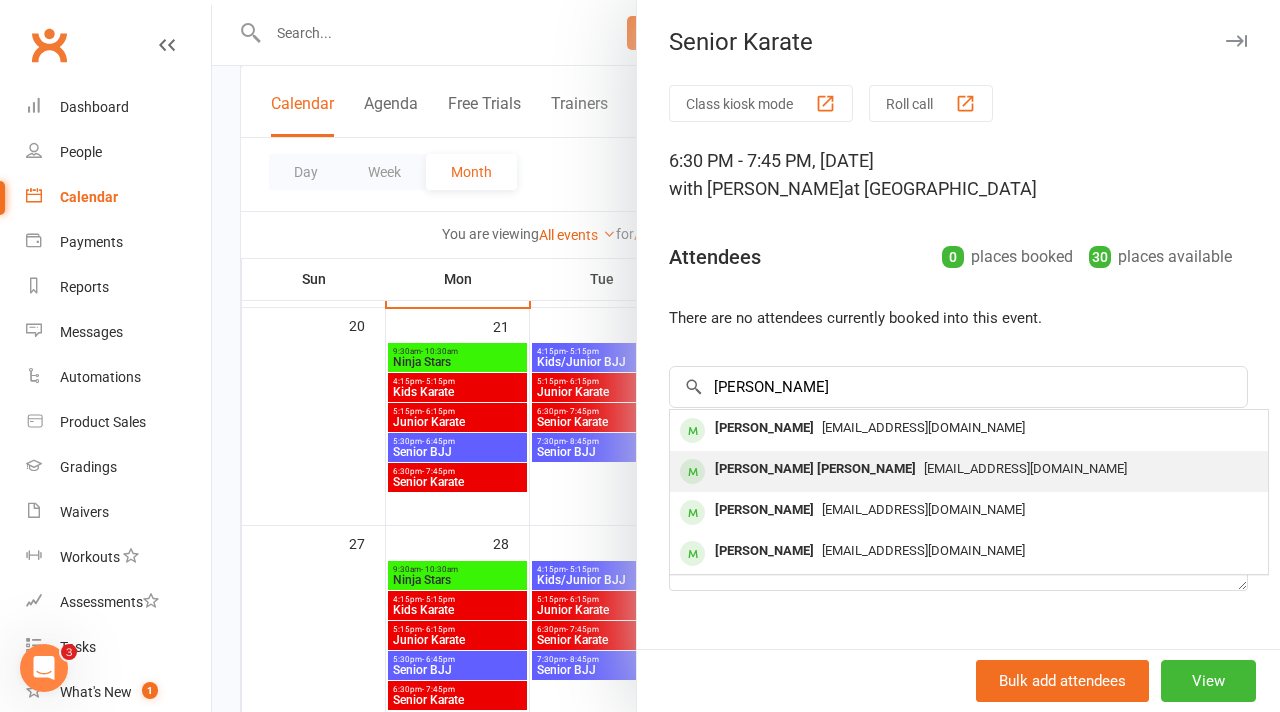 click on "[PERSON_NAME] [PERSON_NAME]" at bounding box center [815, 469] 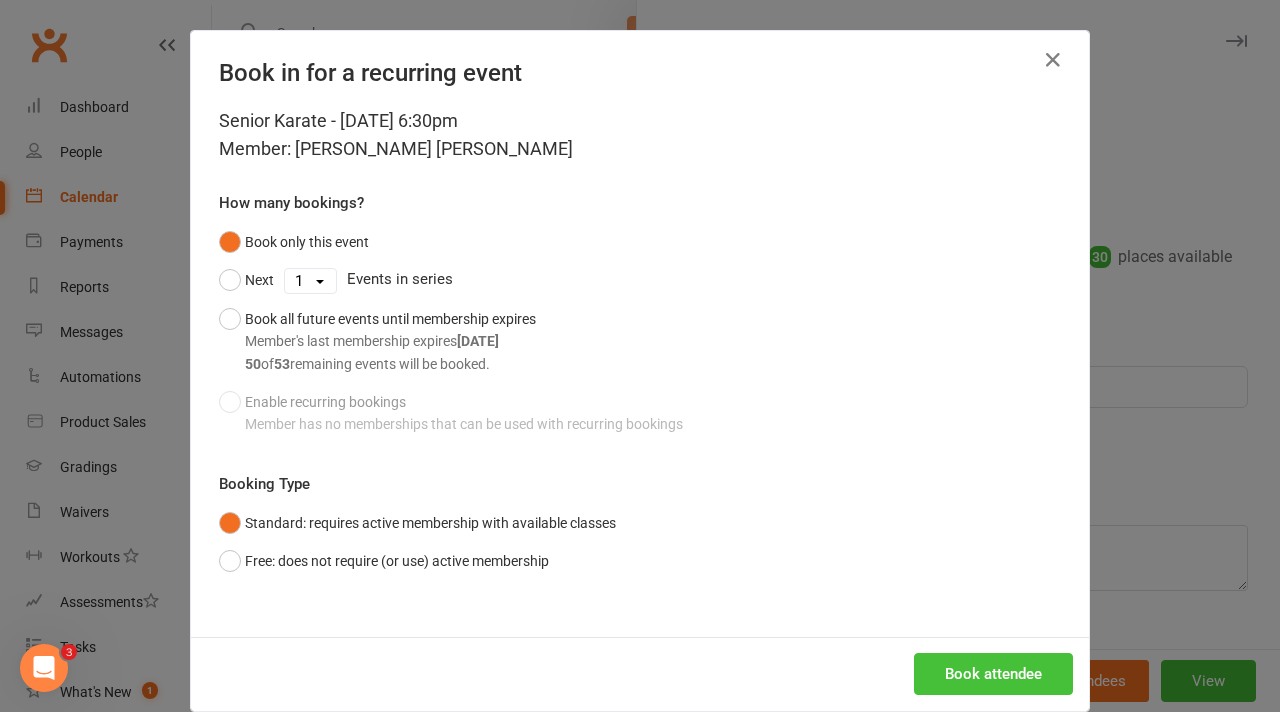 click on "Book attendee" at bounding box center (993, 674) 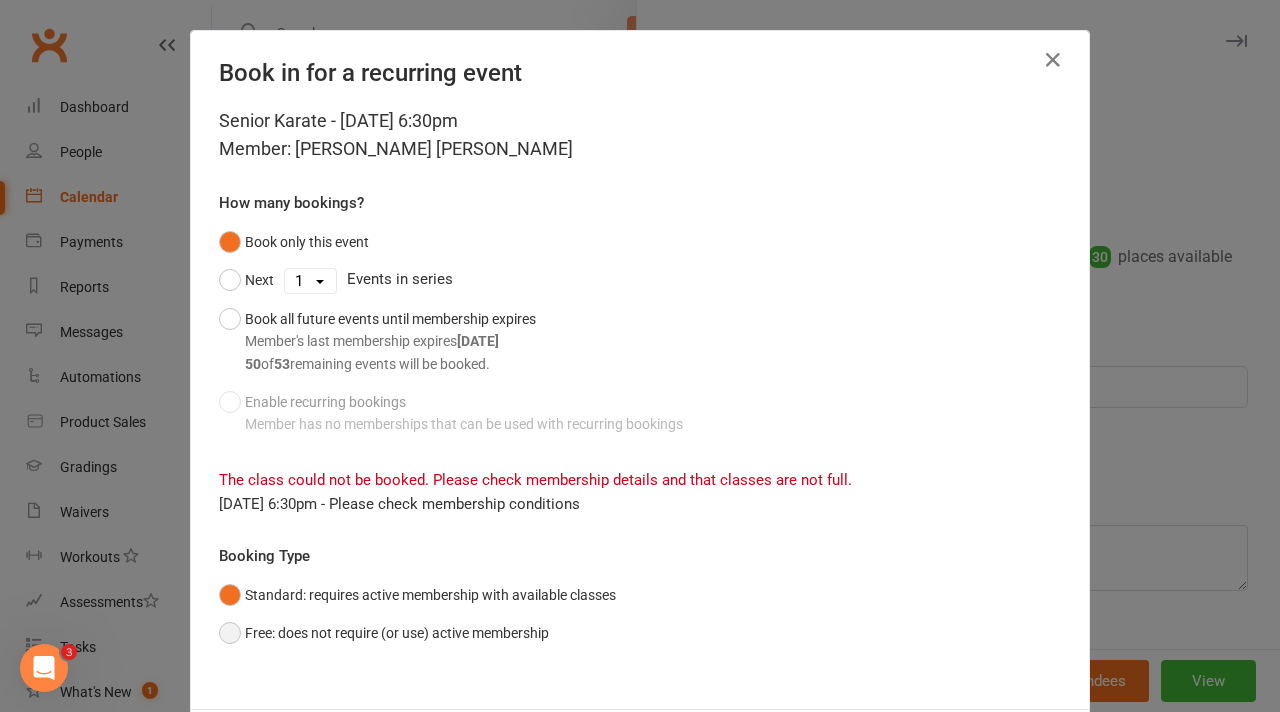click on "Free: does not require (or use) active membership" at bounding box center (384, 633) 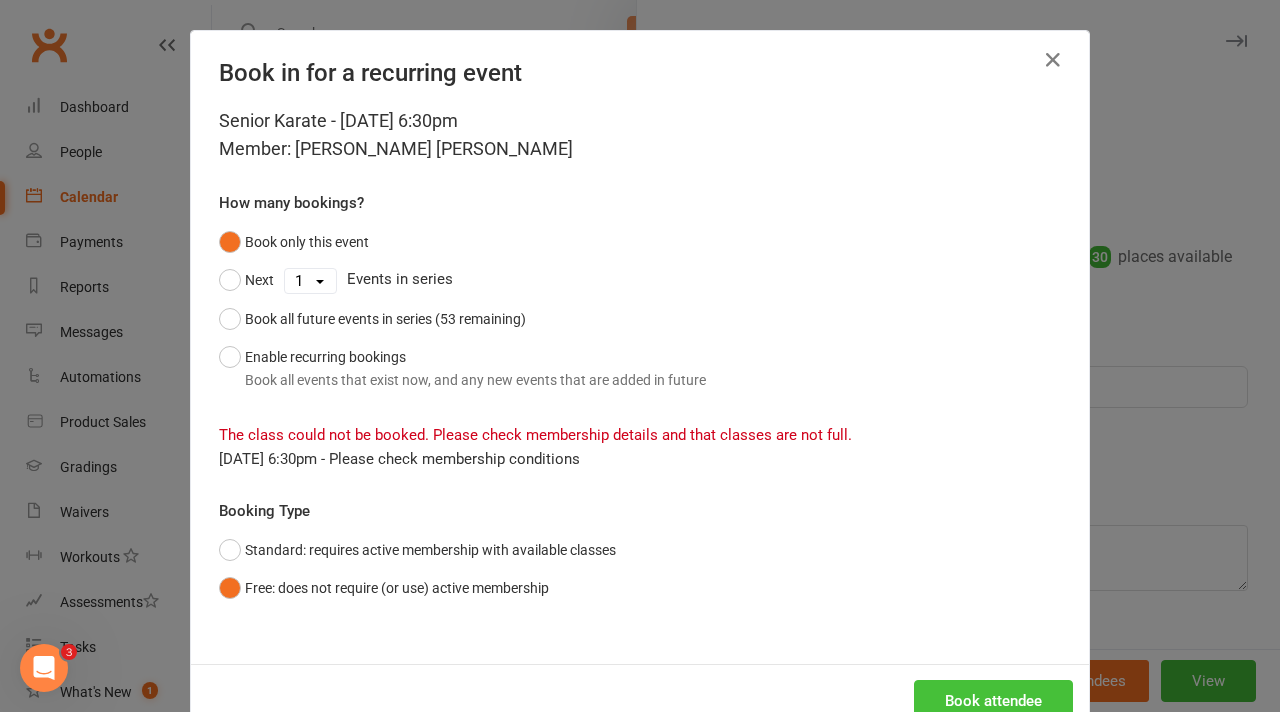 click on "Book attendee" at bounding box center (993, 701) 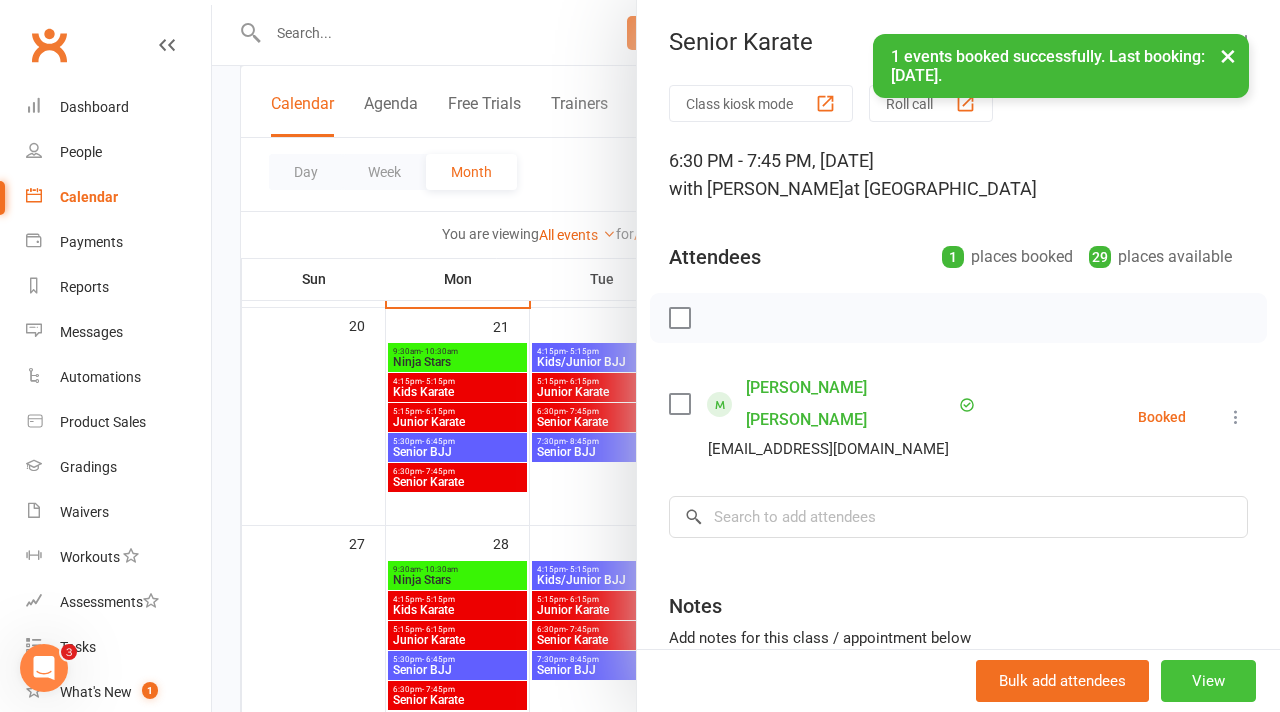 click on "View" at bounding box center [1208, 681] 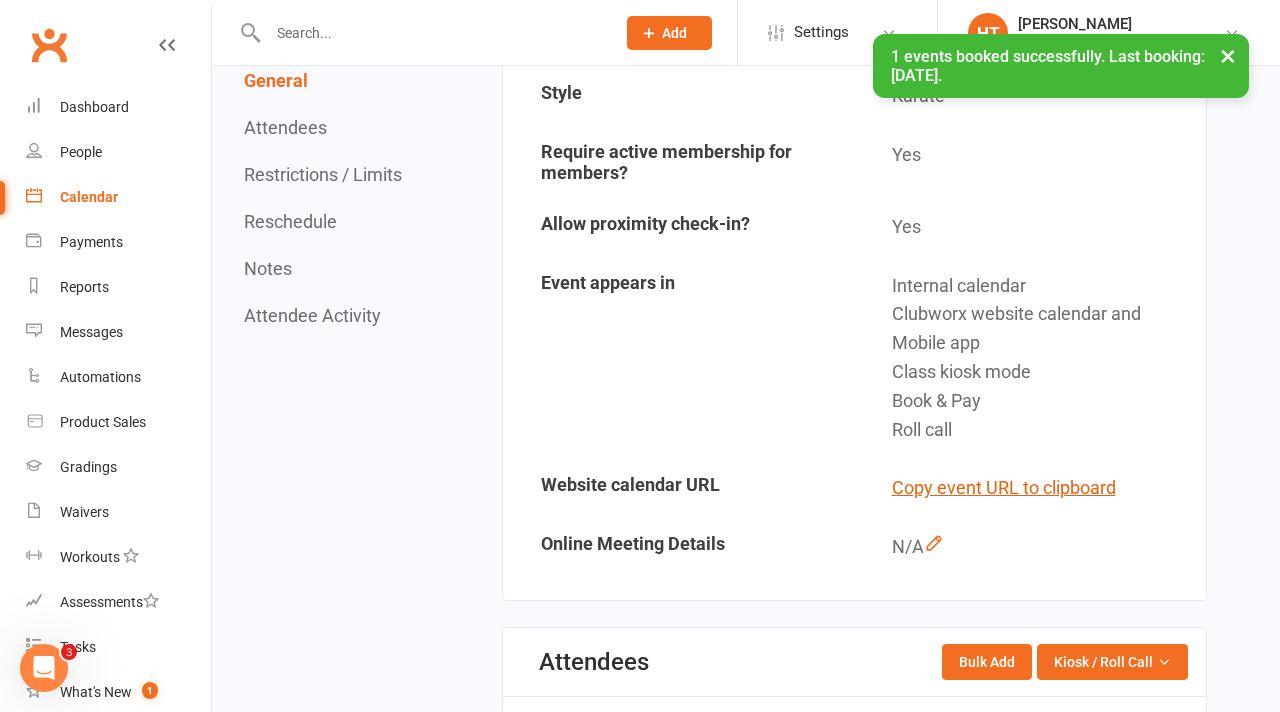 scroll, scrollTop: 0, scrollLeft: 0, axis: both 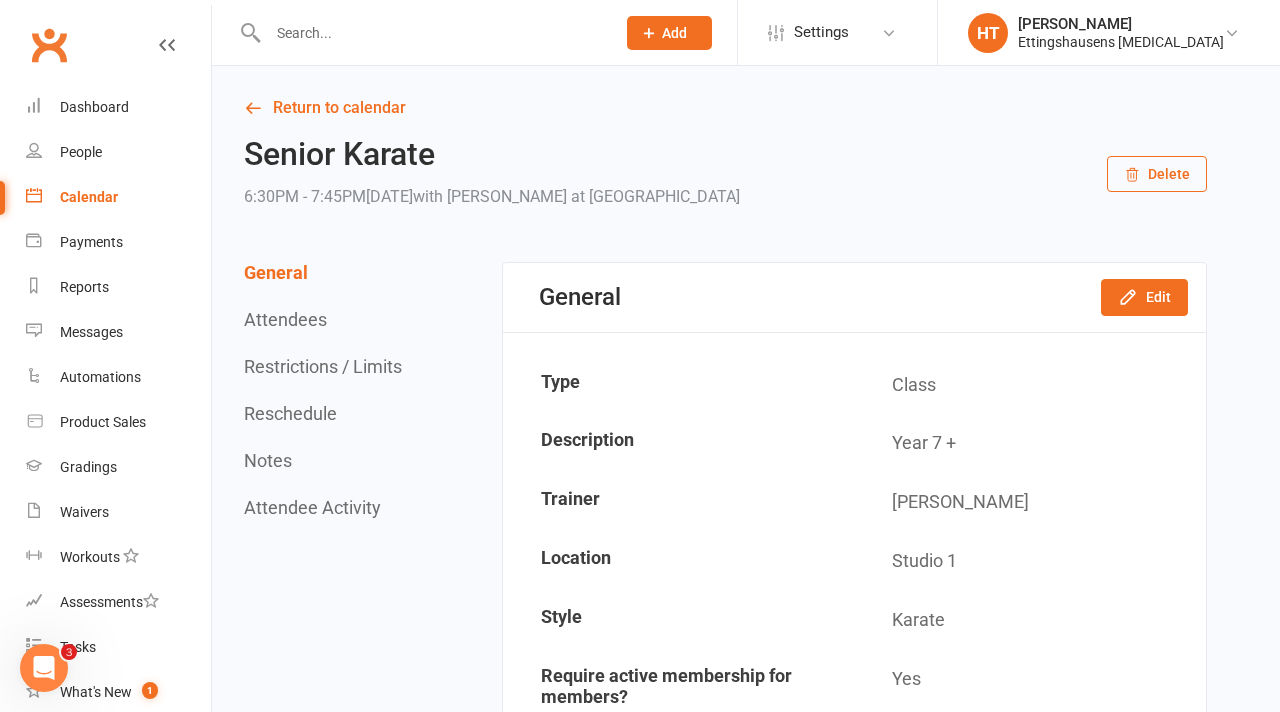 click on "Calendar" at bounding box center (118, 197) 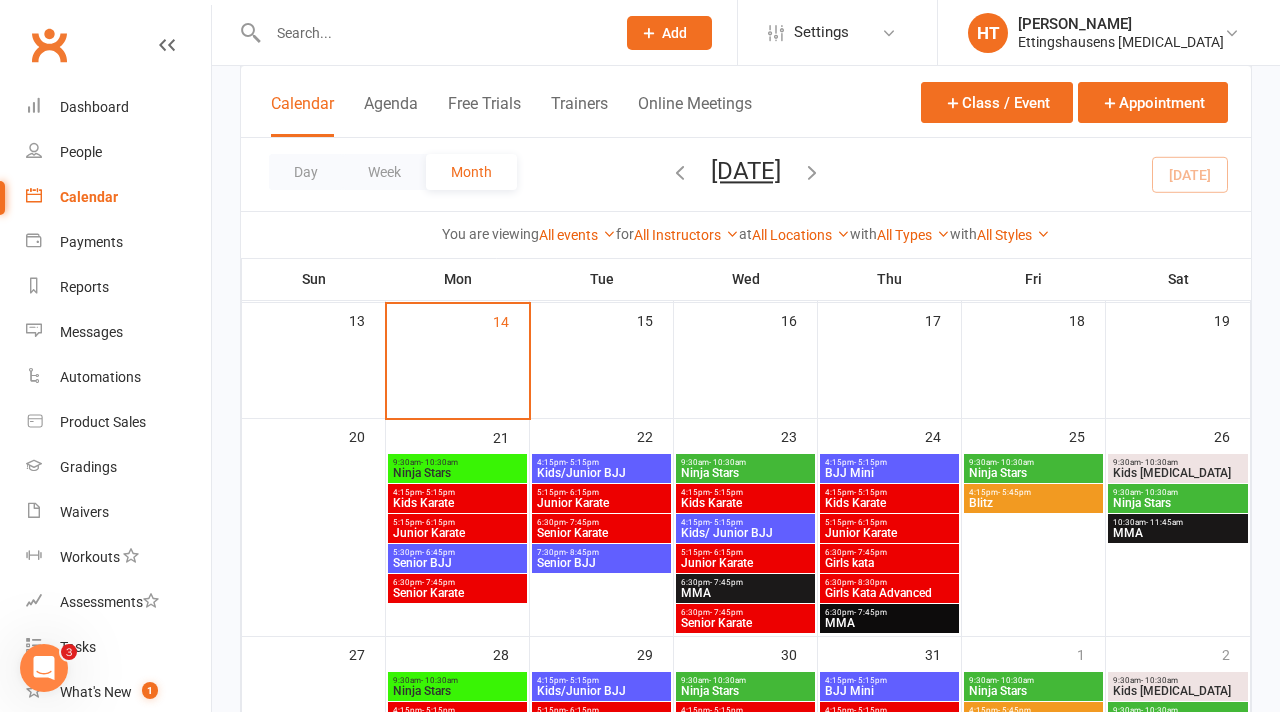 scroll, scrollTop: 575, scrollLeft: 0, axis: vertical 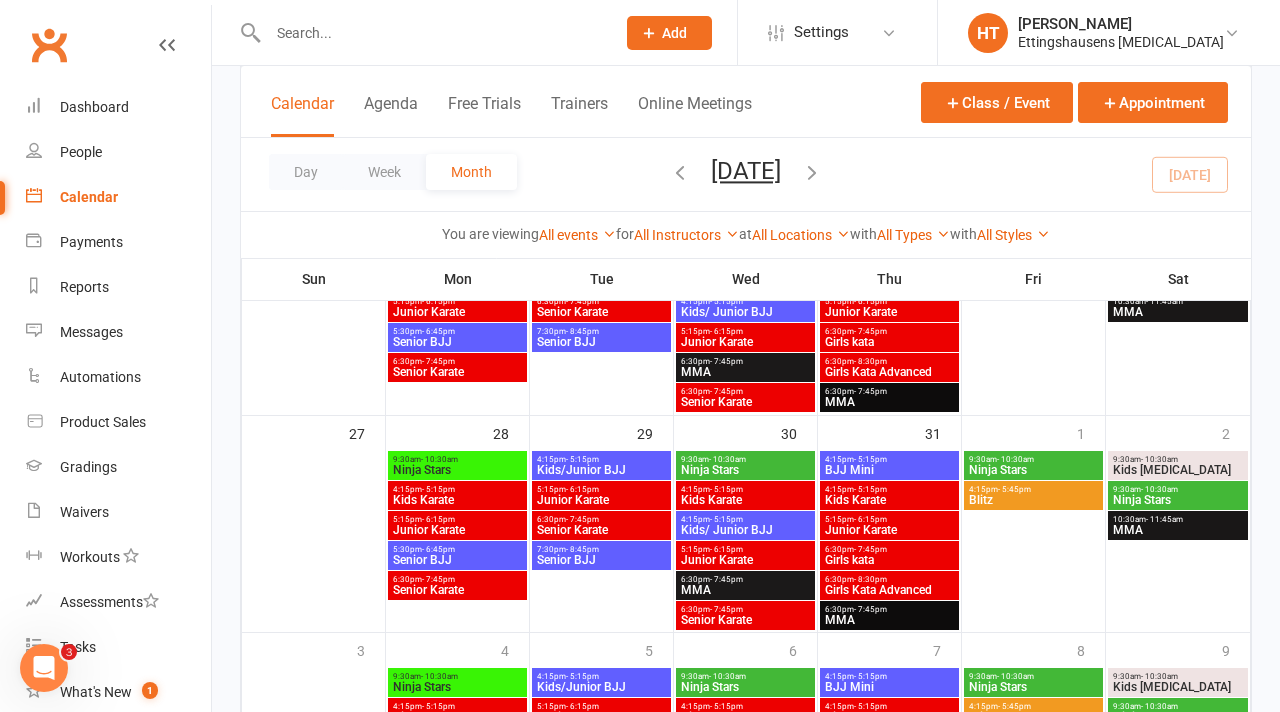 click on "Senior Karate" at bounding box center (457, 372) 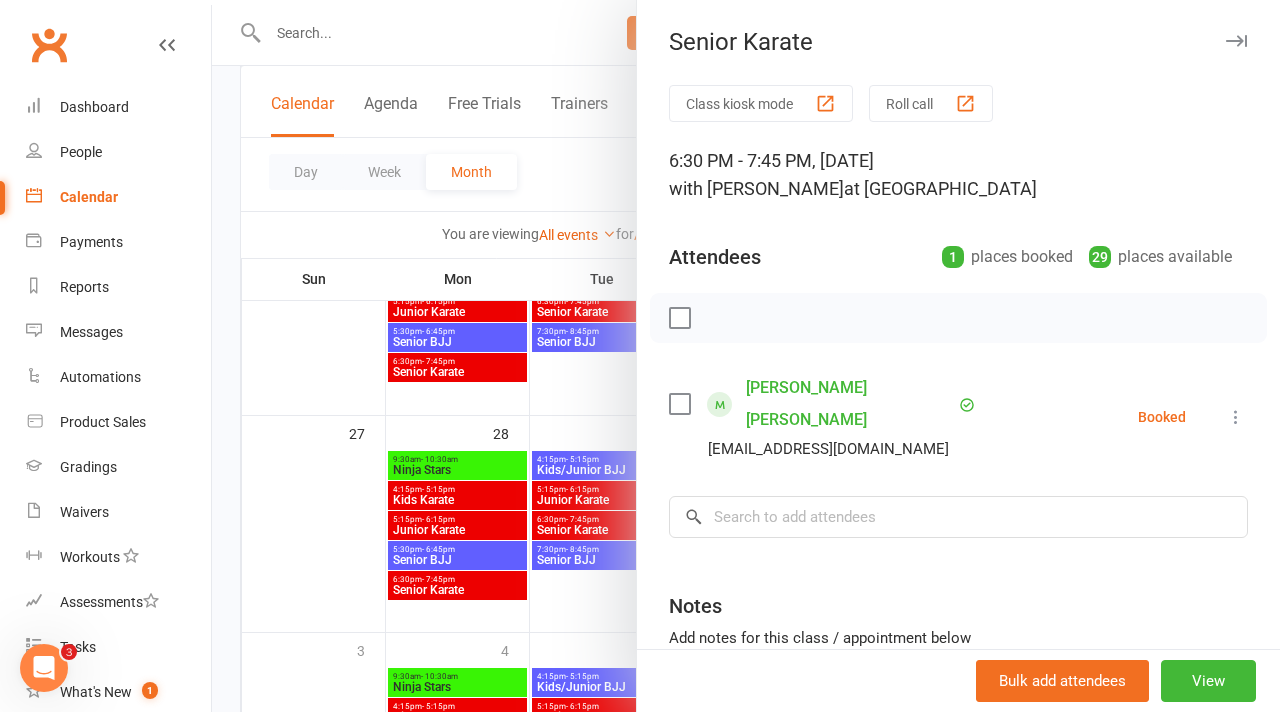 scroll, scrollTop: 23, scrollLeft: 0, axis: vertical 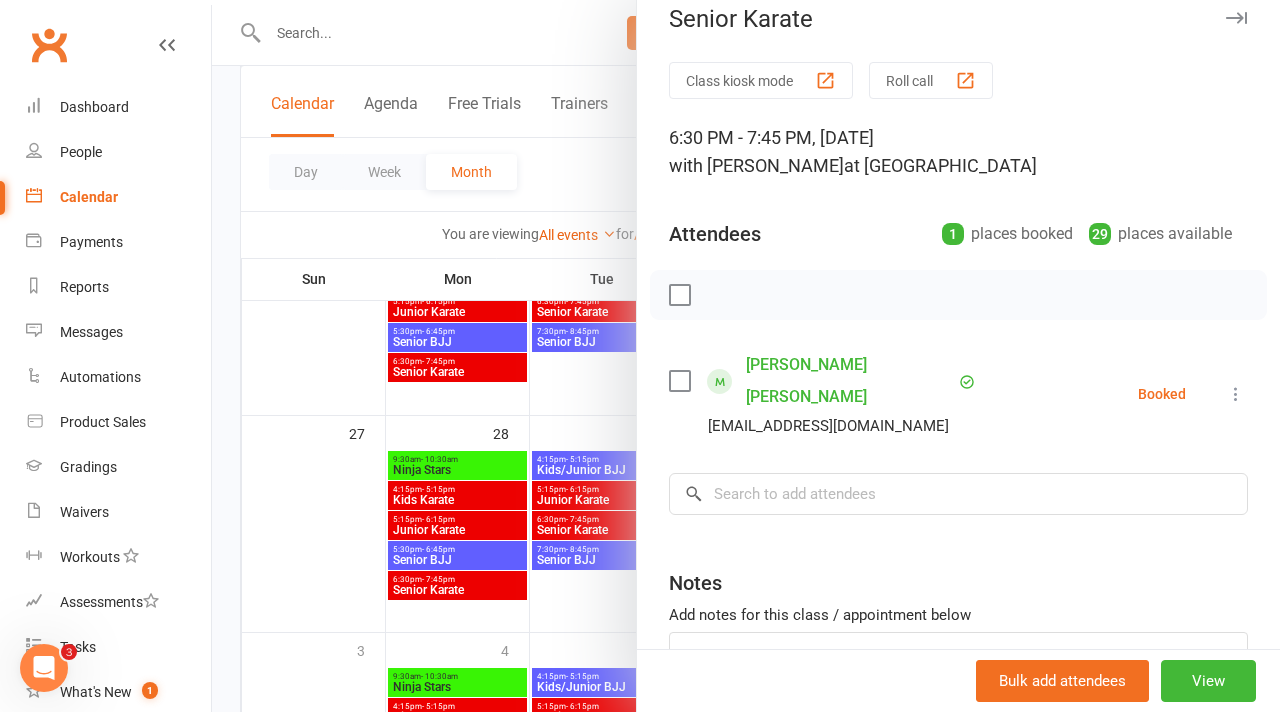 click at bounding box center [1236, 394] 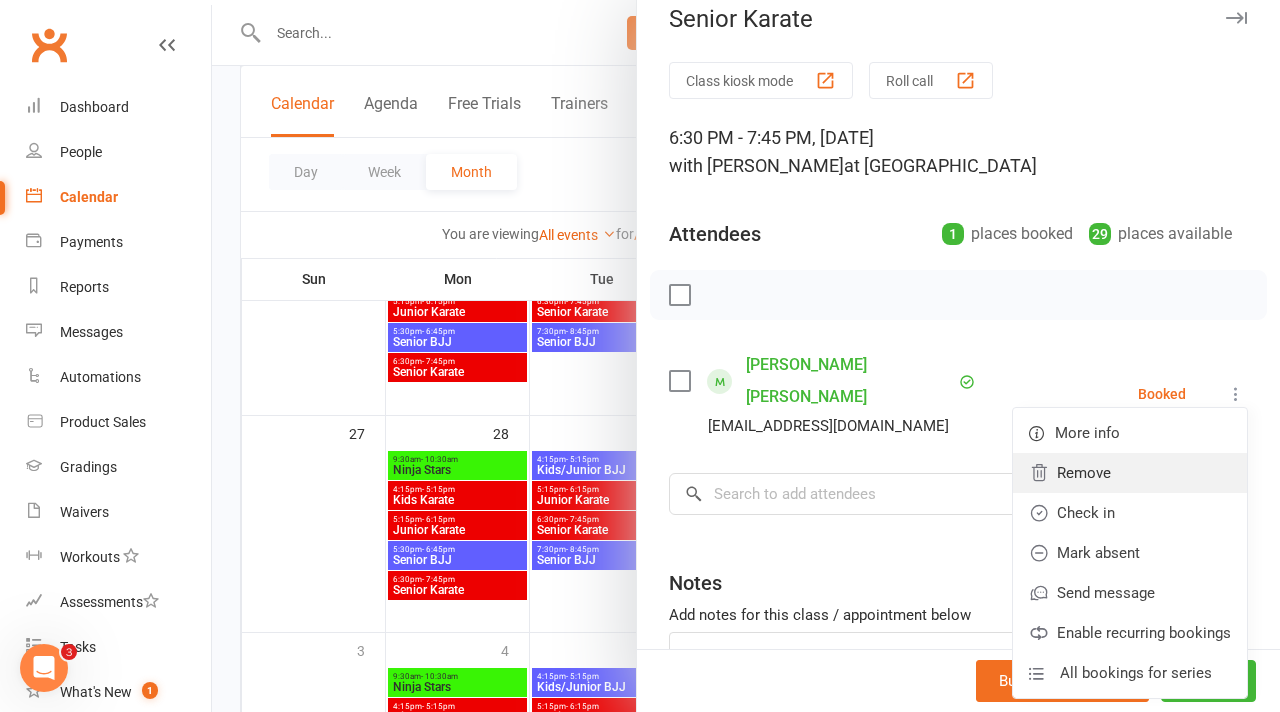 click on "Remove" at bounding box center (1130, 473) 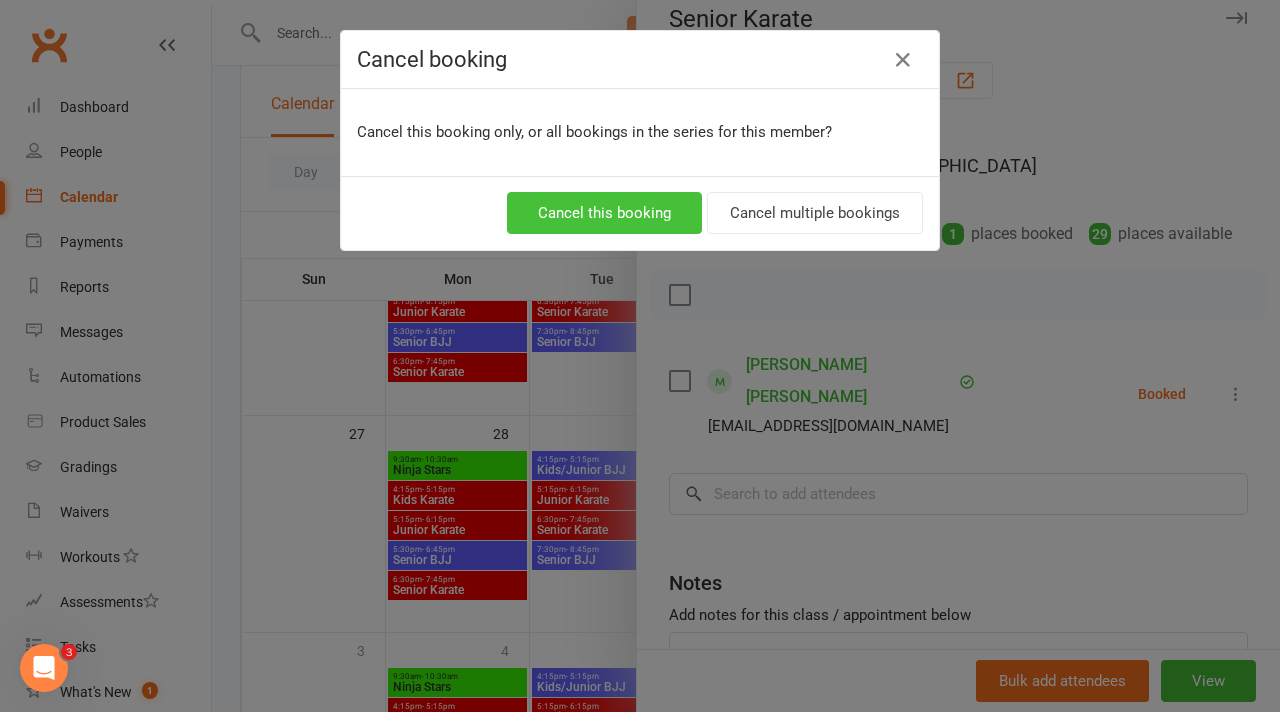 click on "Cancel this booking" at bounding box center (604, 213) 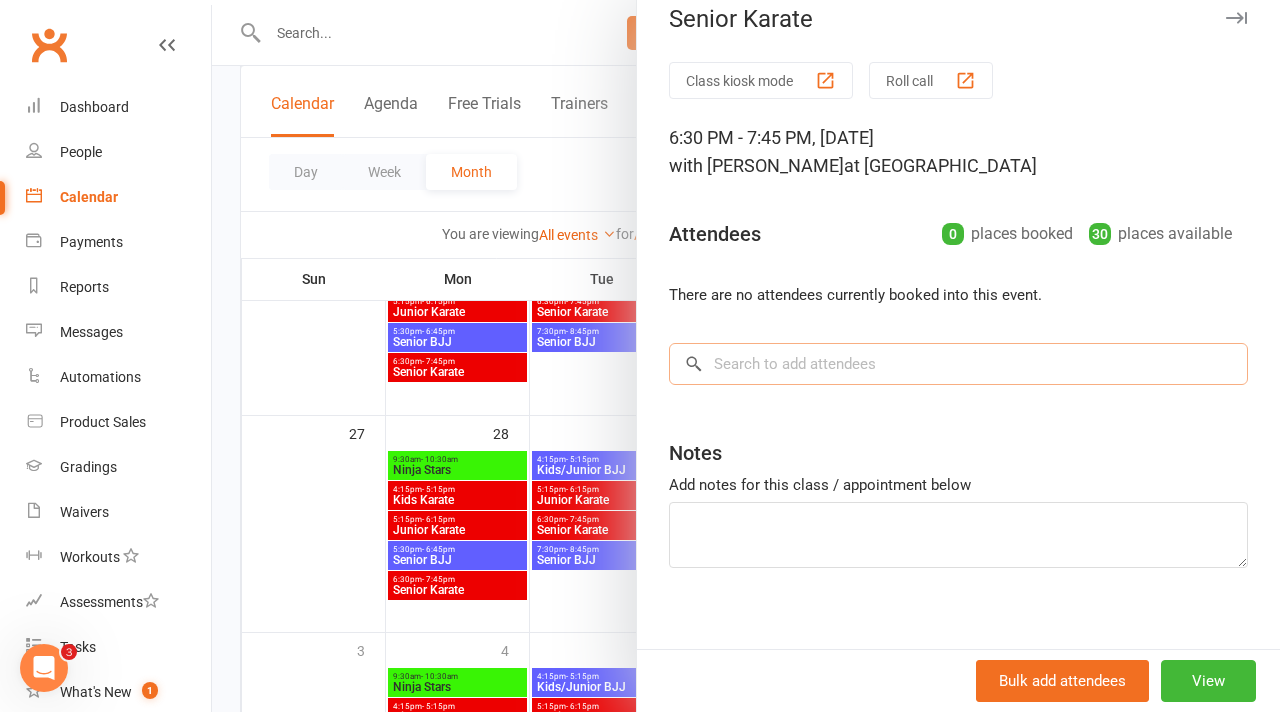 click at bounding box center (958, 364) 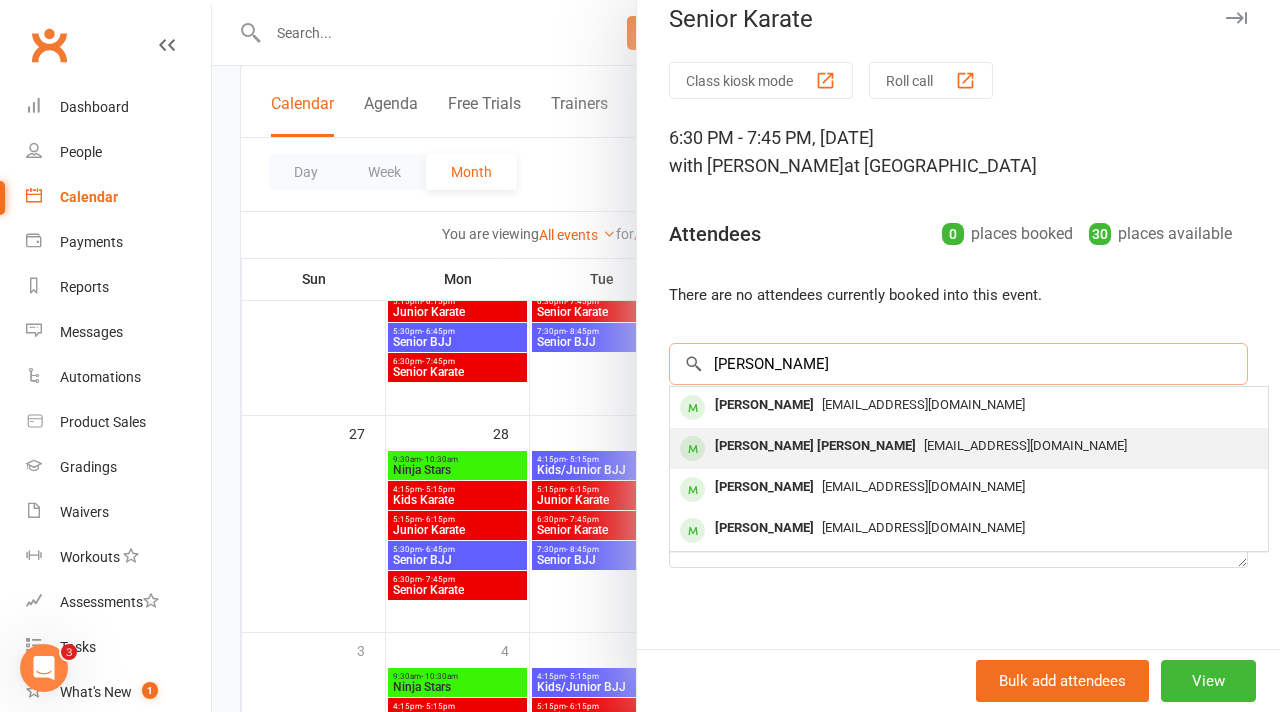 type on "[PERSON_NAME]" 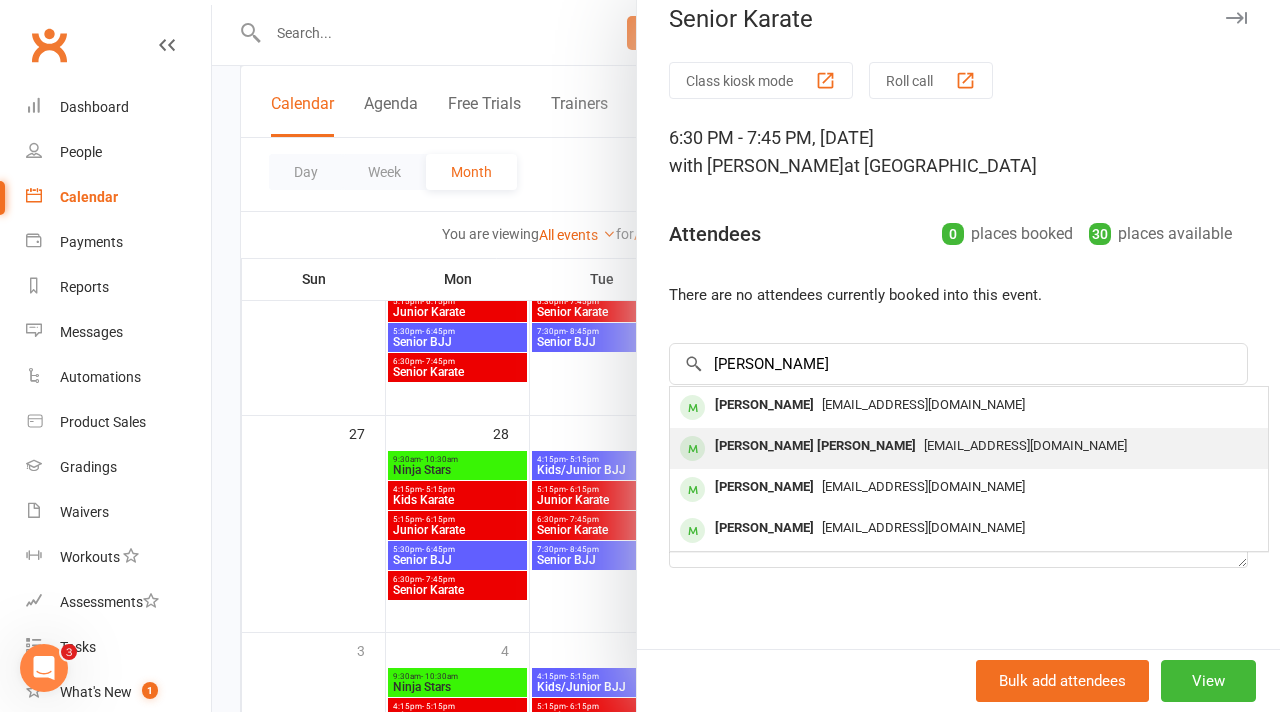 click on "[PERSON_NAME] [PERSON_NAME]" at bounding box center [815, 446] 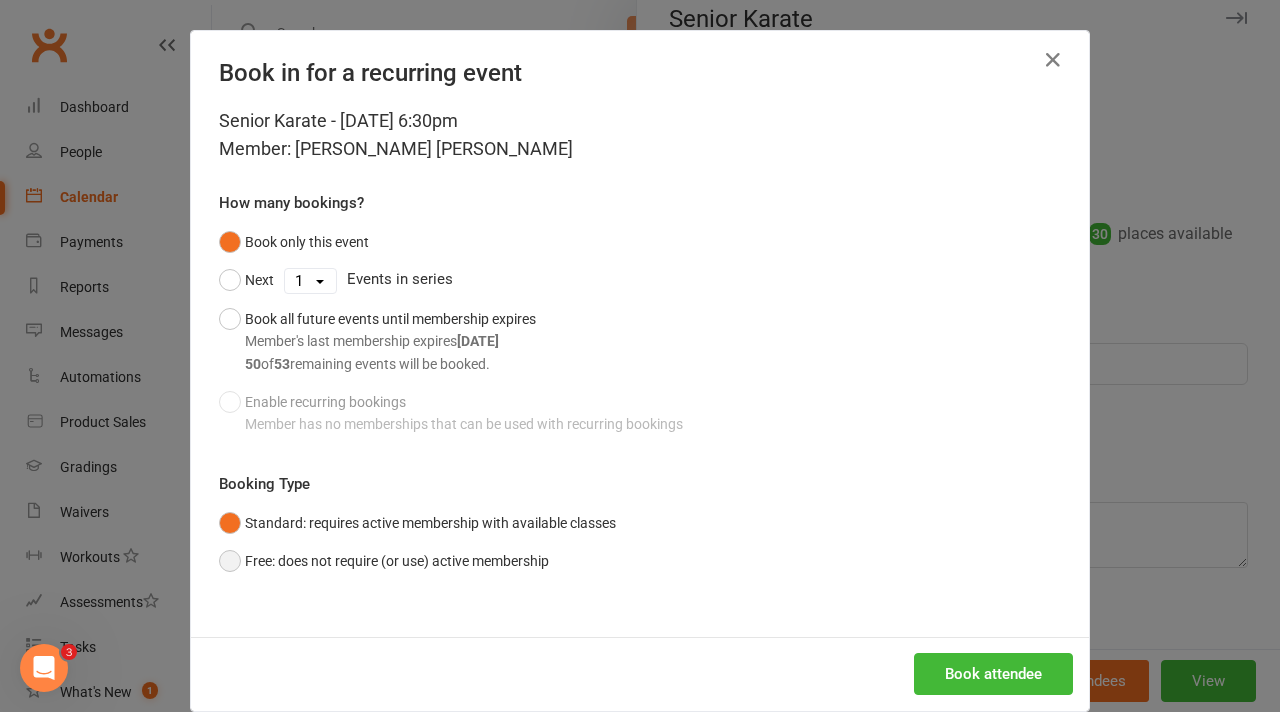 click on "Free: does not require (or use) active membership" at bounding box center (384, 561) 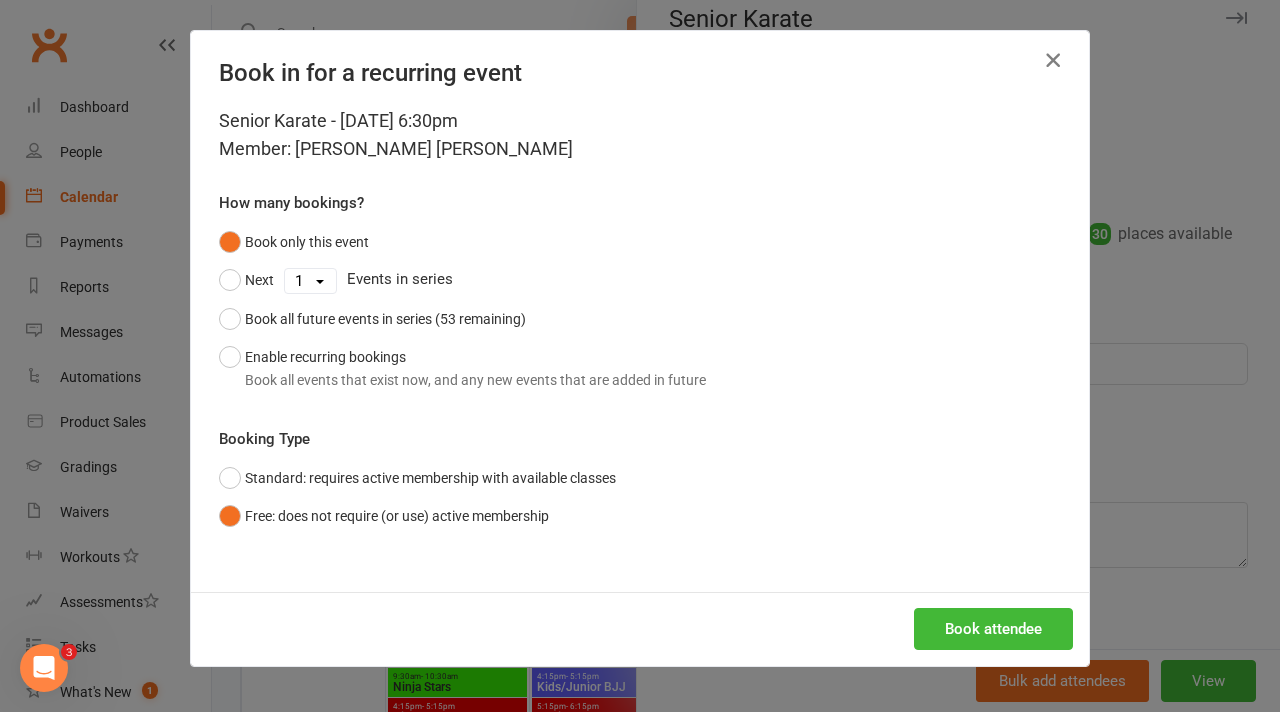click at bounding box center (1053, 60) 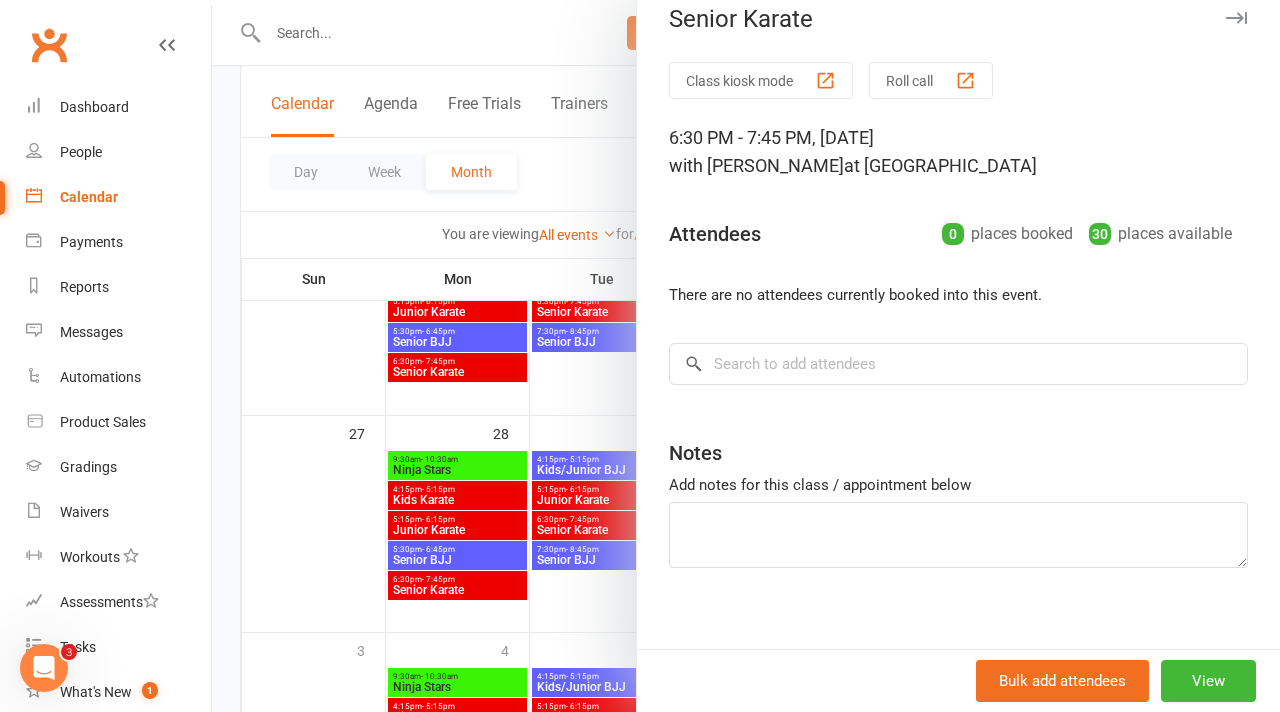 click on "Calendar" at bounding box center [118, 197] 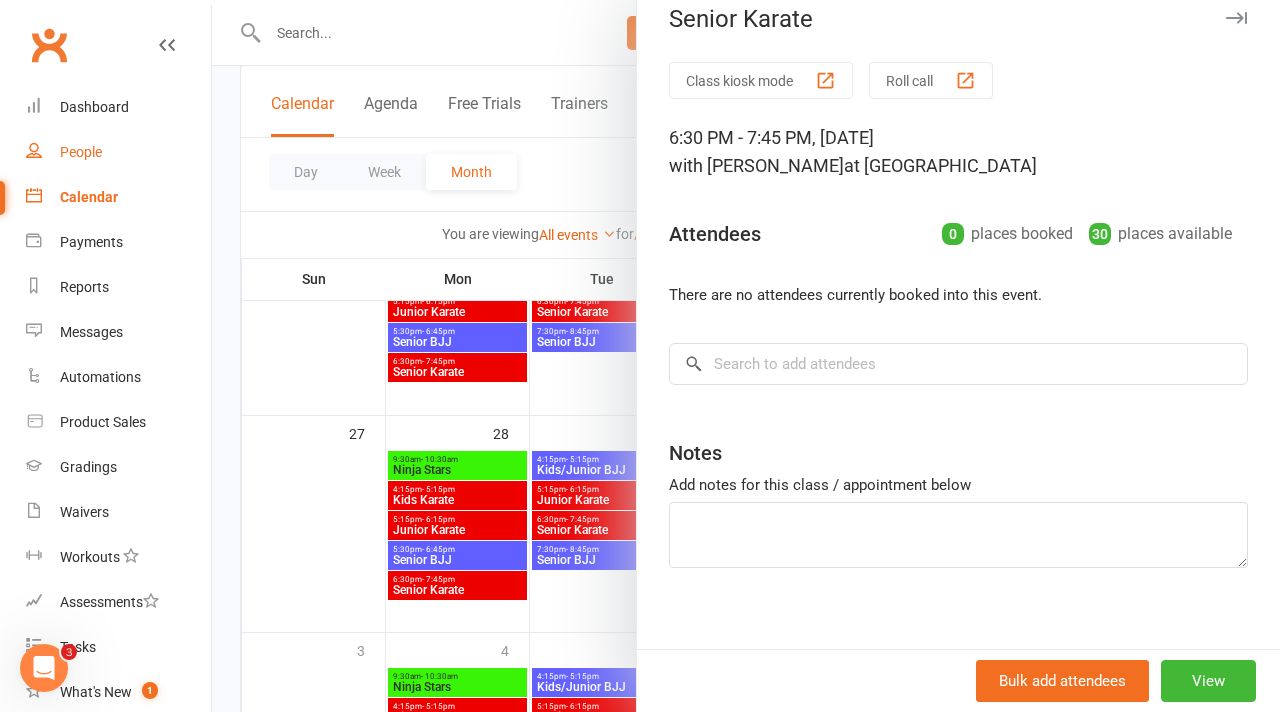 click on "People" at bounding box center [81, 152] 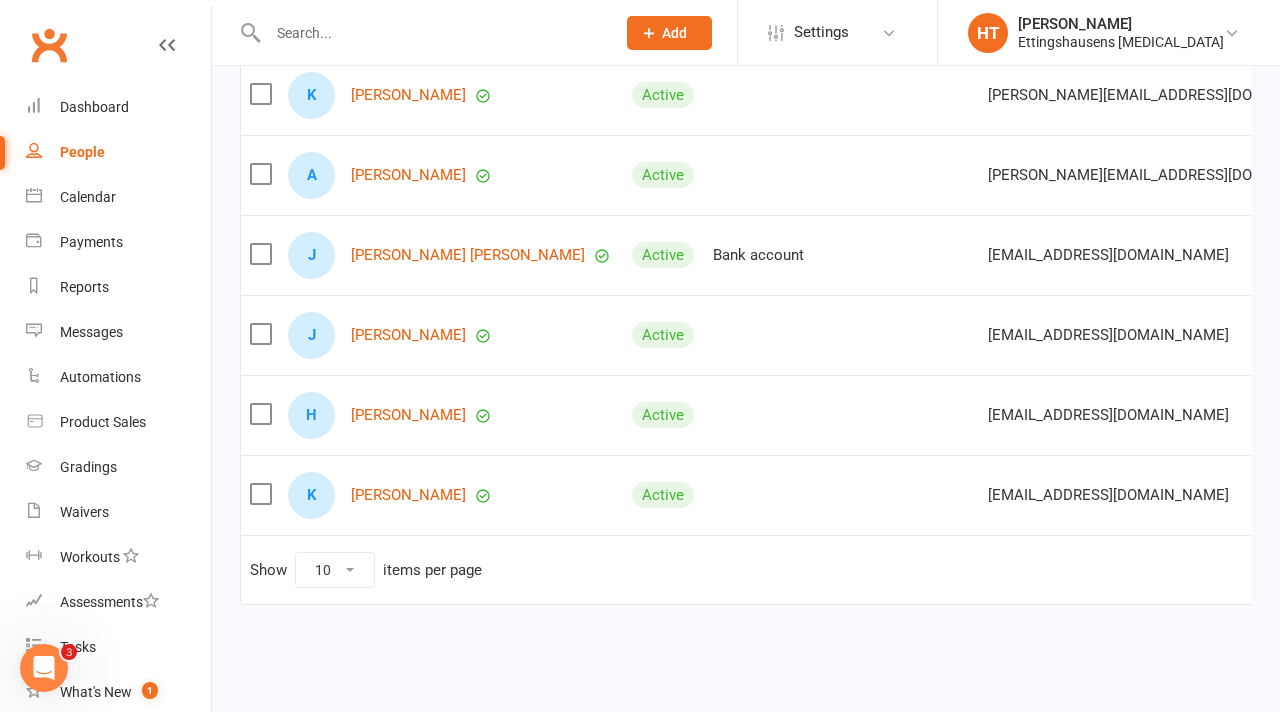 scroll, scrollTop: 0, scrollLeft: 0, axis: both 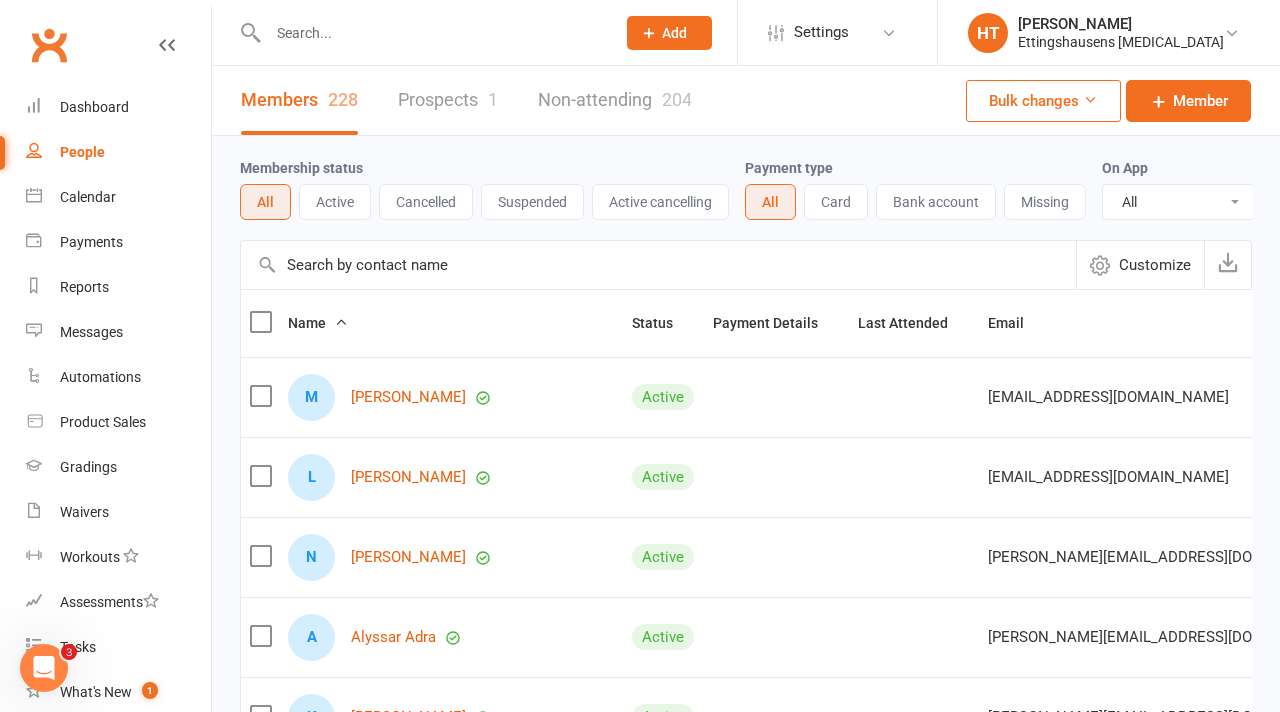click at bounding box center (431, 33) 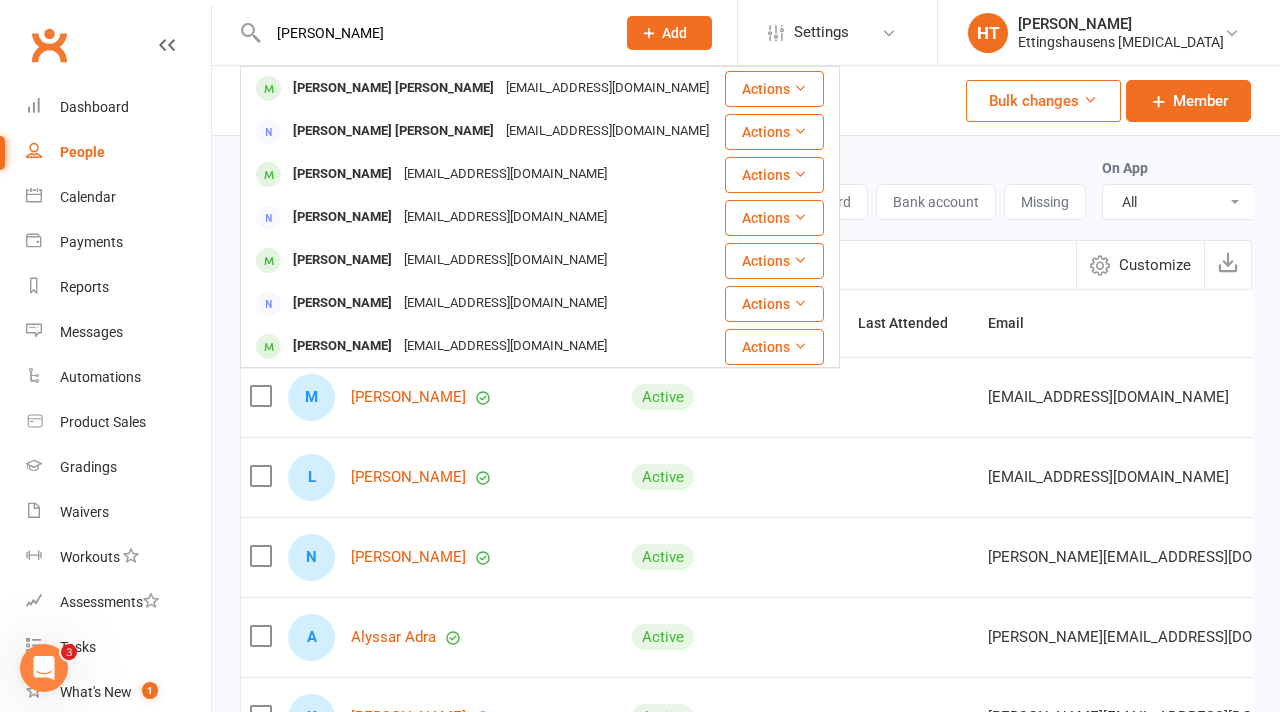 type on "[PERSON_NAME]" 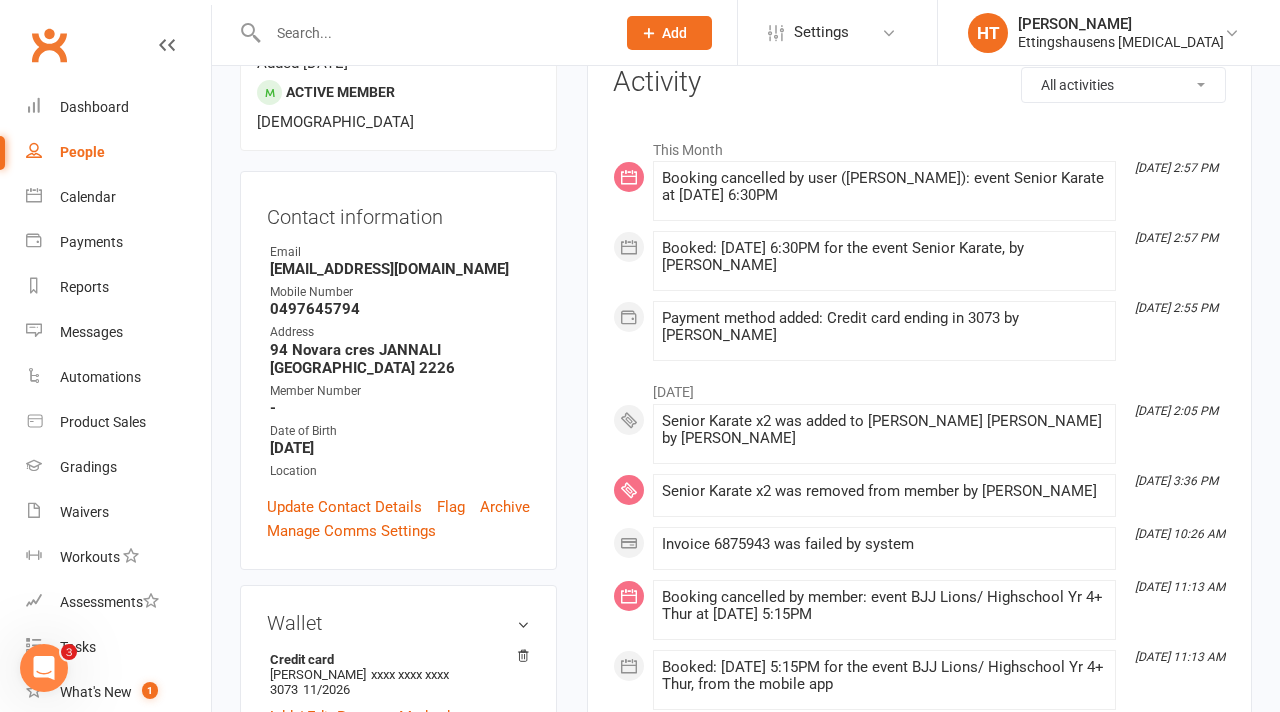 scroll, scrollTop: 426, scrollLeft: 0, axis: vertical 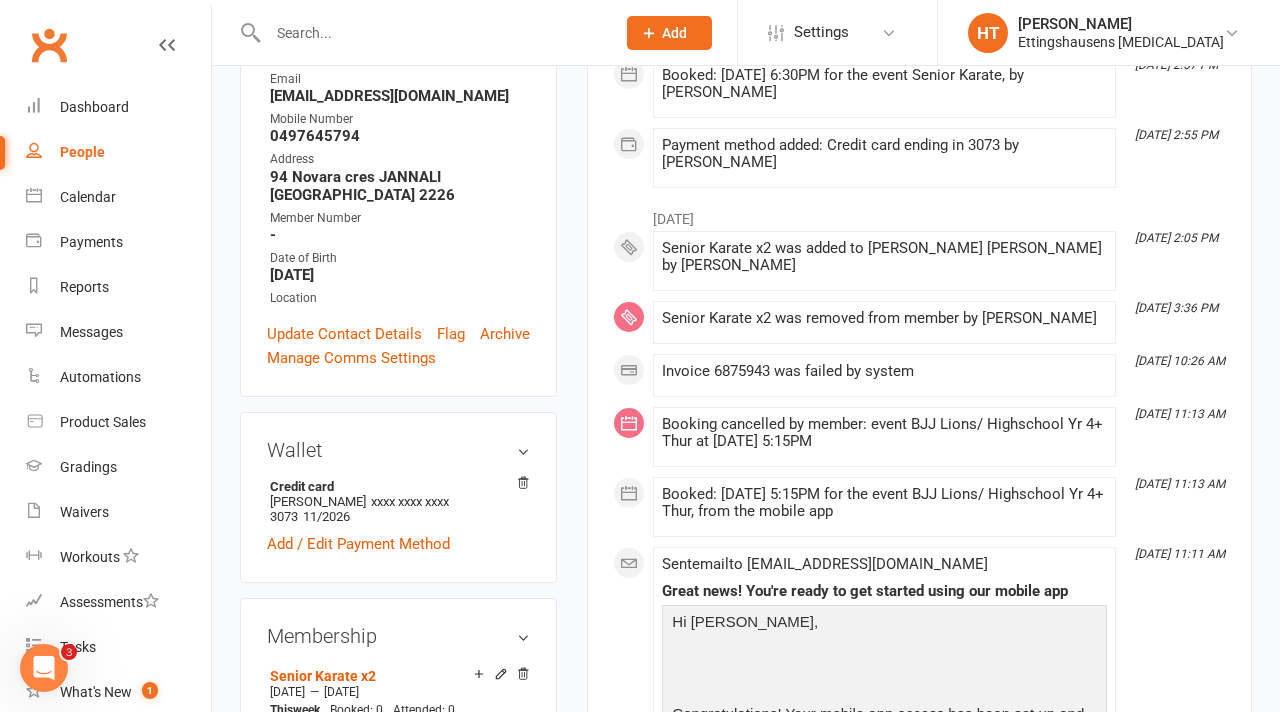 click on "People" at bounding box center (118, 152) 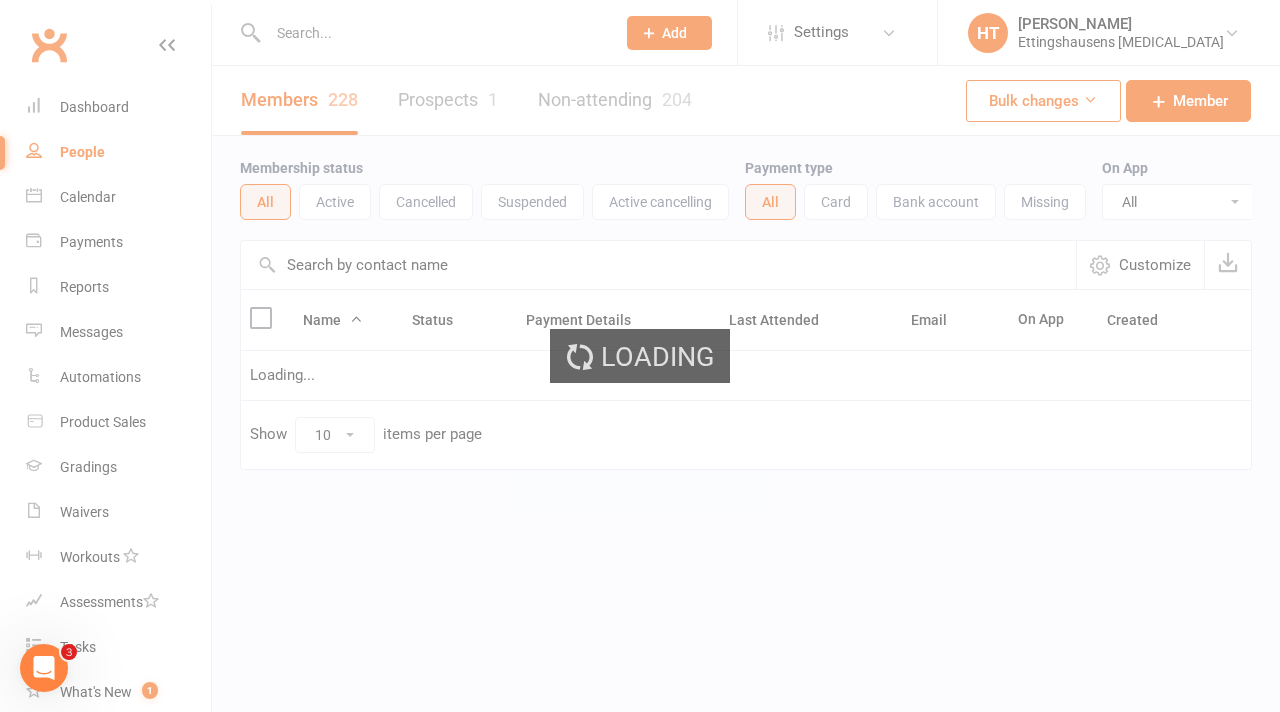 scroll, scrollTop: 0, scrollLeft: 0, axis: both 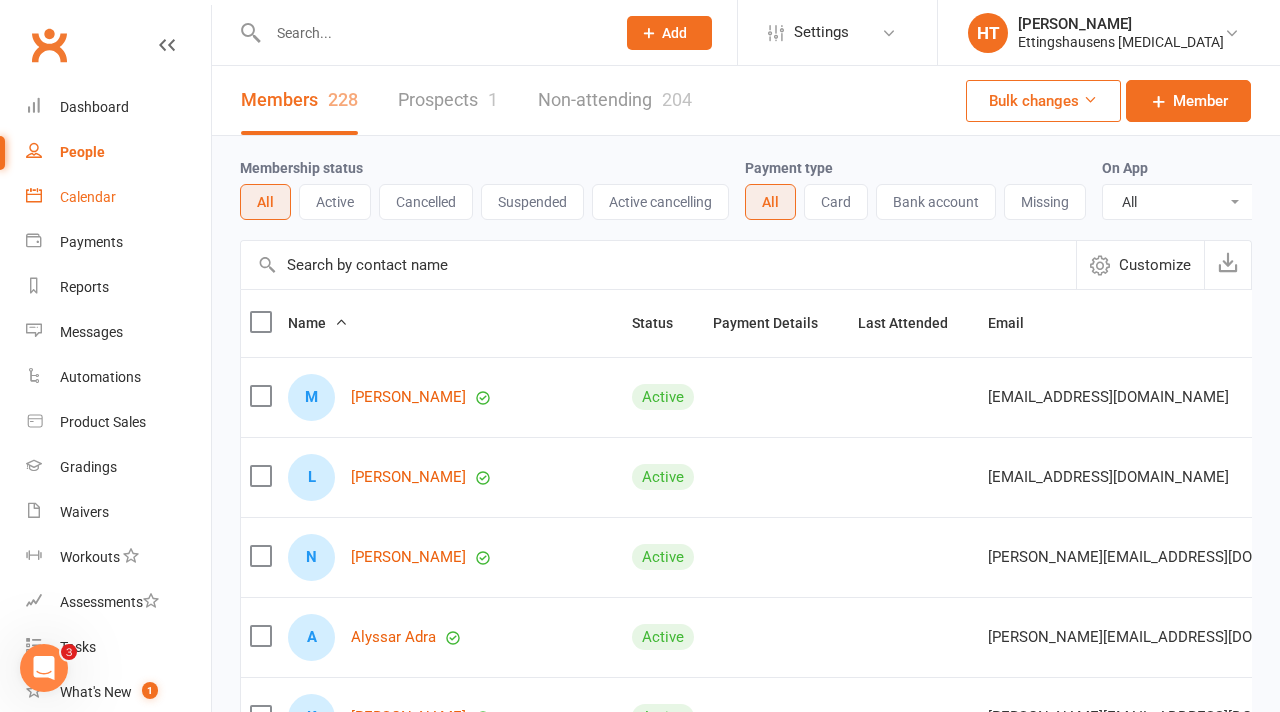 click on "Calendar" at bounding box center [88, 197] 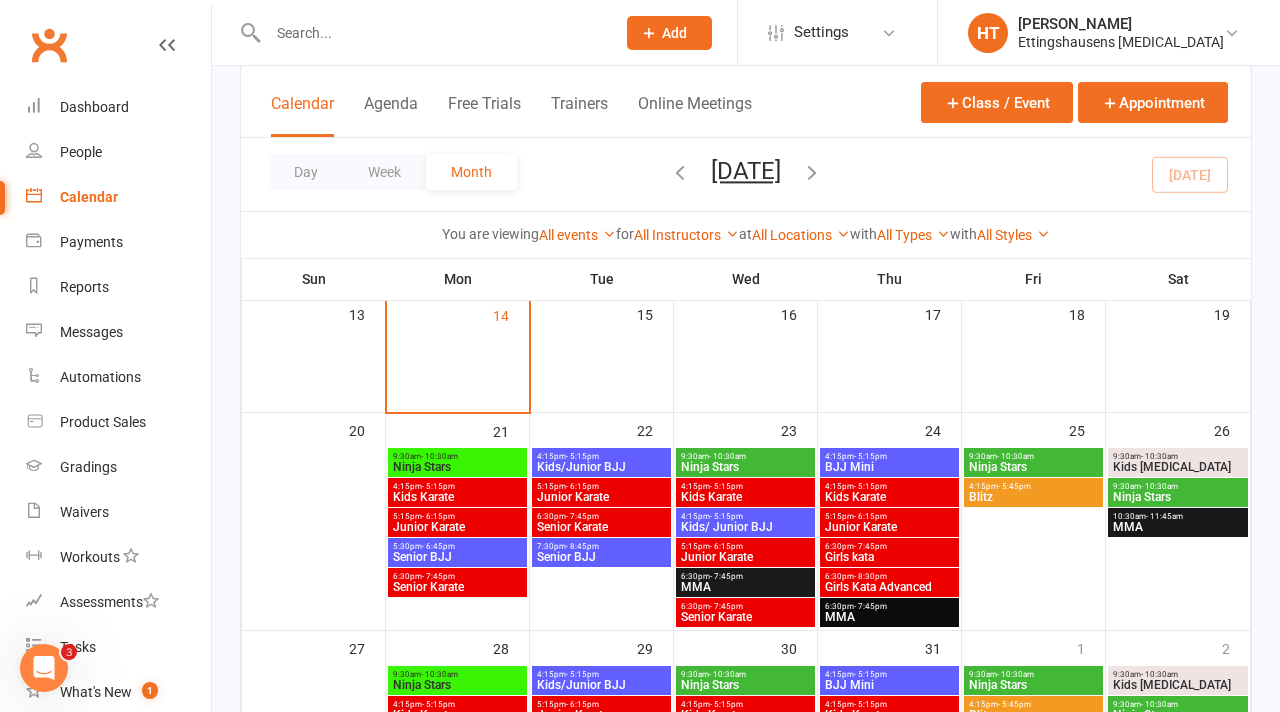 scroll, scrollTop: 394, scrollLeft: 0, axis: vertical 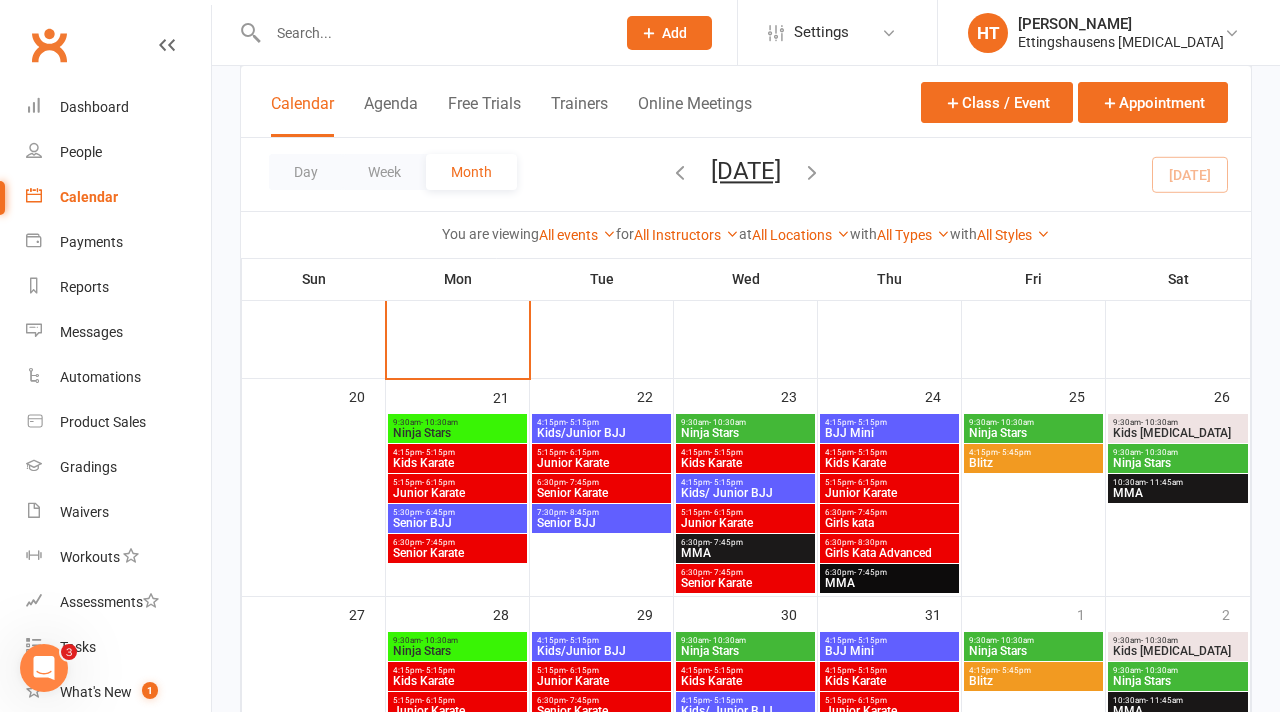 click on "Senior Karate" at bounding box center [457, 553] 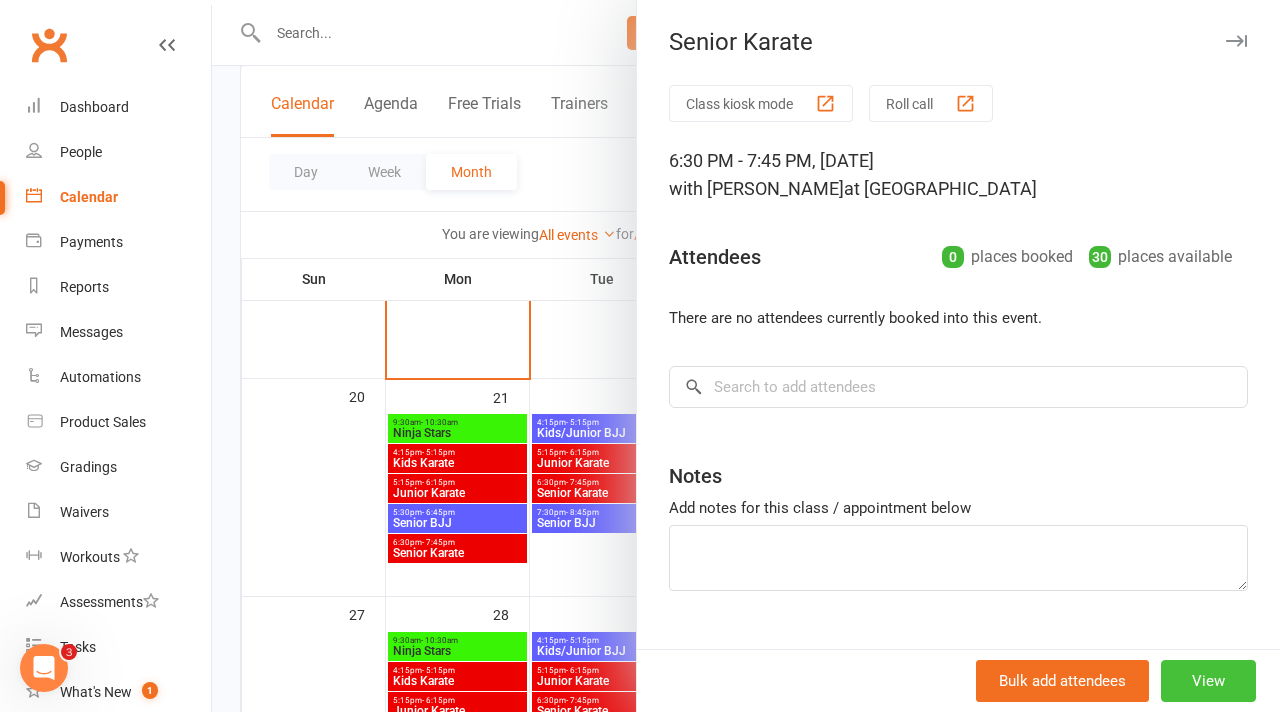 click on "View" at bounding box center [1208, 681] 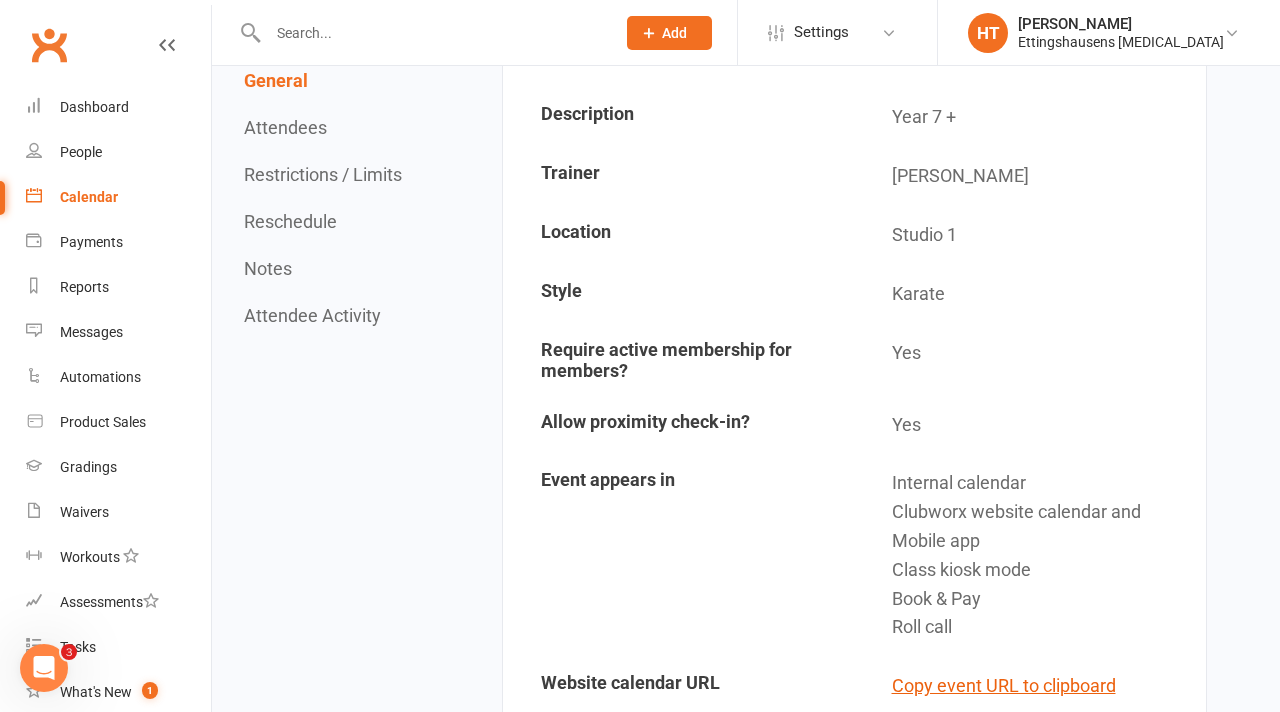 scroll, scrollTop: 331, scrollLeft: 0, axis: vertical 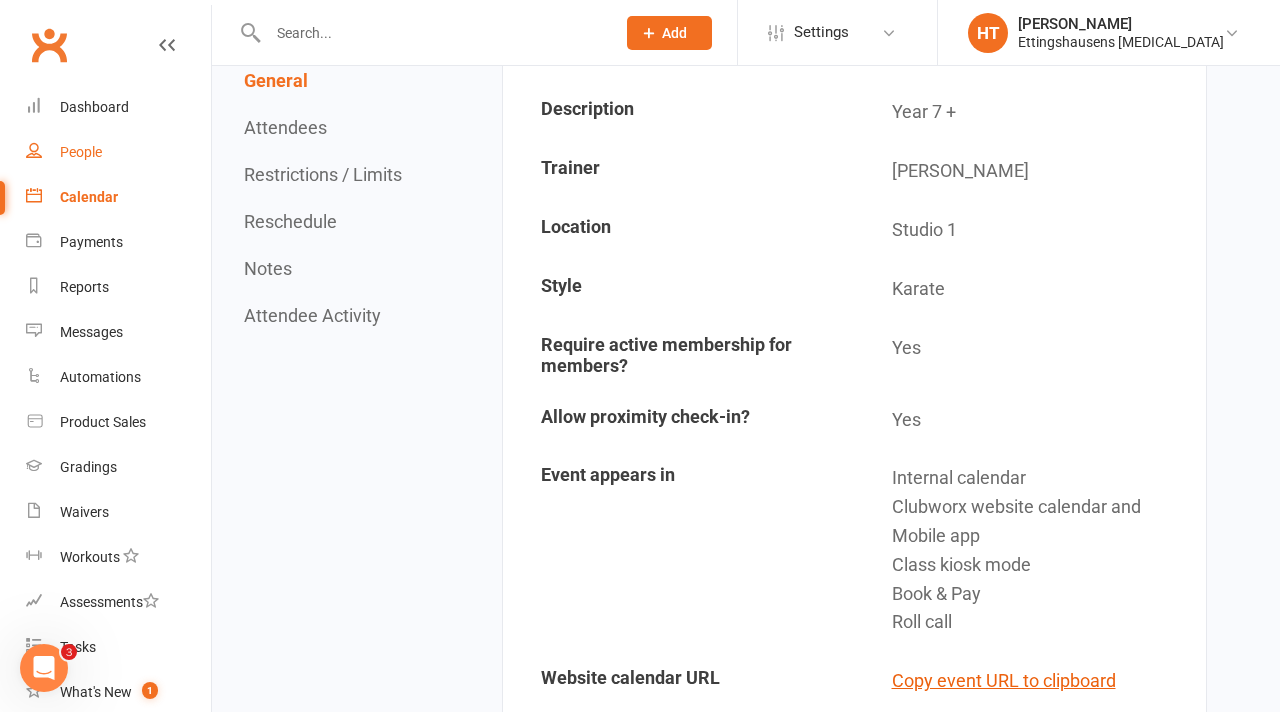 click on "People" at bounding box center [118, 152] 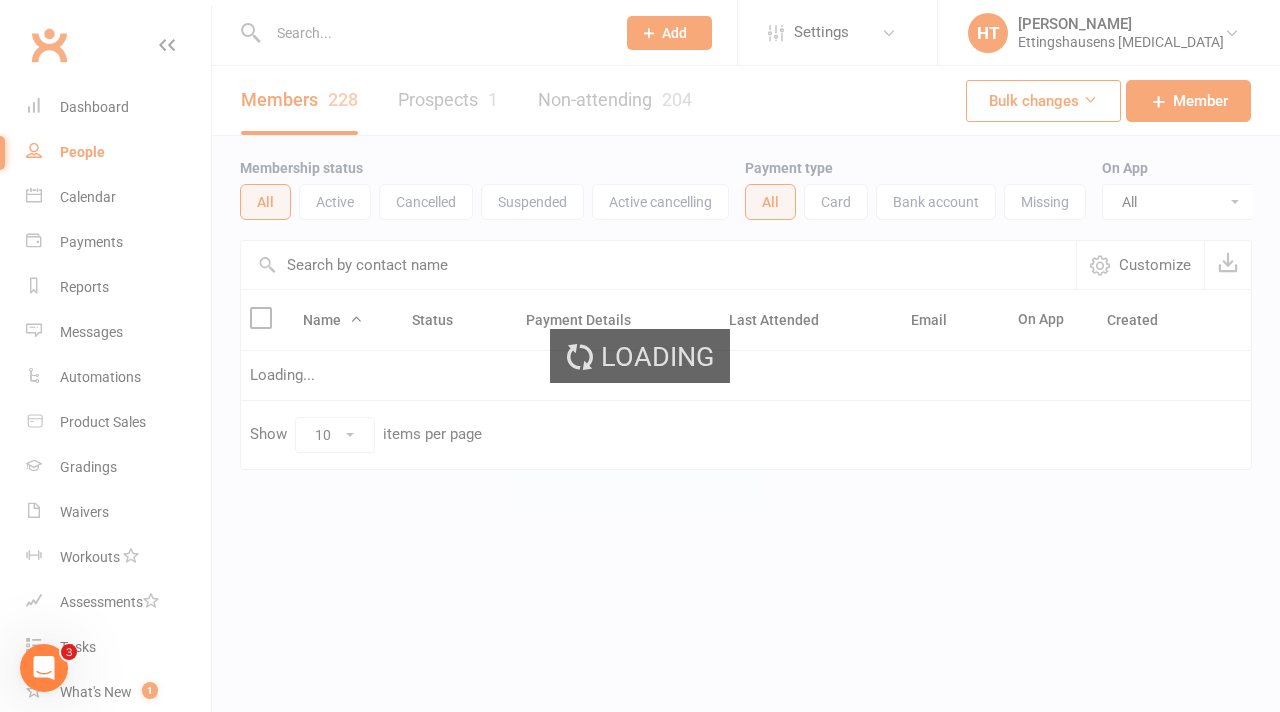 scroll, scrollTop: 0, scrollLeft: 0, axis: both 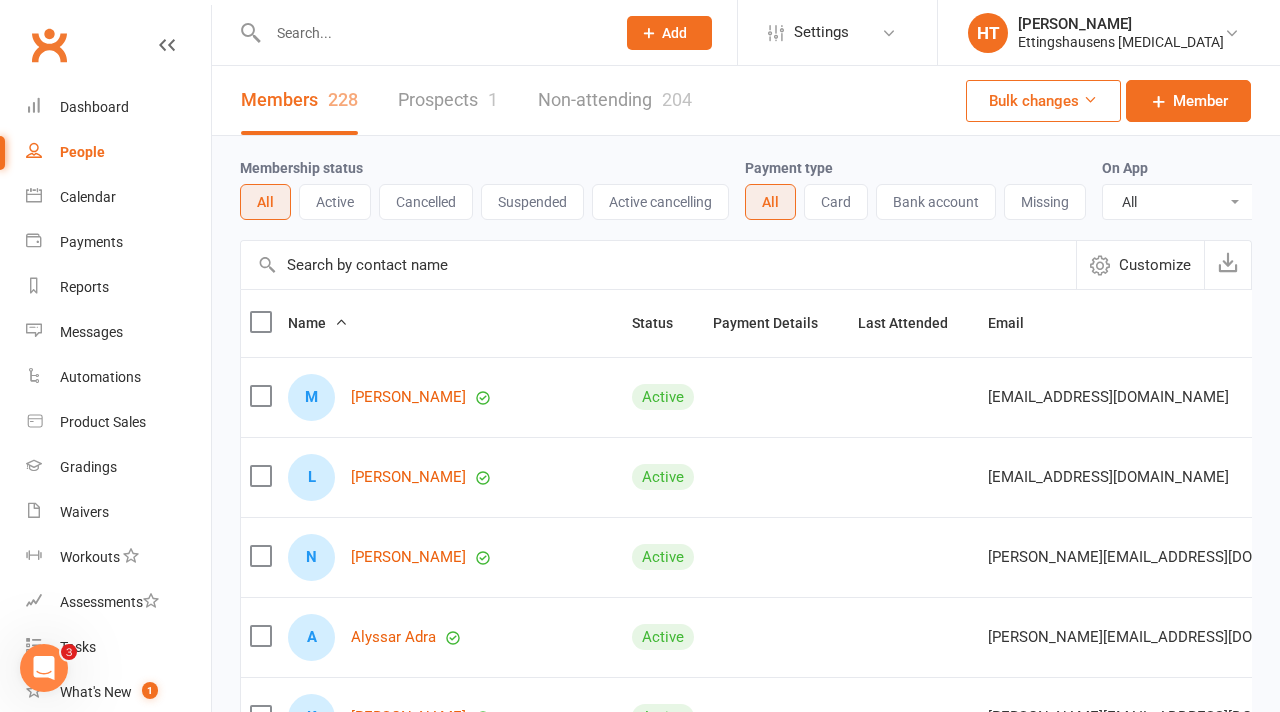 click at bounding box center [420, 32] 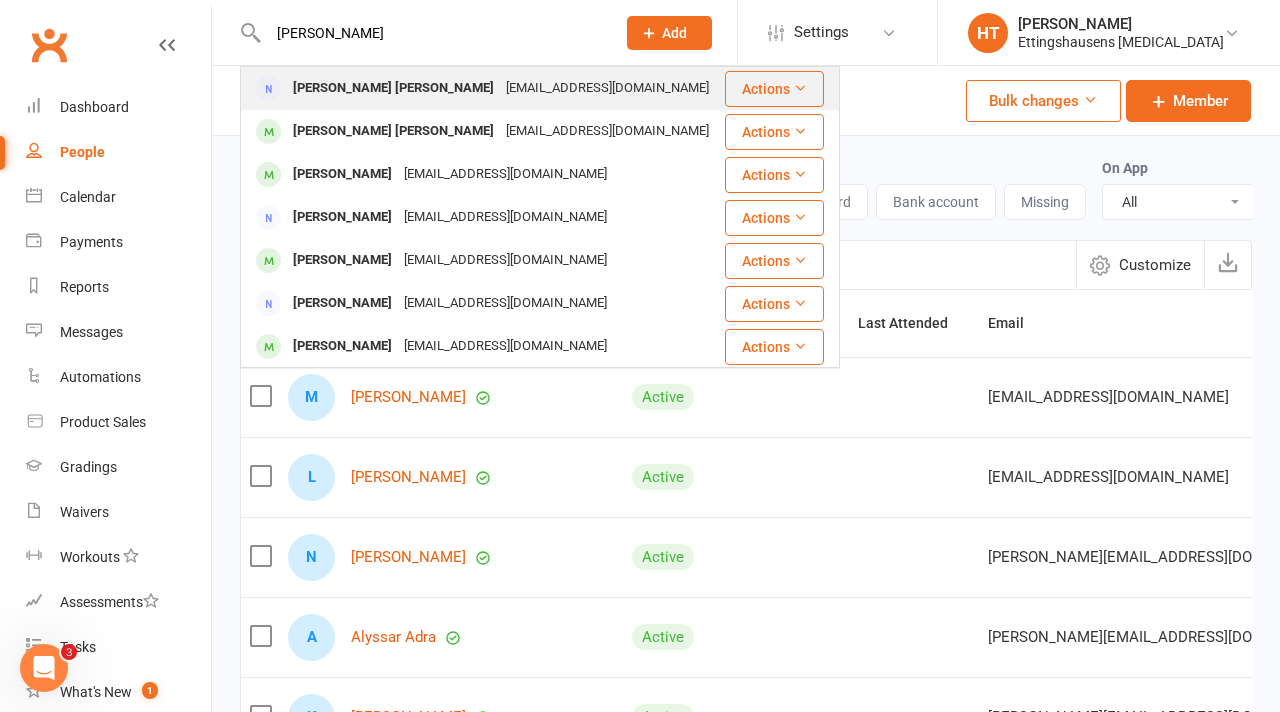 type on "[PERSON_NAME]" 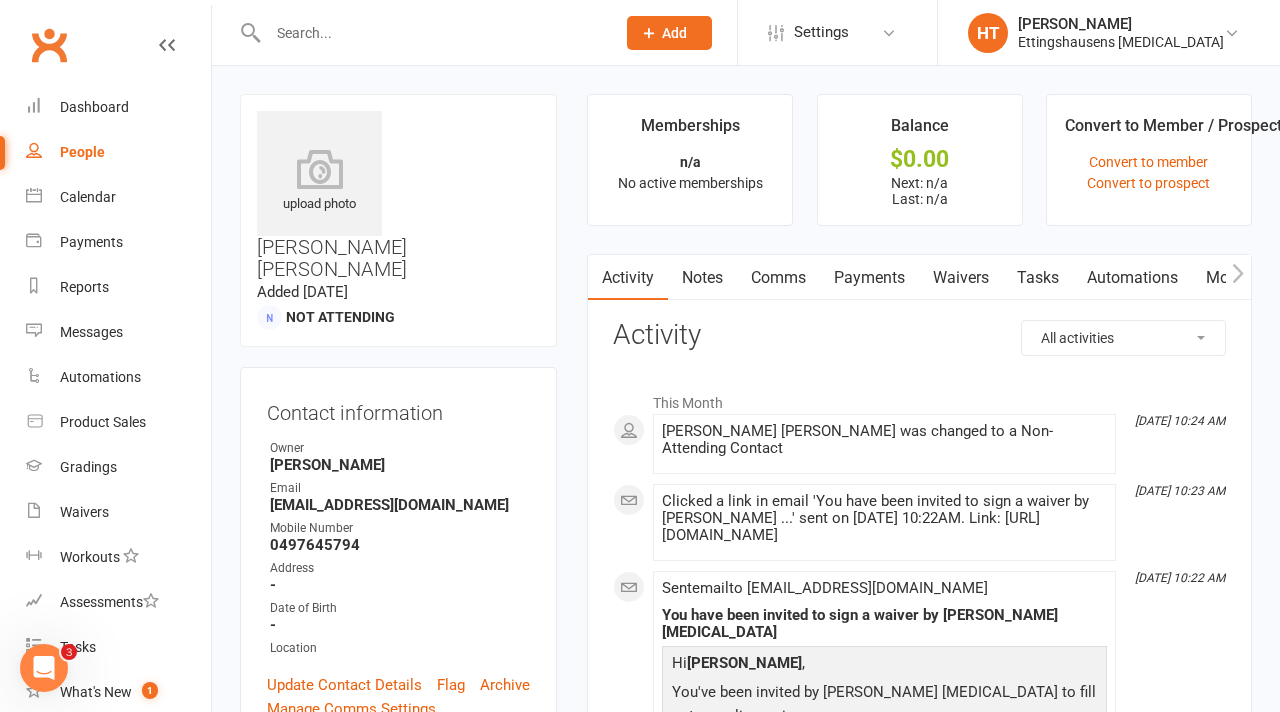 click at bounding box center (431, 33) 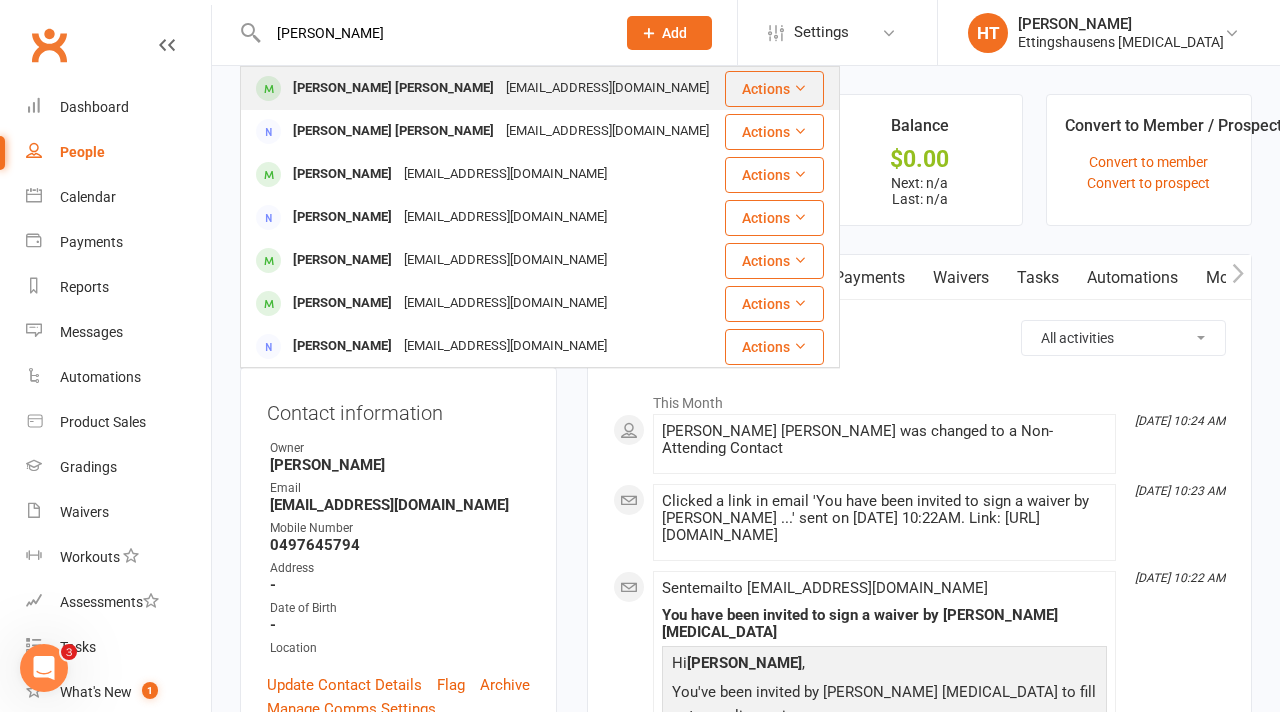 type on "[PERSON_NAME]" 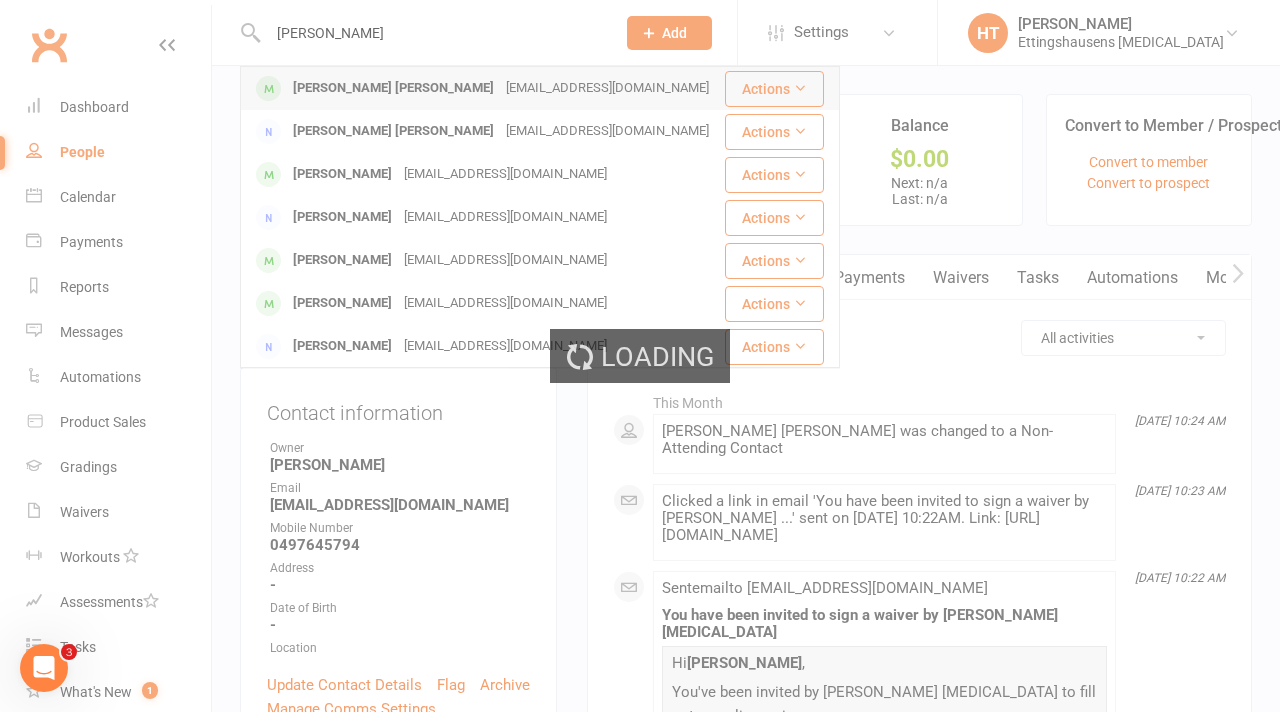 type 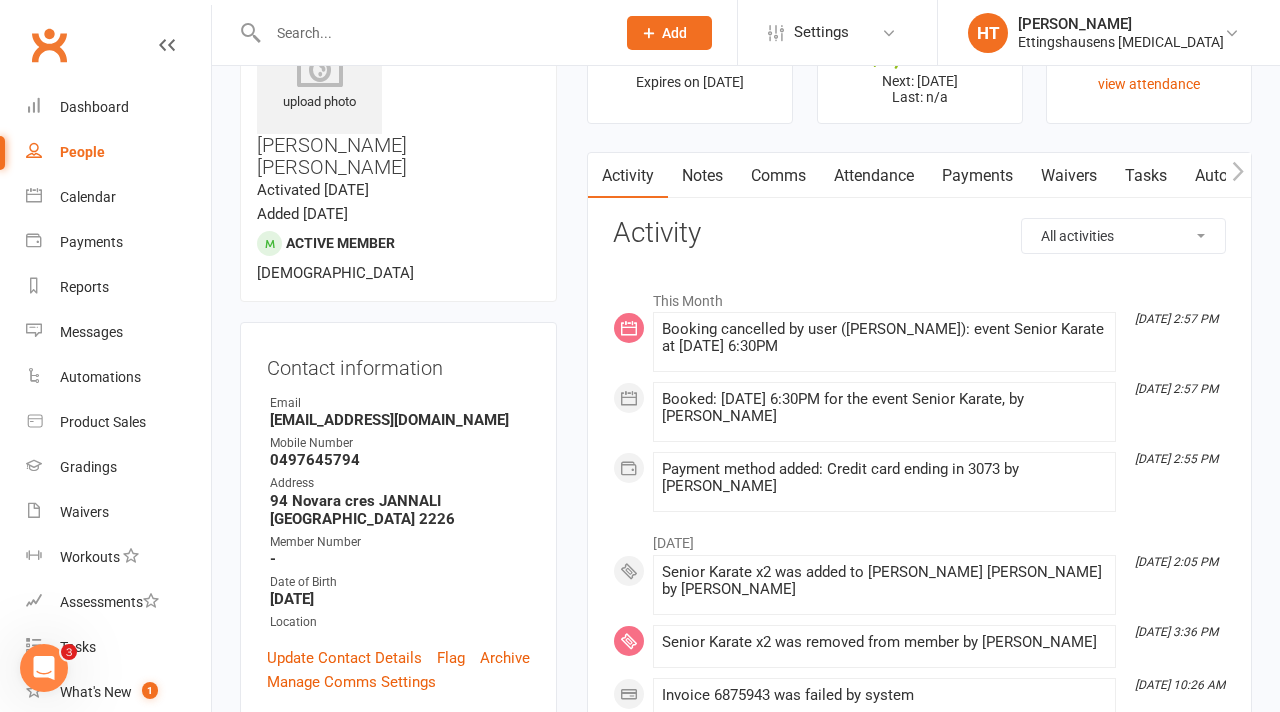 scroll, scrollTop: 104, scrollLeft: 0, axis: vertical 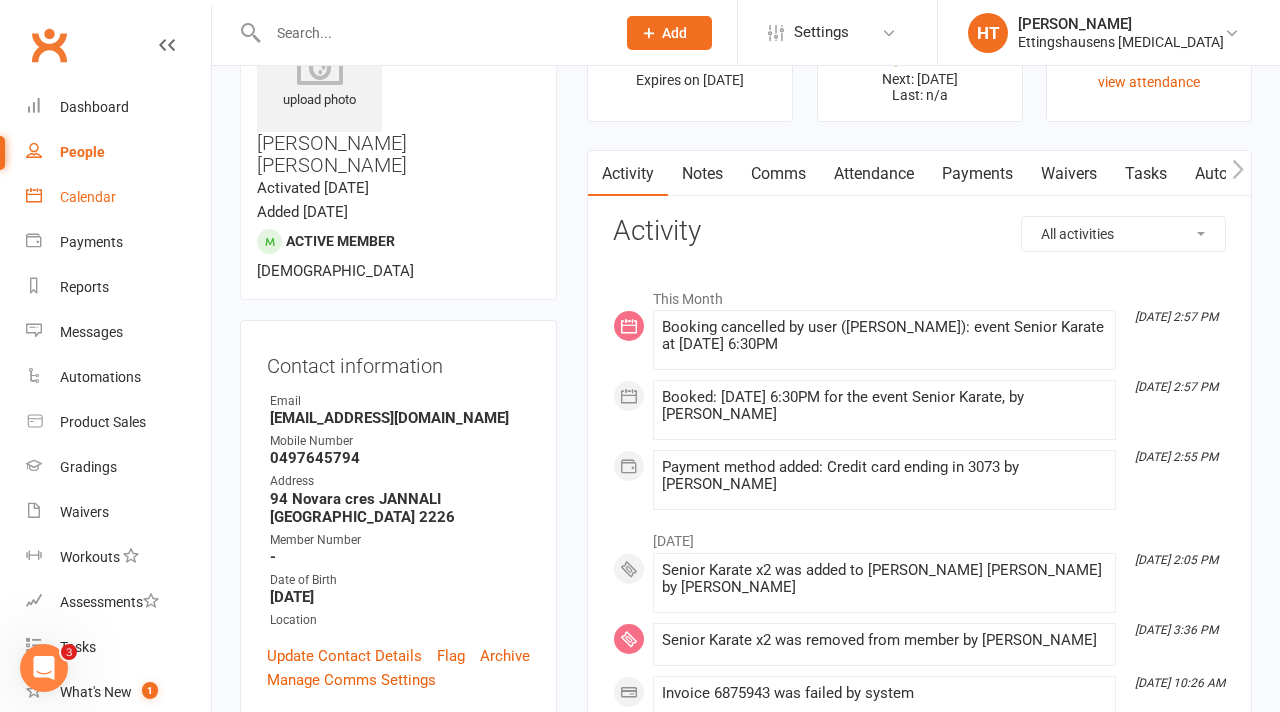 click on "Calendar" at bounding box center (88, 197) 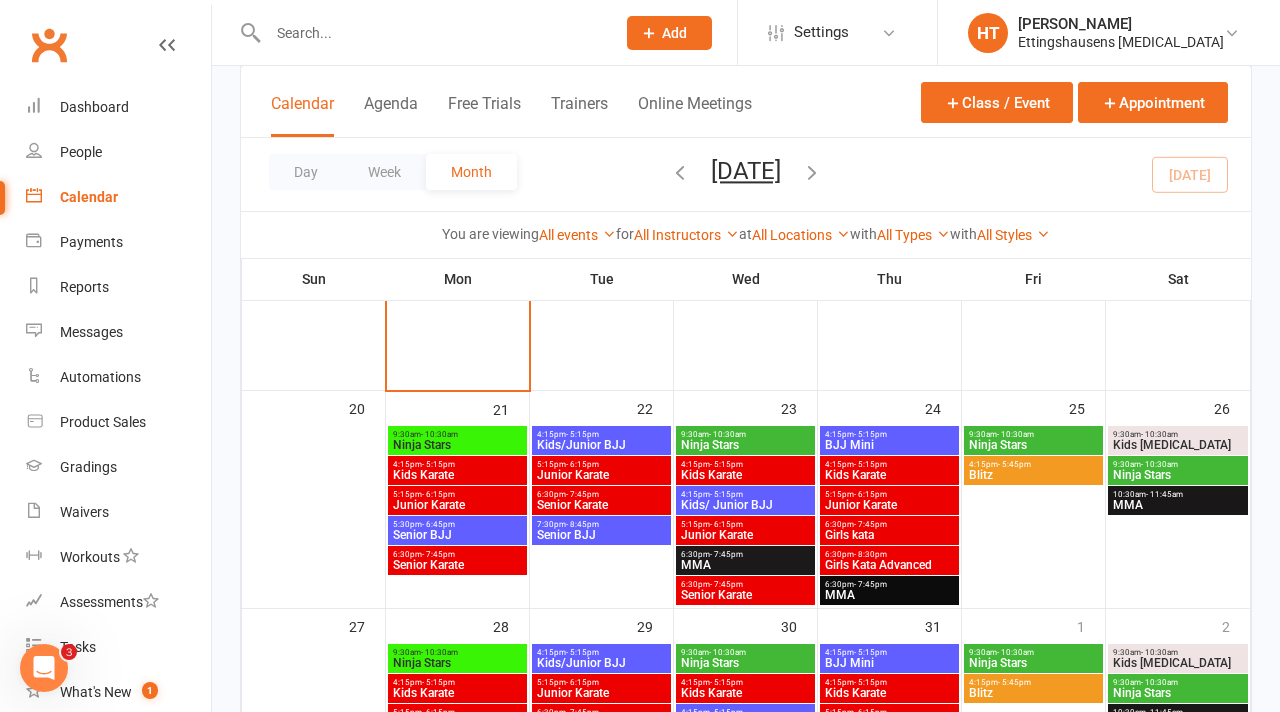 scroll, scrollTop: 404, scrollLeft: 0, axis: vertical 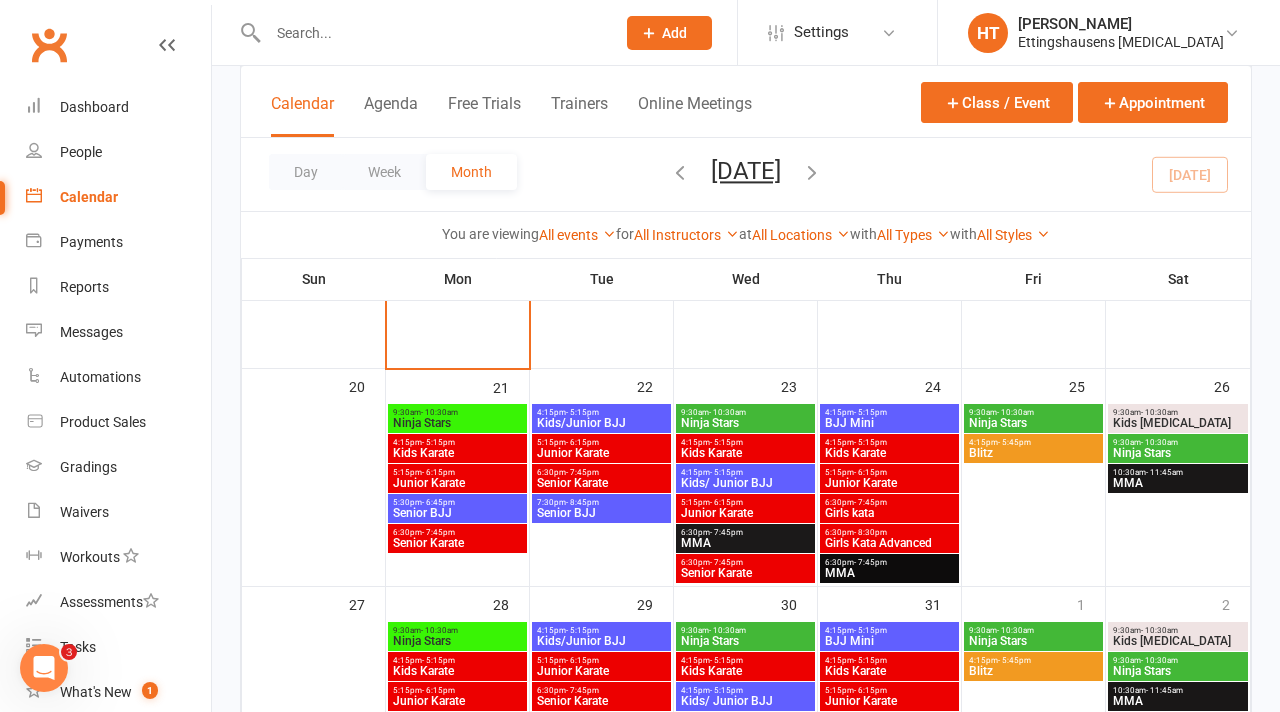 click on "Senior Karate" at bounding box center (457, 543) 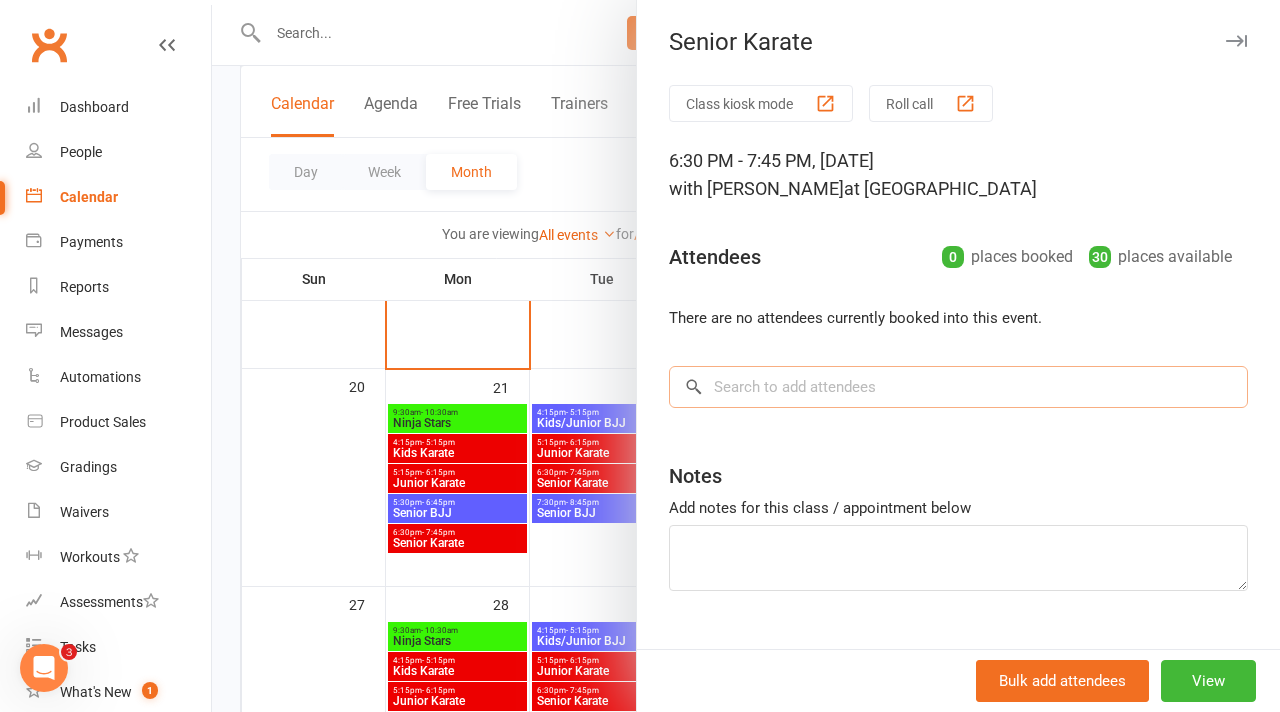 click at bounding box center [958, 387] 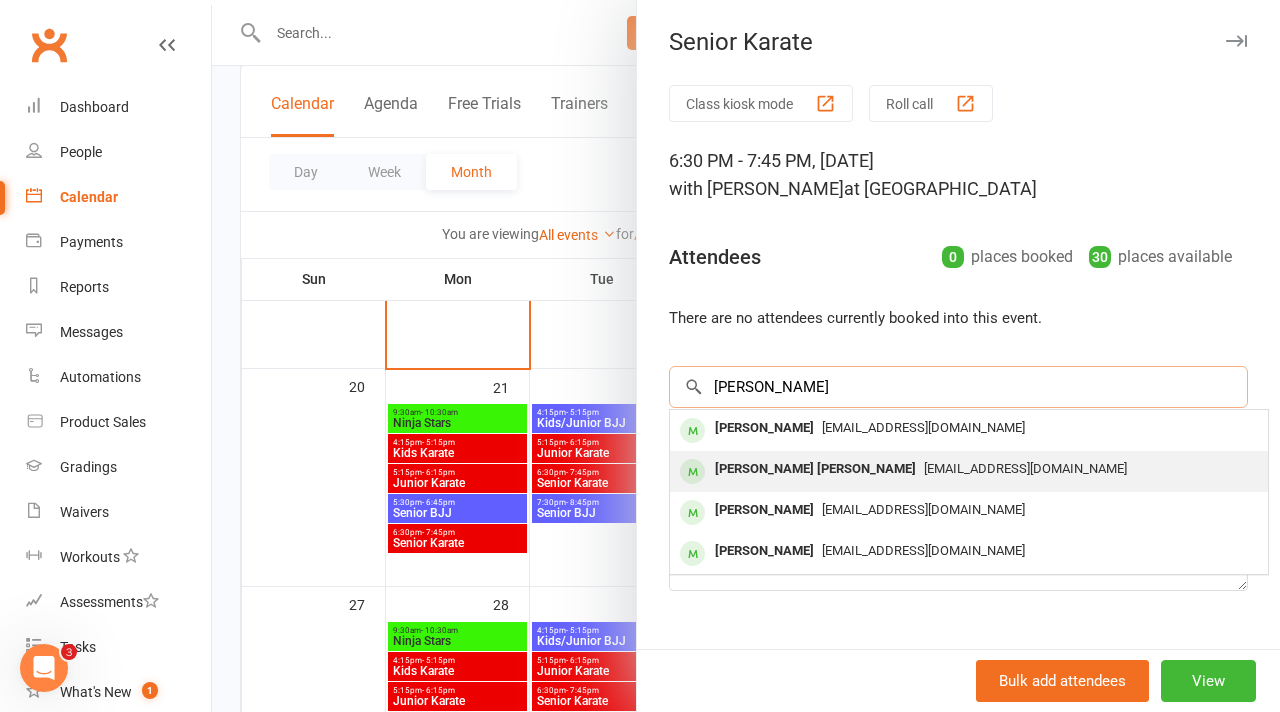 type on "[PERSON_NAME]" 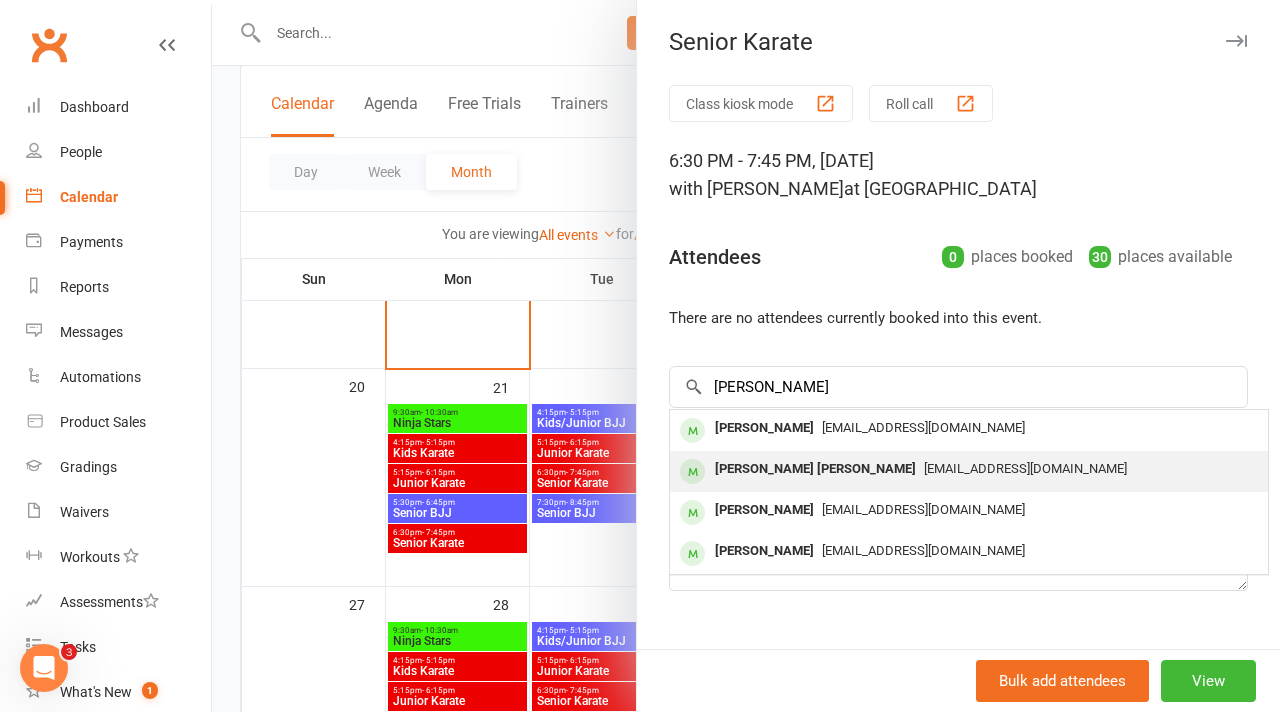 click on "[EMAIL_ADDRESS][DOMAIN_NAME]" at bounding box center (969, 469) 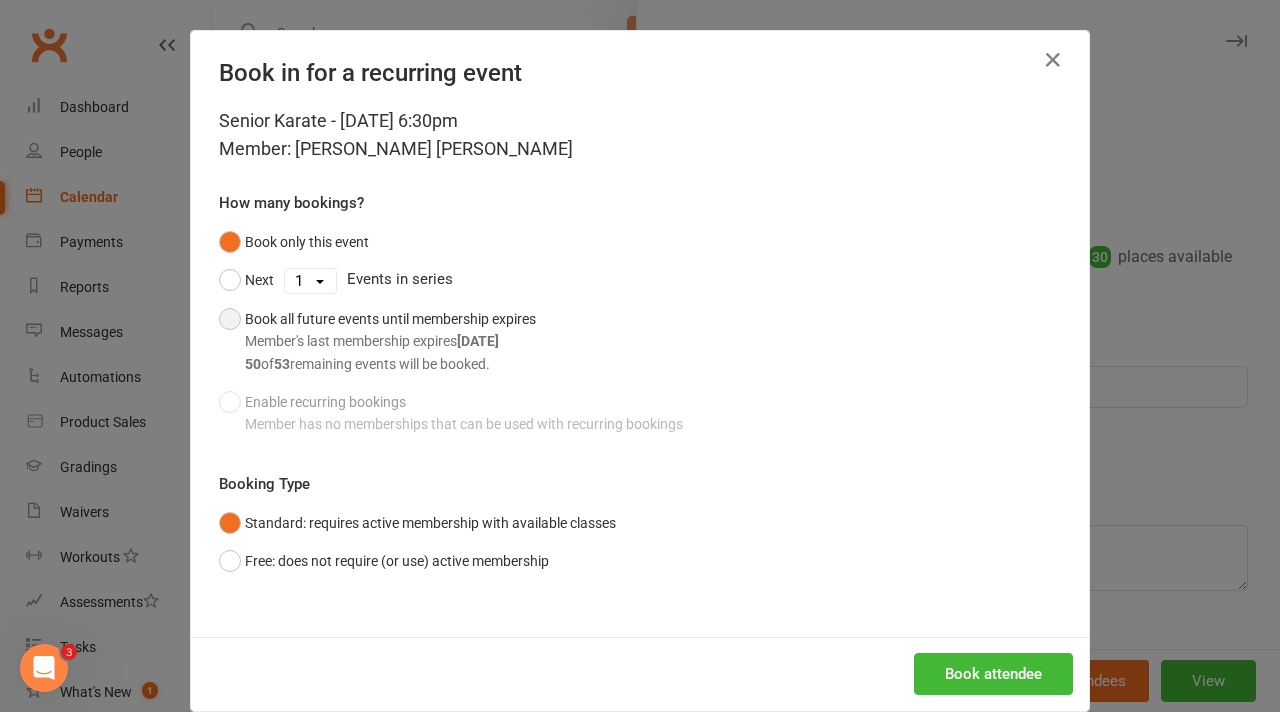 click on "Book all future events until membership expires Member's last membership expires  [DATE] 50  of  53  remaining events will be booked." at bounding box center [377, 341] 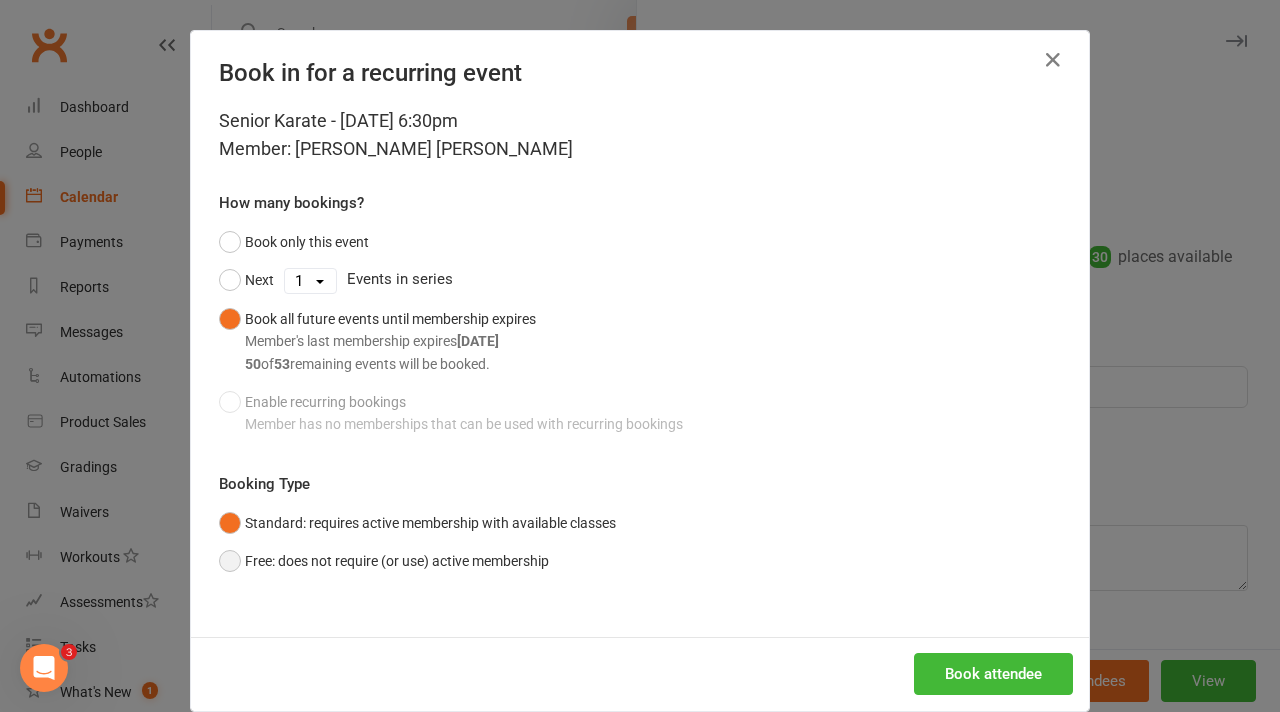 click on "Free: does not require (or use) active membership" at bounding box center [384, 561] 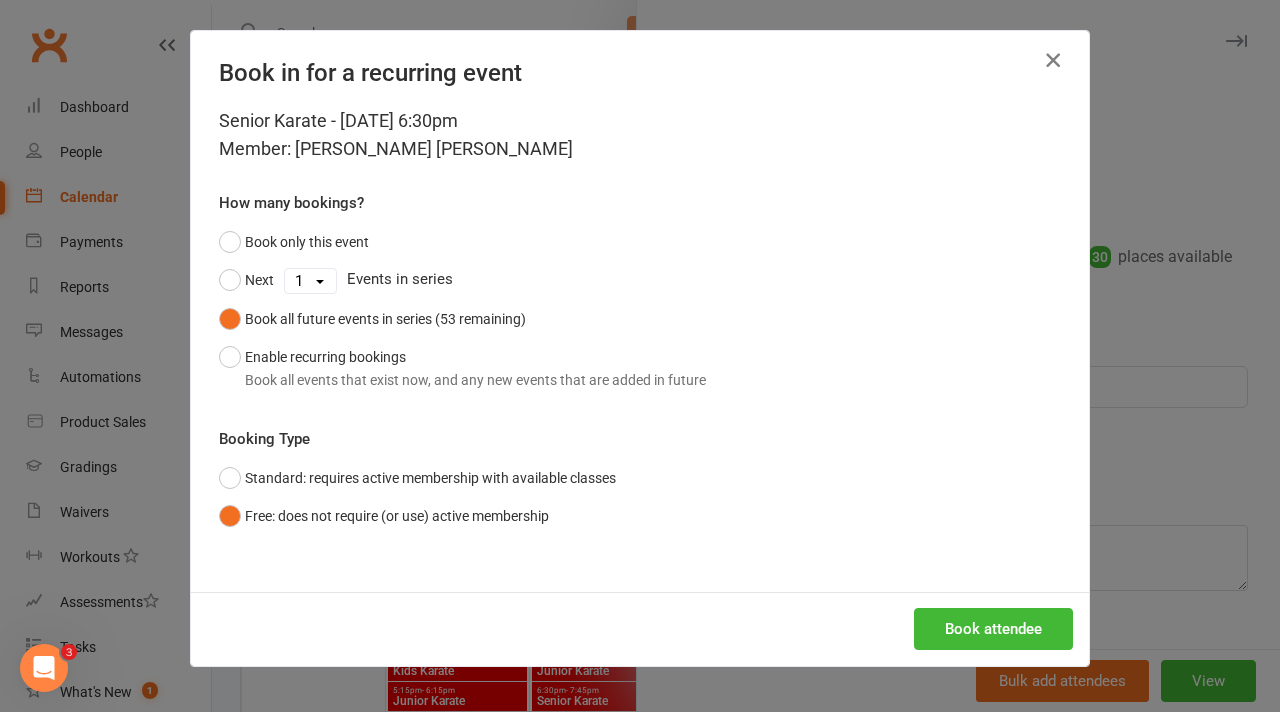 click at bounding box center (1053, 60) 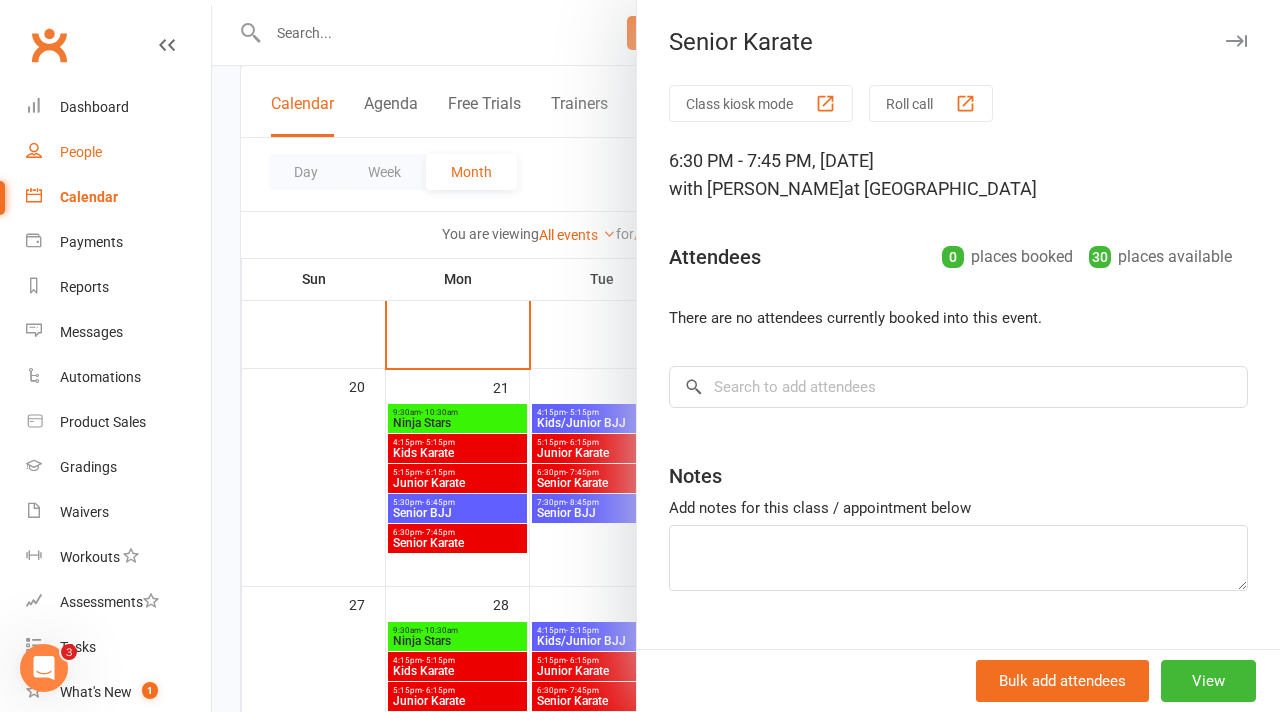 click on "People" at bounding box center [81, 152] 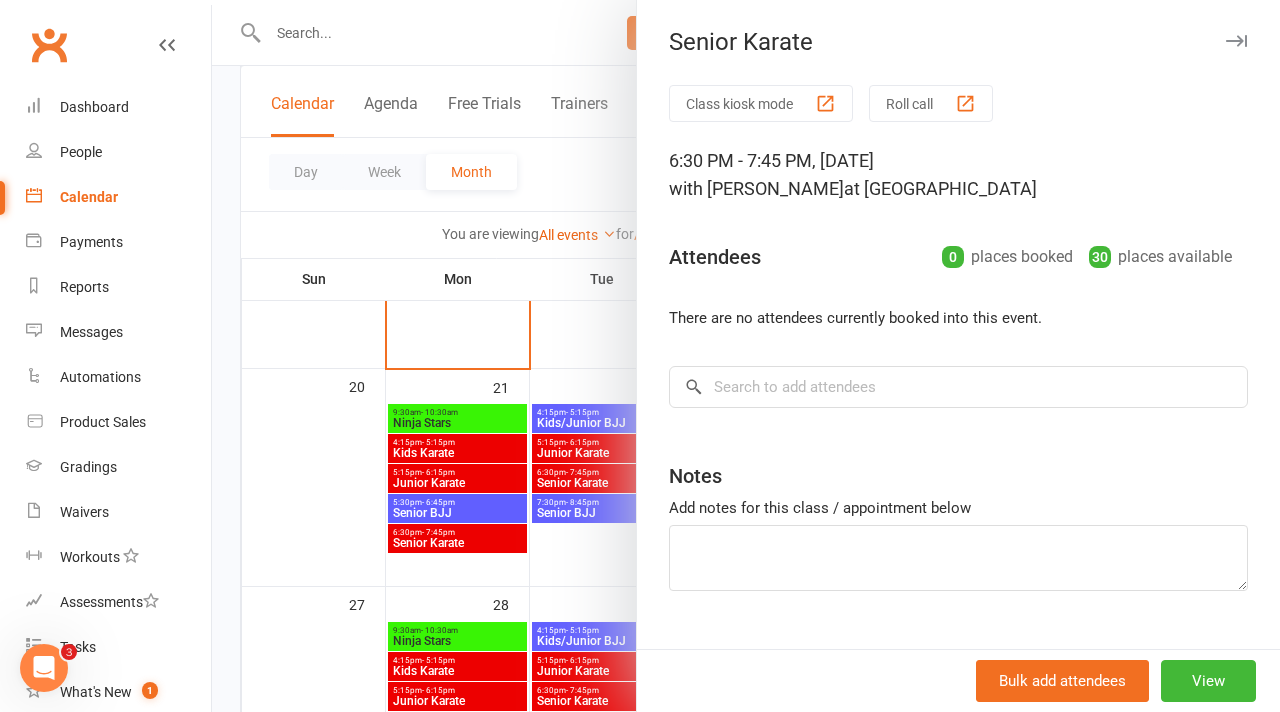 click at bounding box center (746, 356) 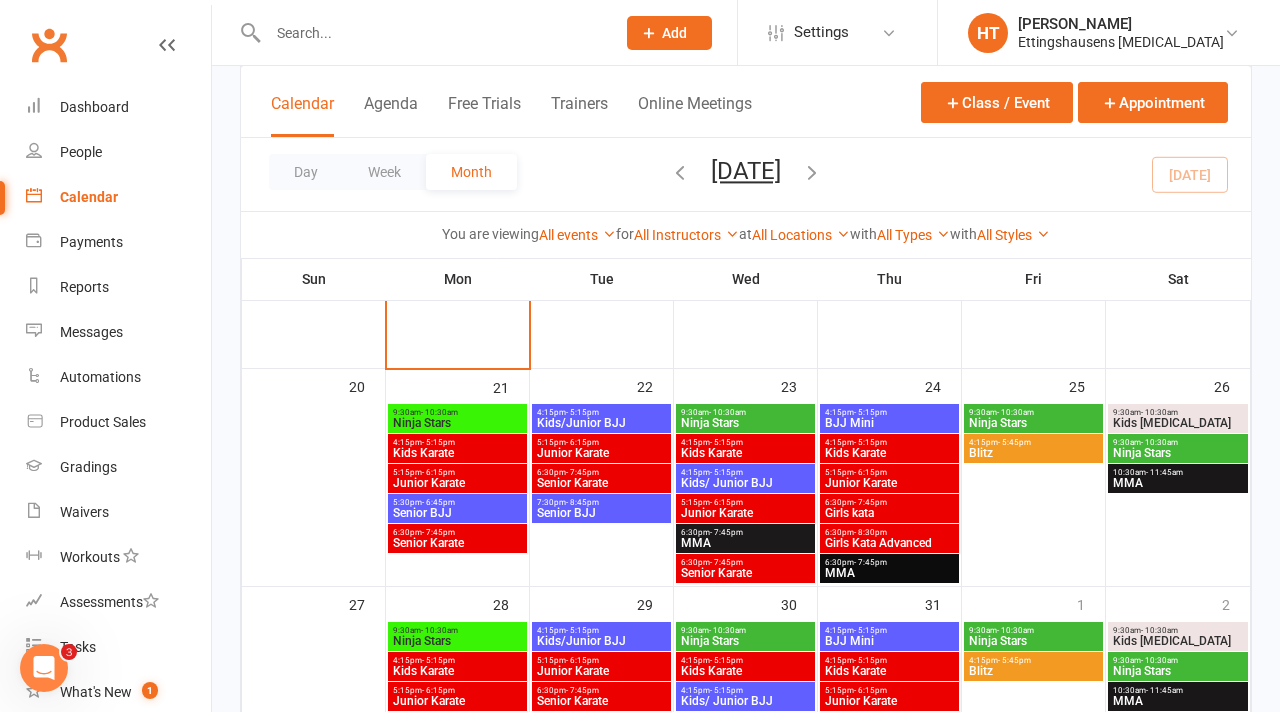 click at bounding box center [431, 33] 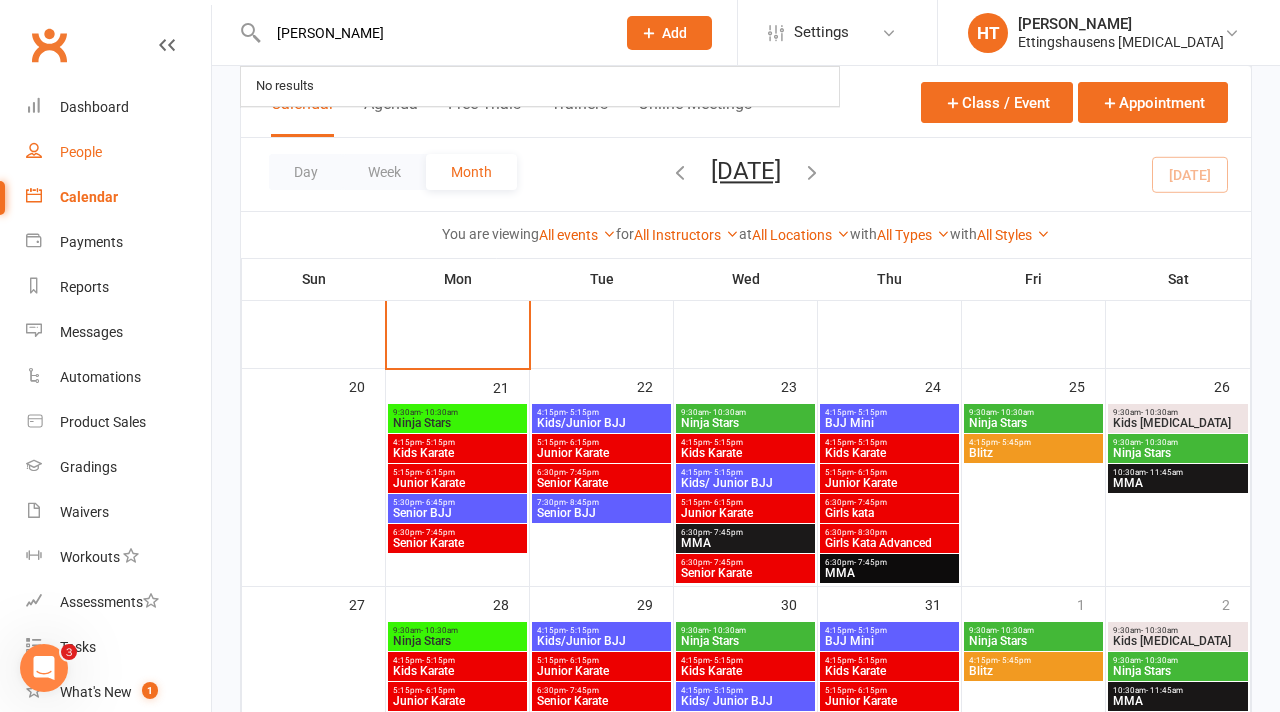 type on "[PERSON_NAME]" 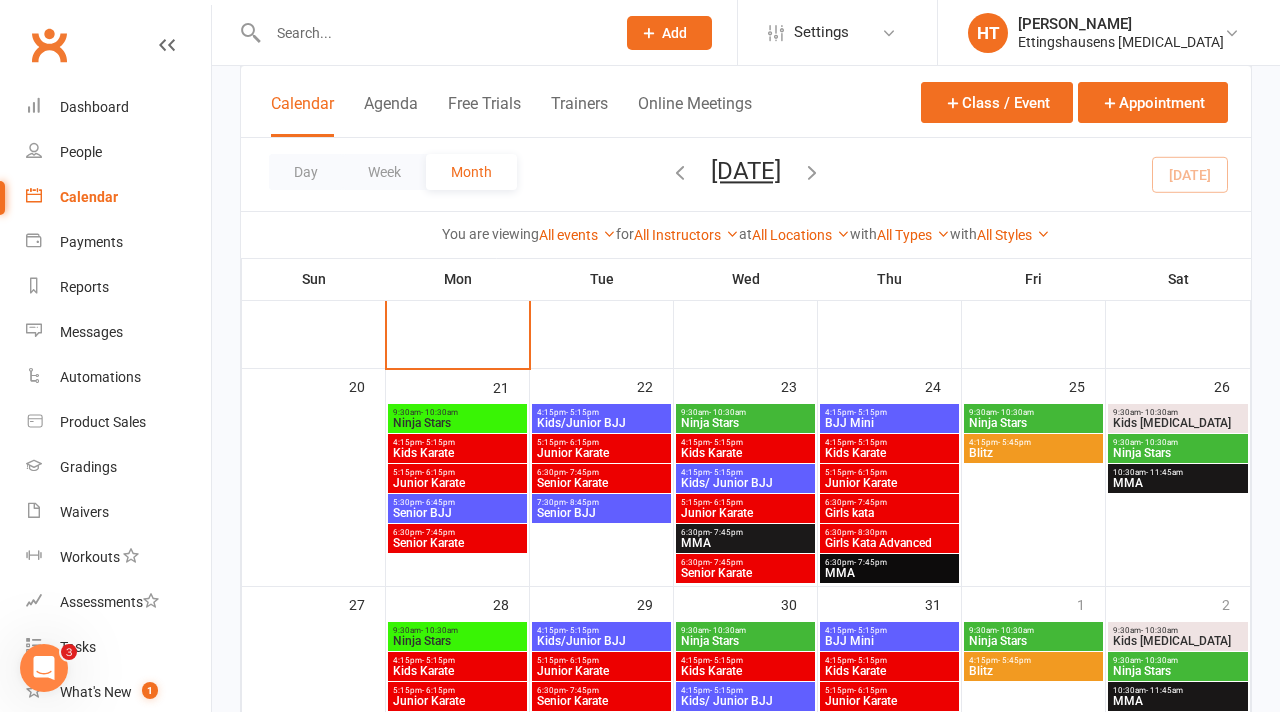 click at bounding box center (431, 33) 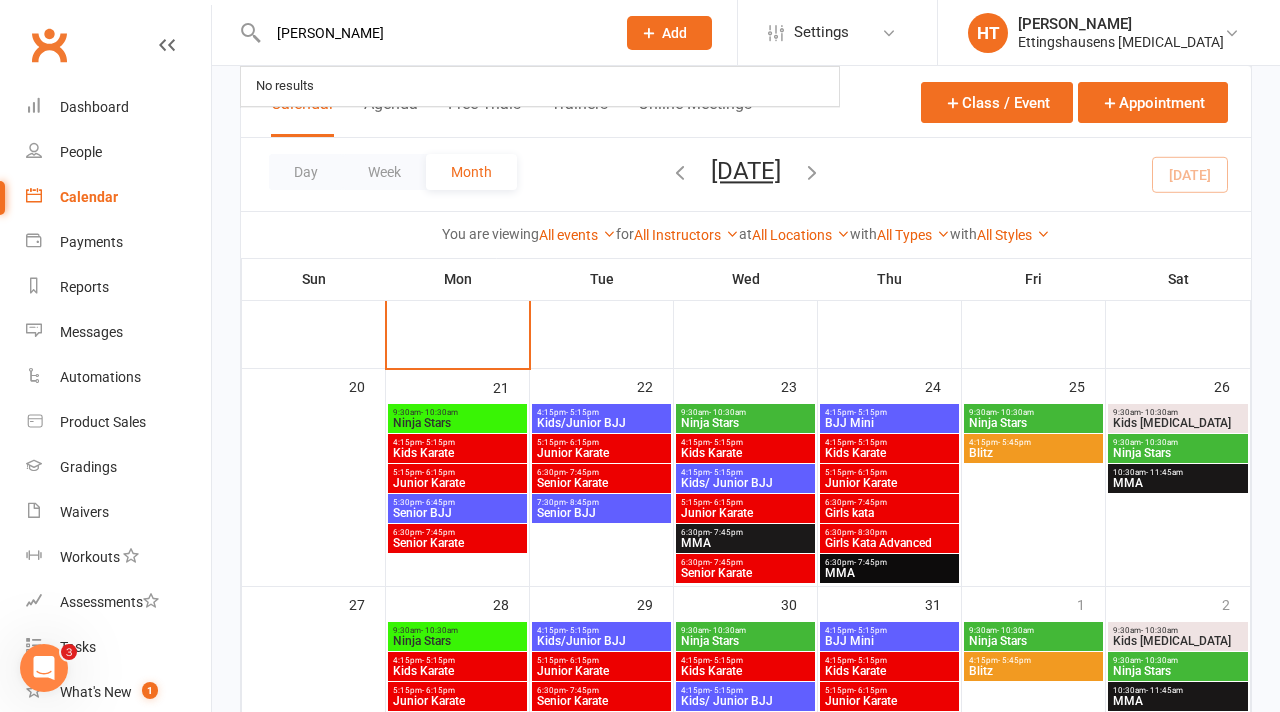 click on "[PERSON_NAME]" at bounding box center [431, 33] 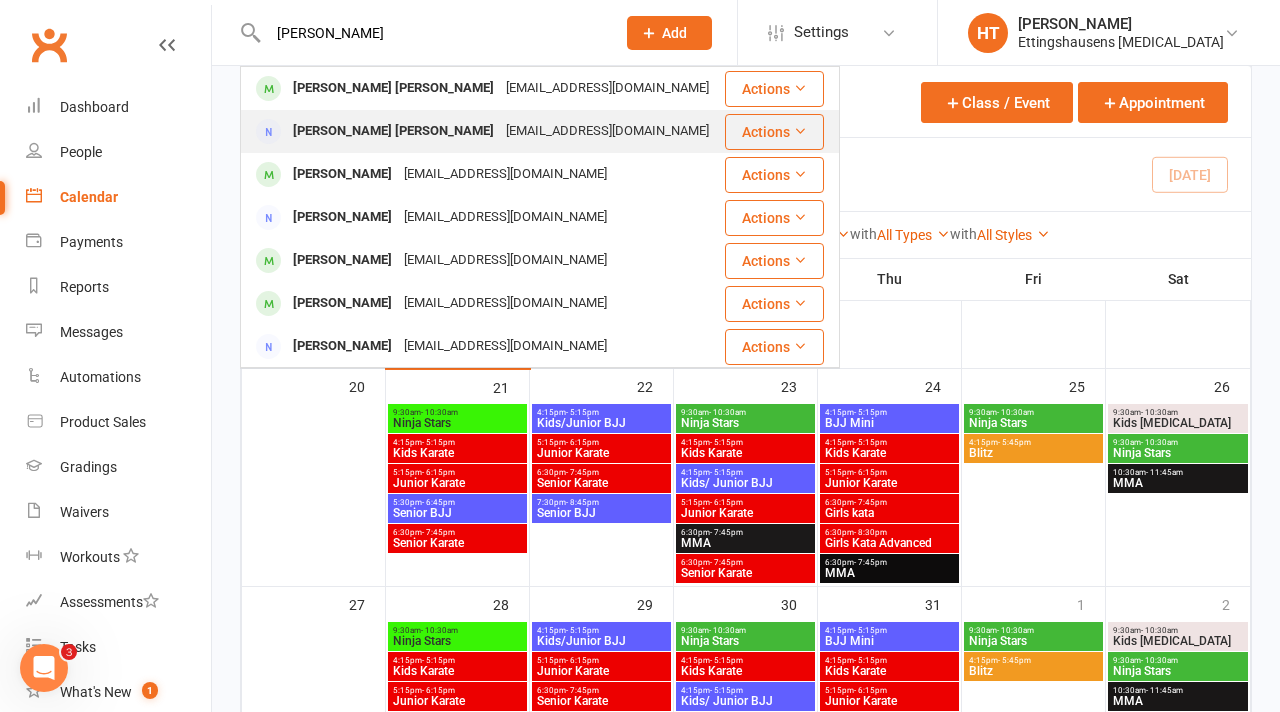 type on "[PERSON_NAME]" 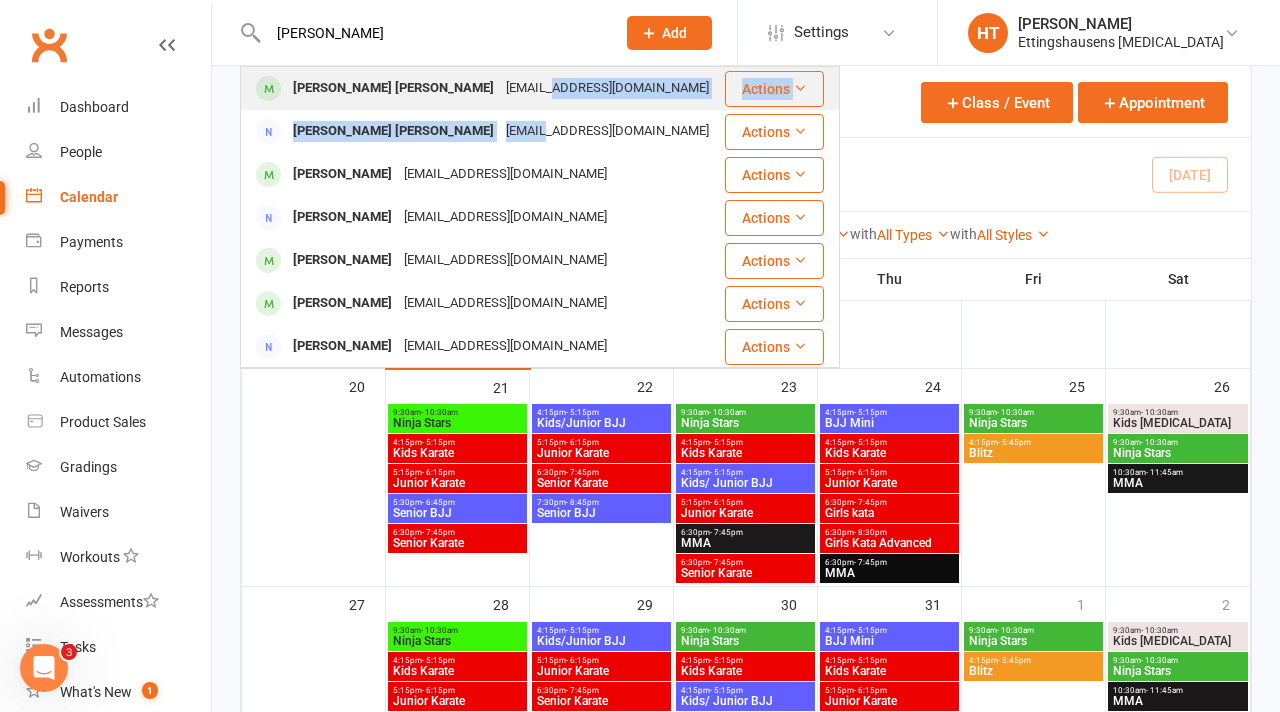 drag, startPoint x: 446, startPoint y: 135, endPoint x: 452, endPoint y: 91, distance: 44.407207 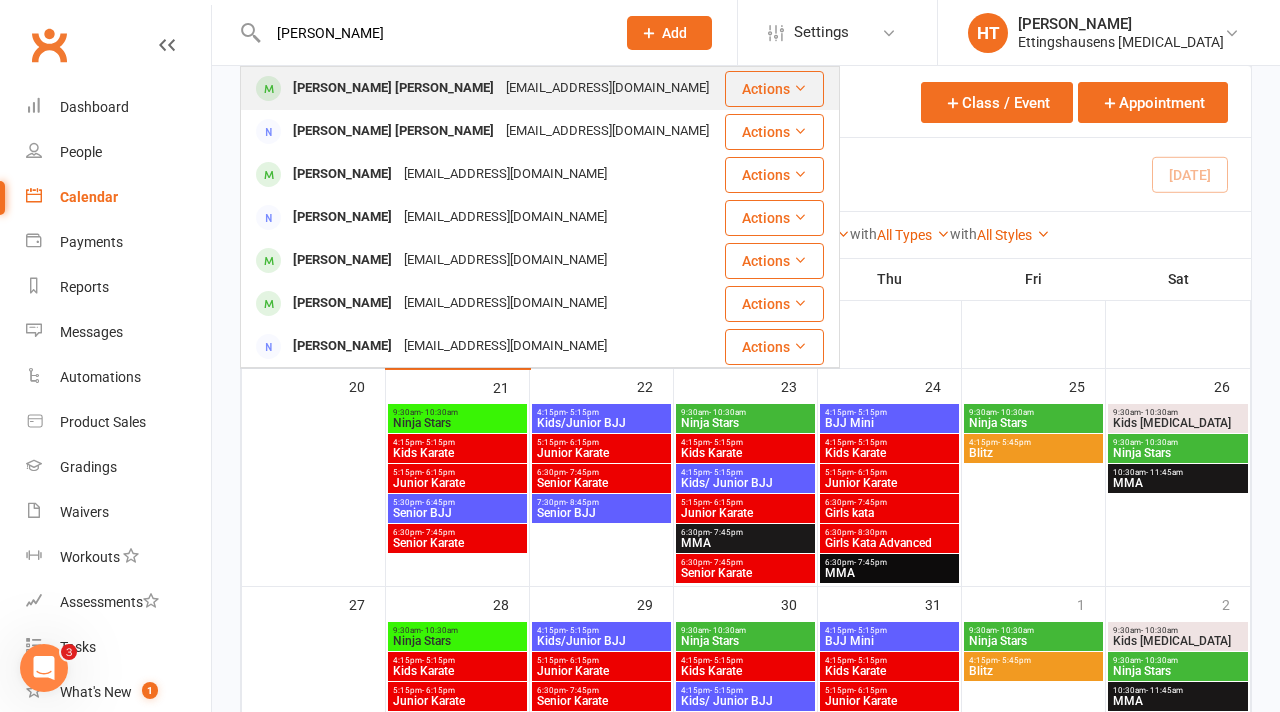 type 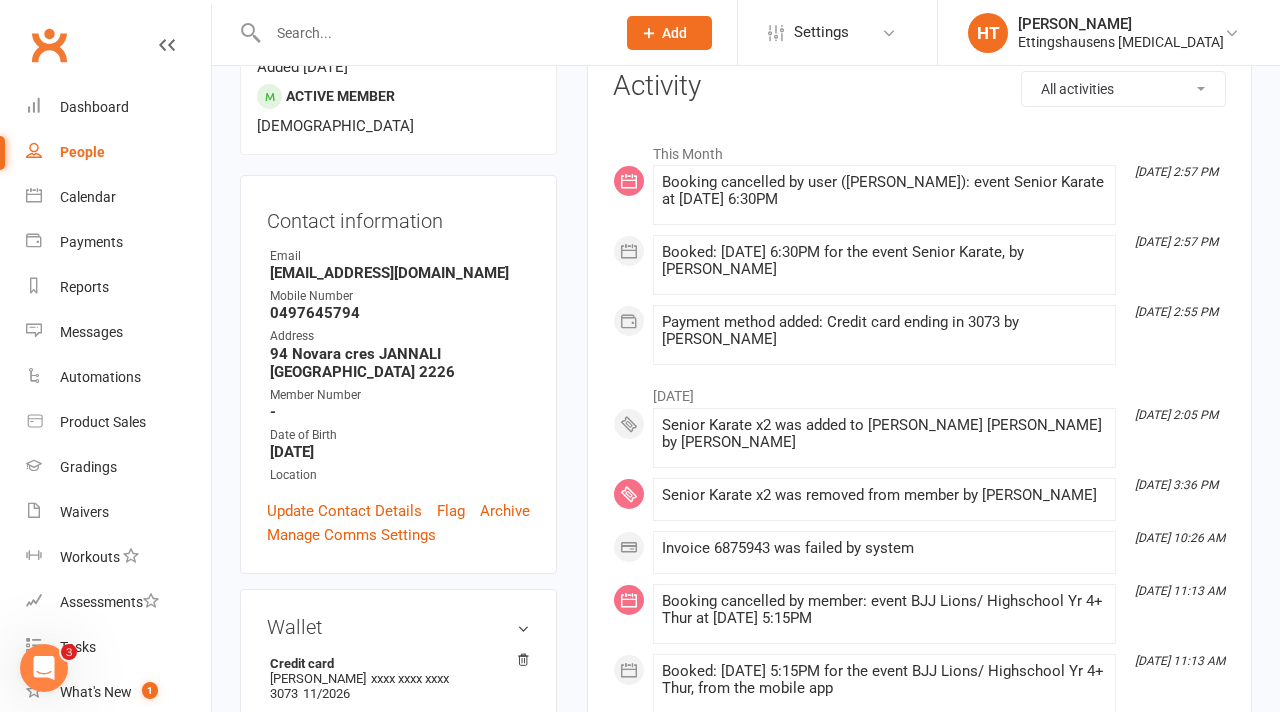 scroll, scrollTop: 286, scrollLeft: 0, axis: vertical 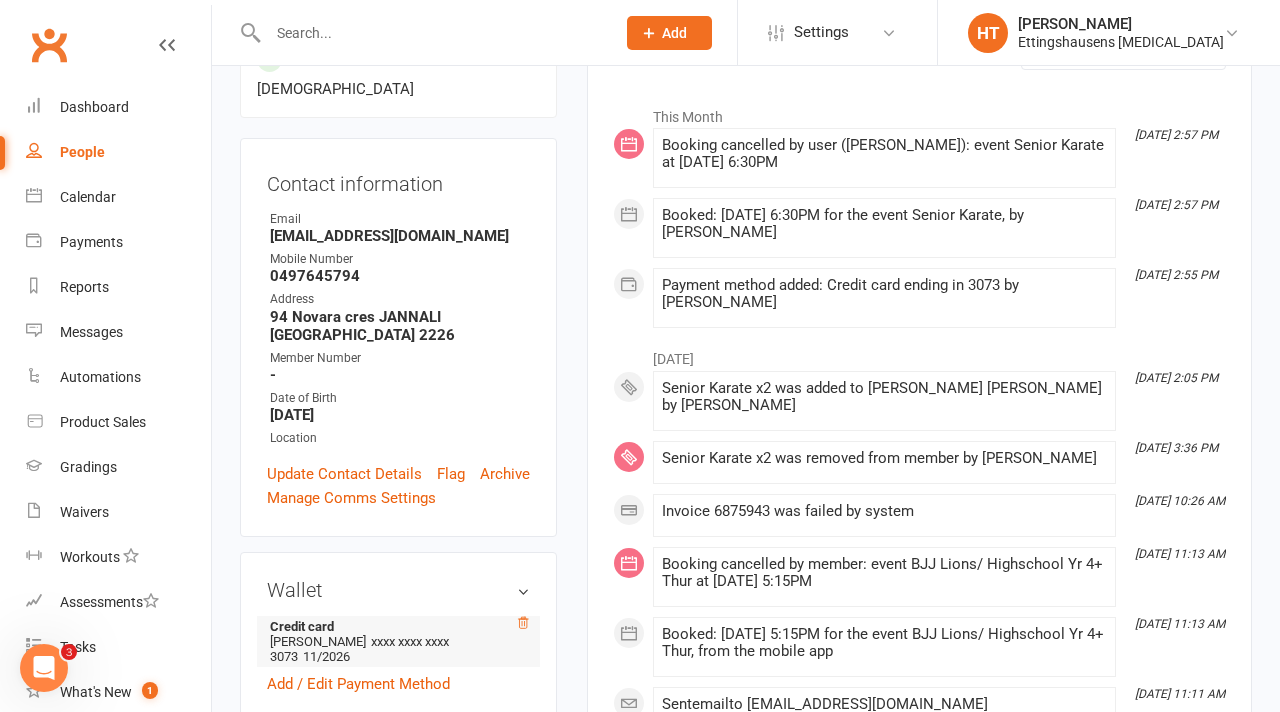 click 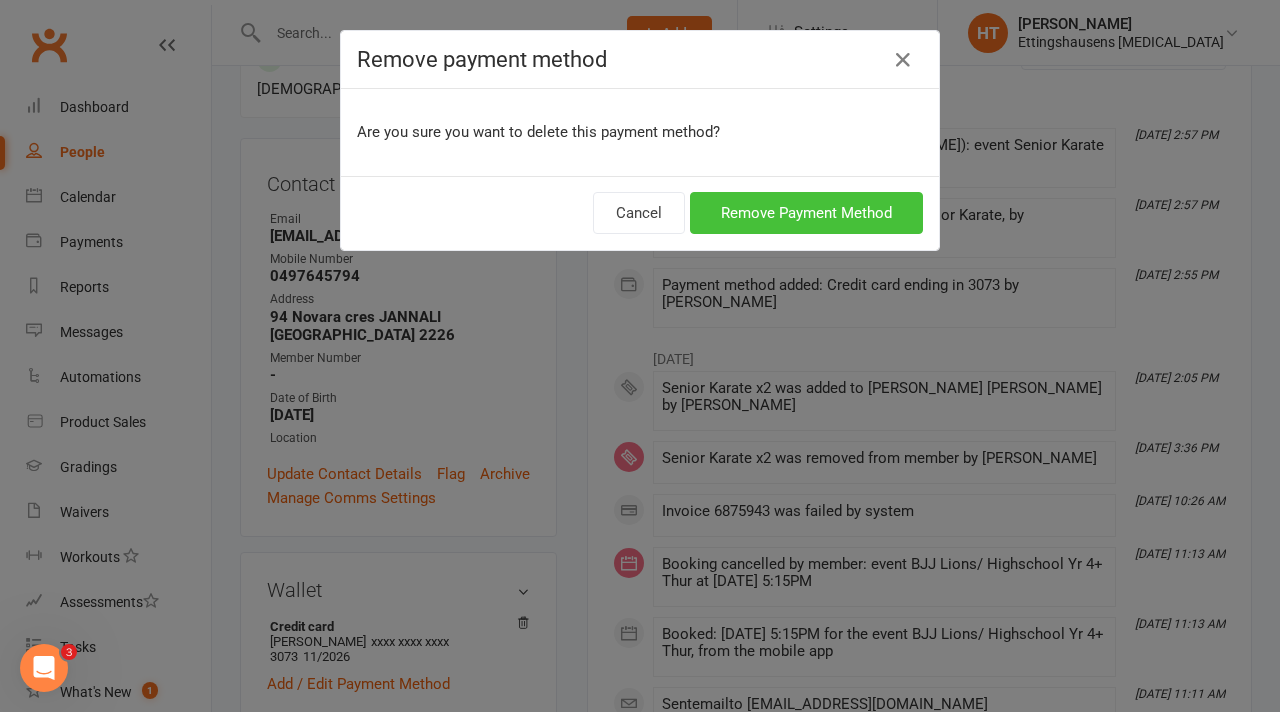 click on "Remove Payment Method" at bounding box center [806, 213] 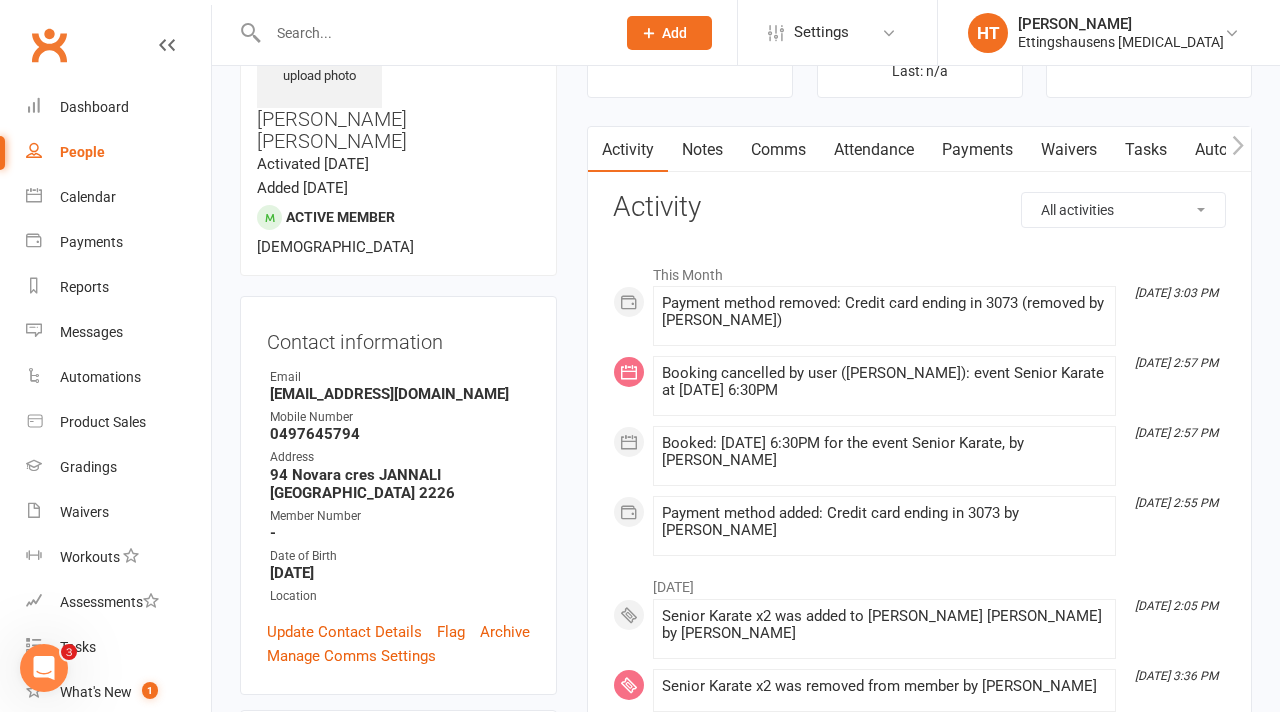 scroll, scrollTop: 127, scrollLeft: 0, axis: vertical 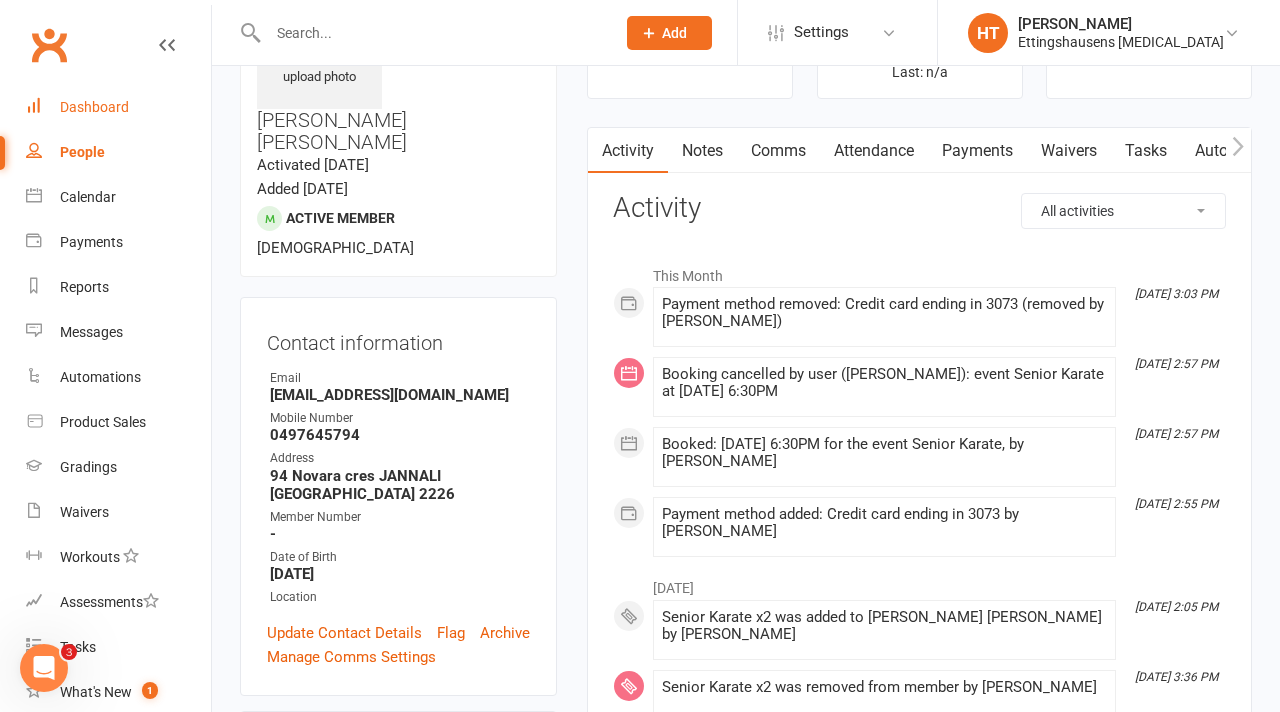 click on "Dashboard" at bounding box center (118, 107) 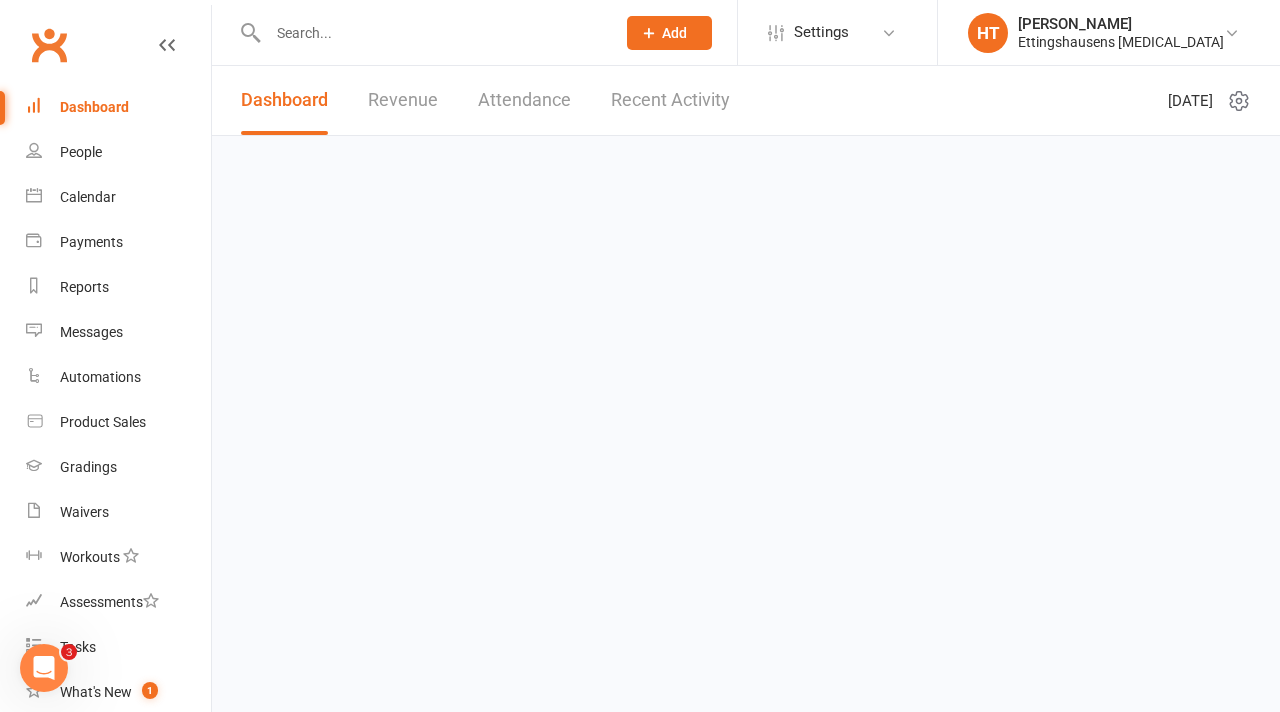 scroll, scrollTop: 0, scrollLeft: 0, axis: both 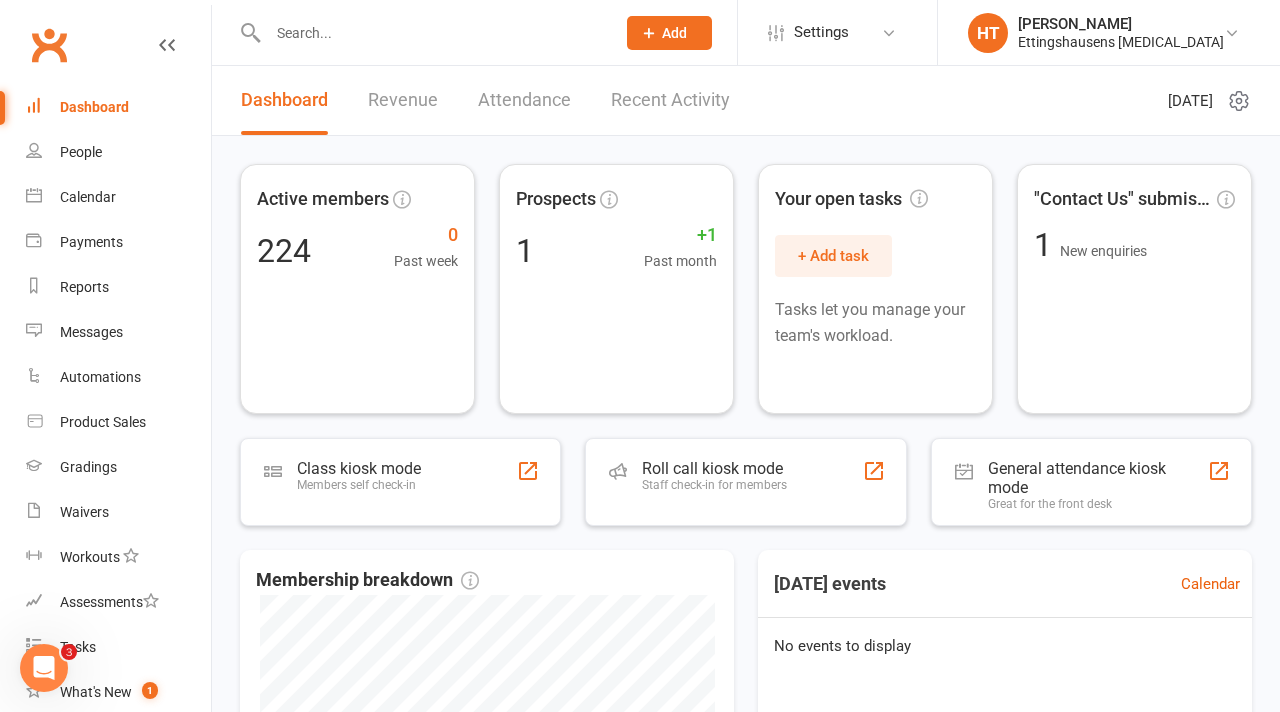 click on "Dashboard Revenue Attendance Recent Activity [DATE]" at bounding box center (746, 101) 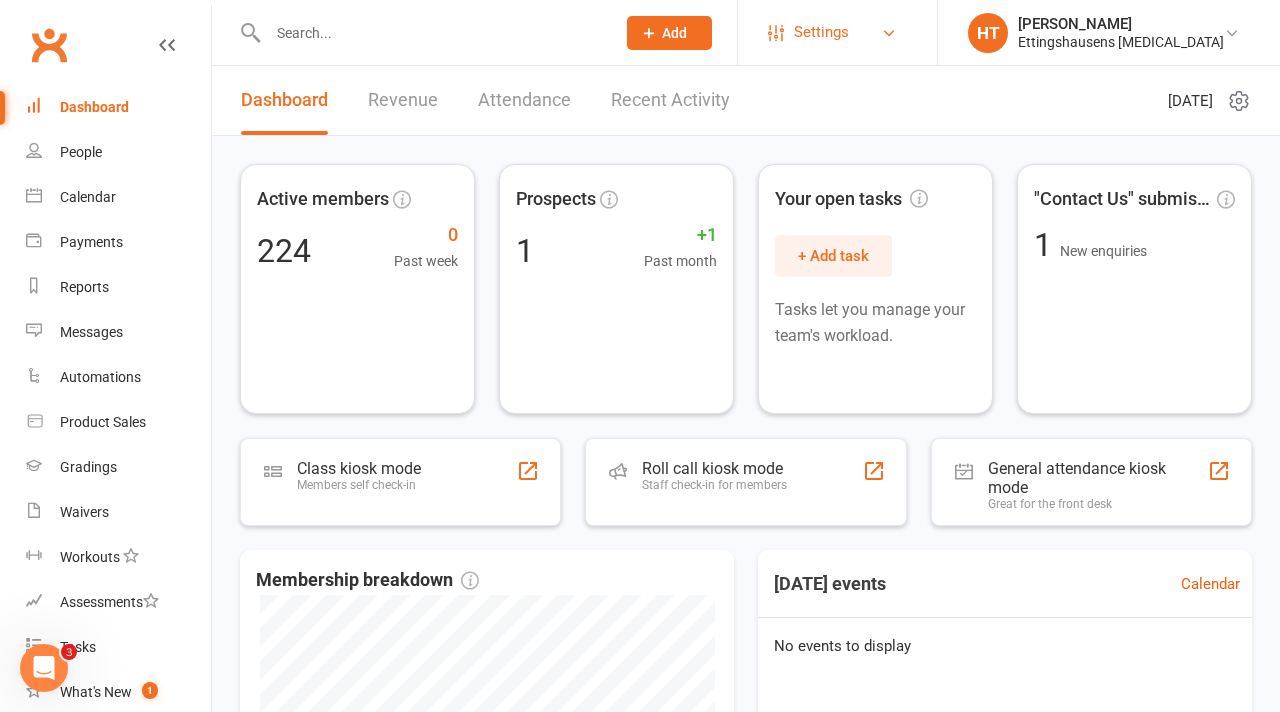 click on "Settings" at bounding box center [821, 32] 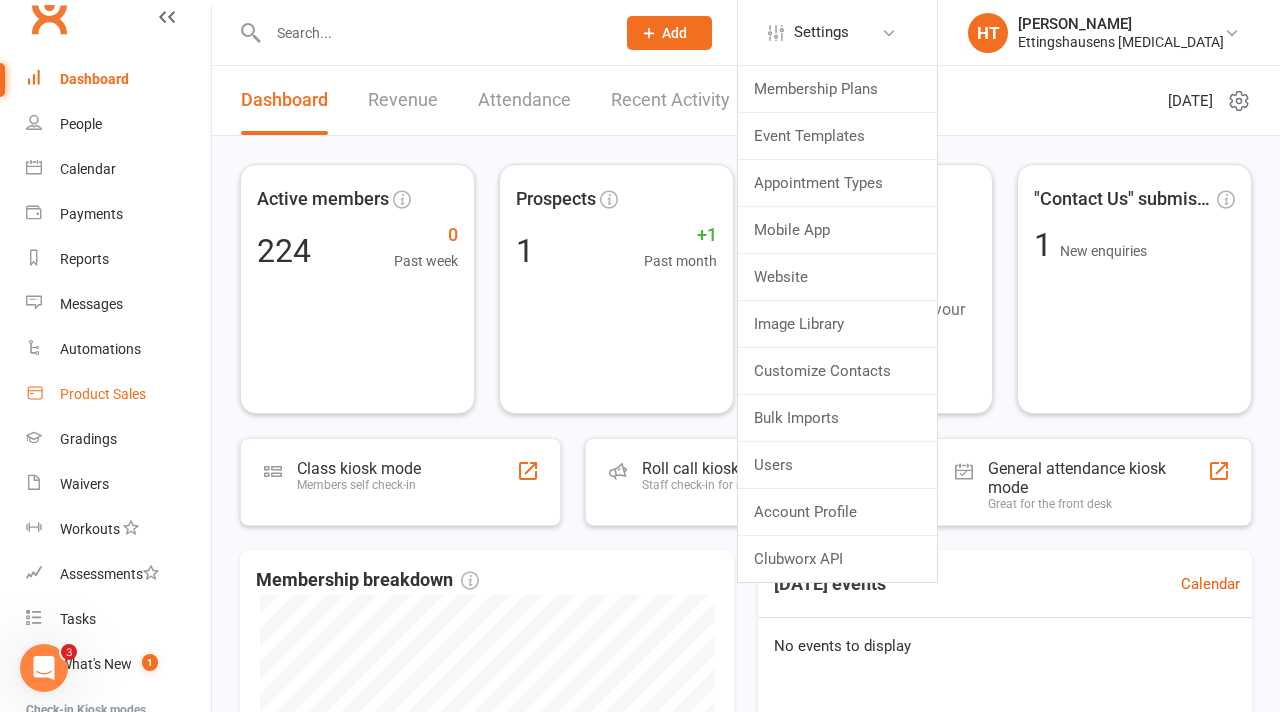 scroll, scrollTop: 31, scrollLeft: 0, axis: vertical 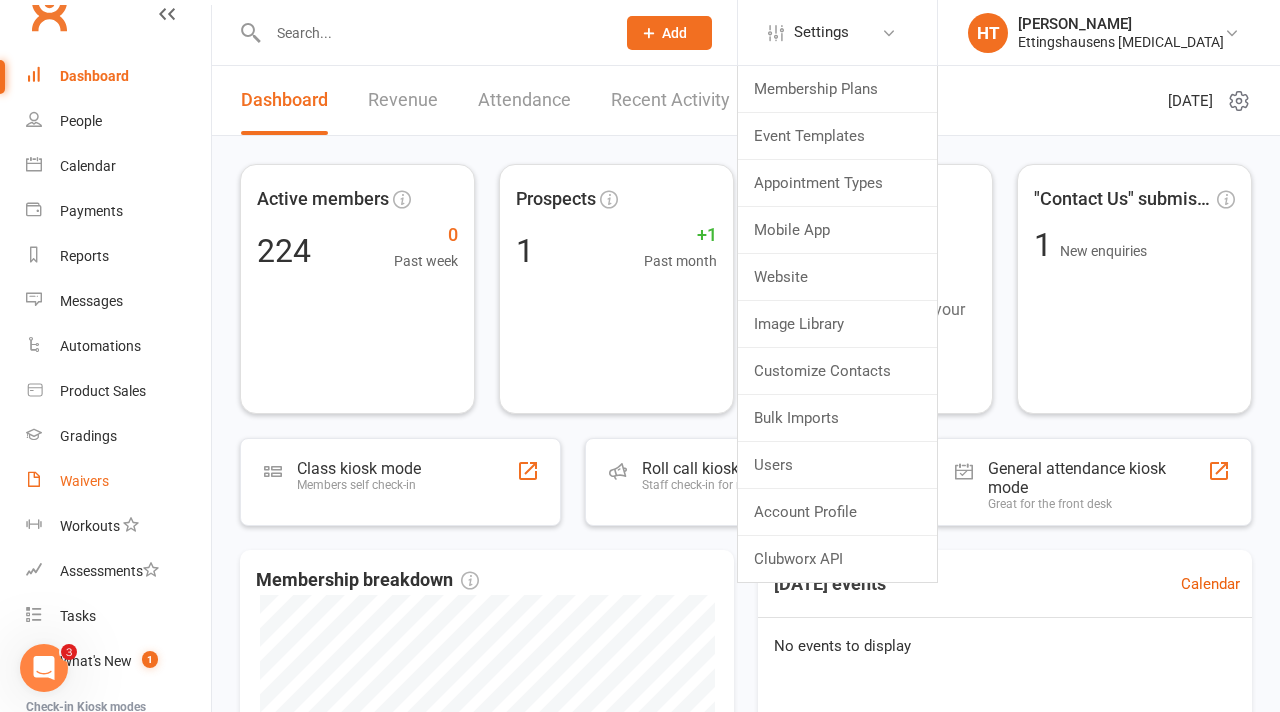 click on "Waivers" at bounding box center (118, 481) 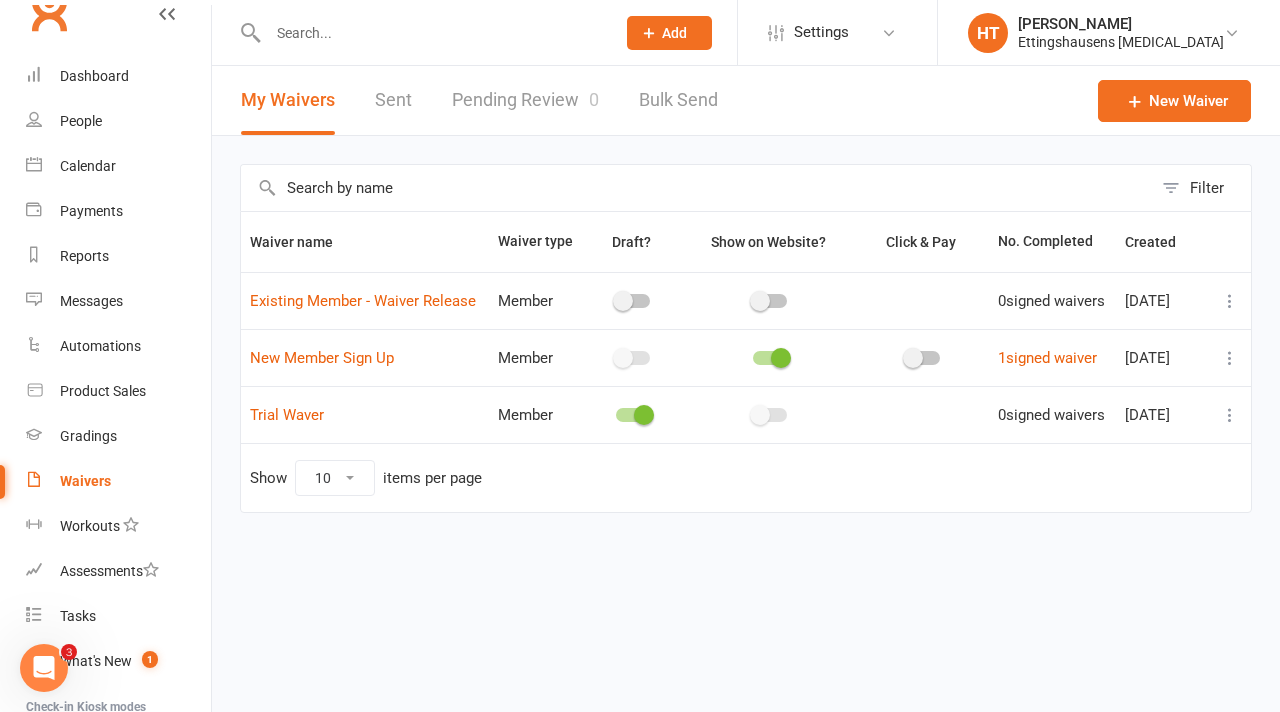 click on "Add" 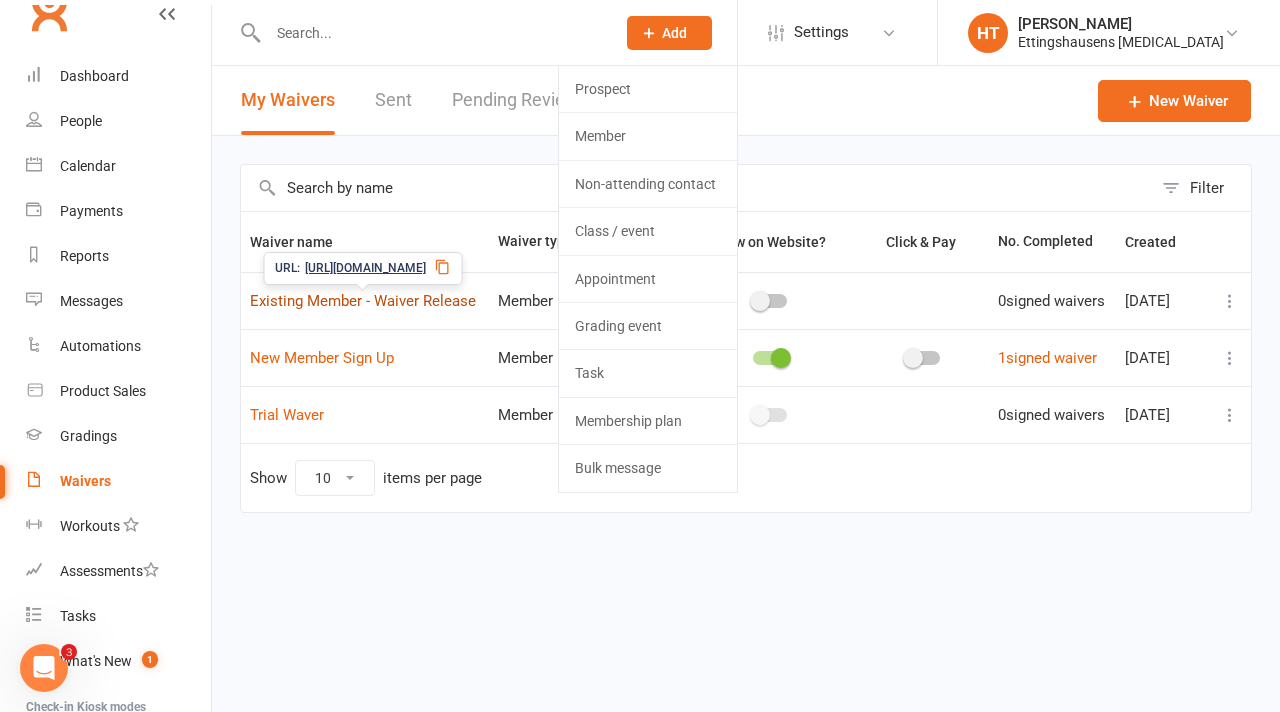 click on "Existing Member - Waiver Release" at bounding box center (363, 301) 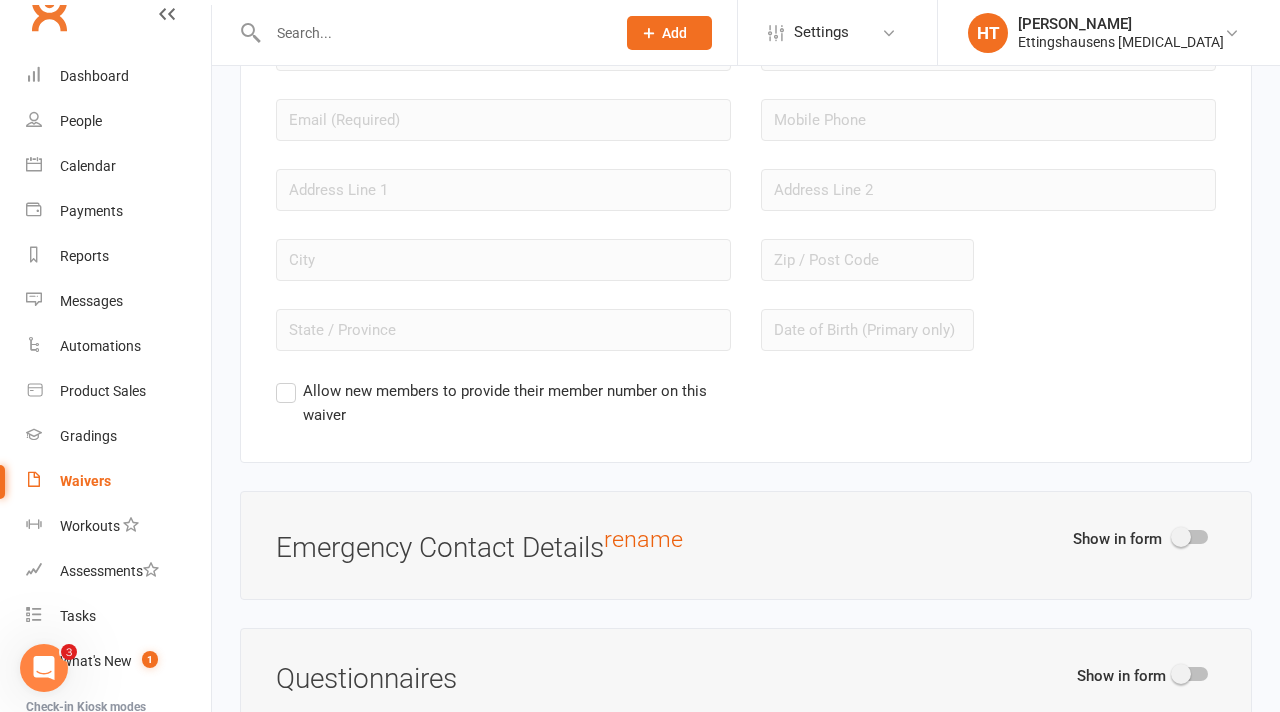 scroll, scrollTop: 1971, scrollLeft: 0, axis: vertical 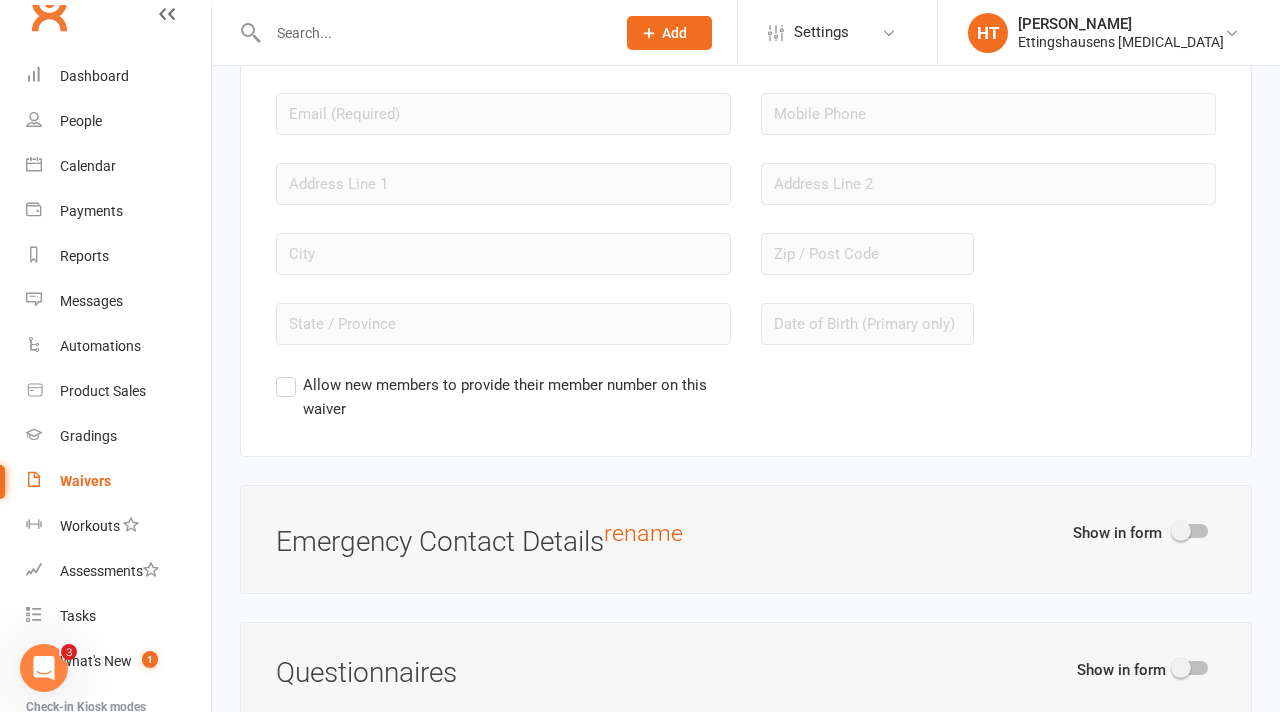 click on "Allow new members to provide their member number on this waiver" at bounding box center [503, 397] 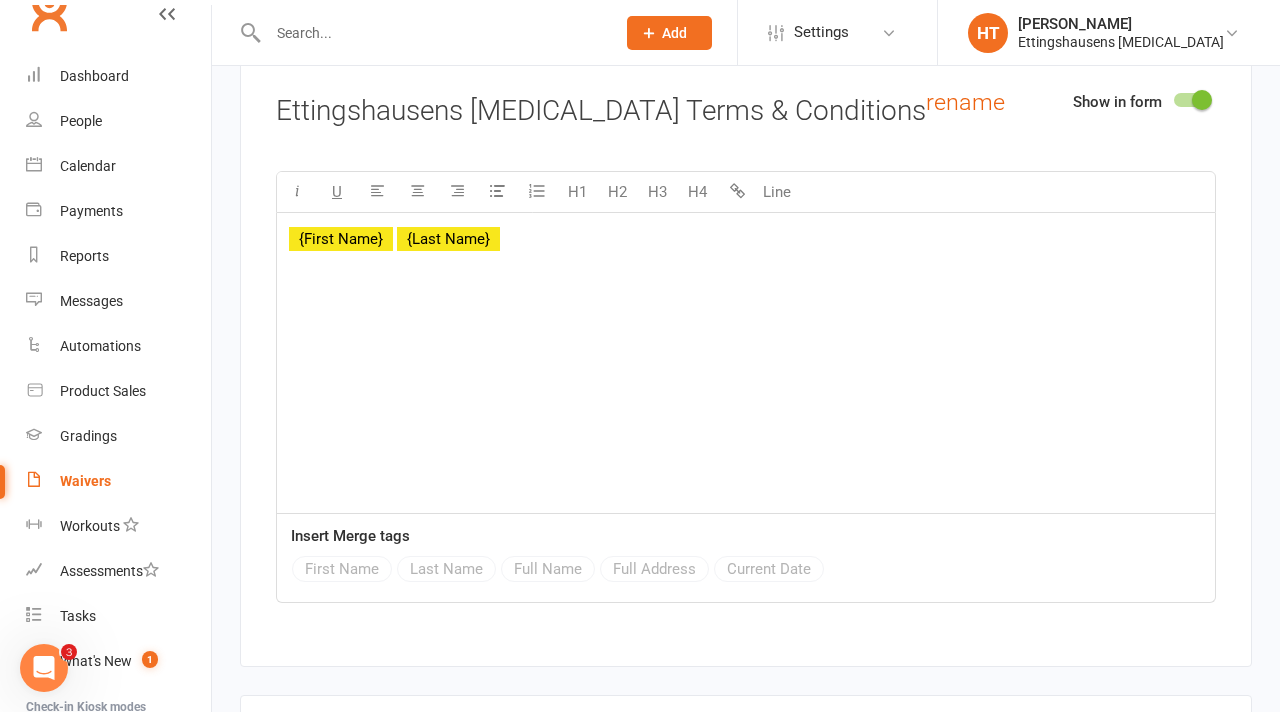 scroll, scrollTop: 2685, scrollLeft: 0, axis: vertical 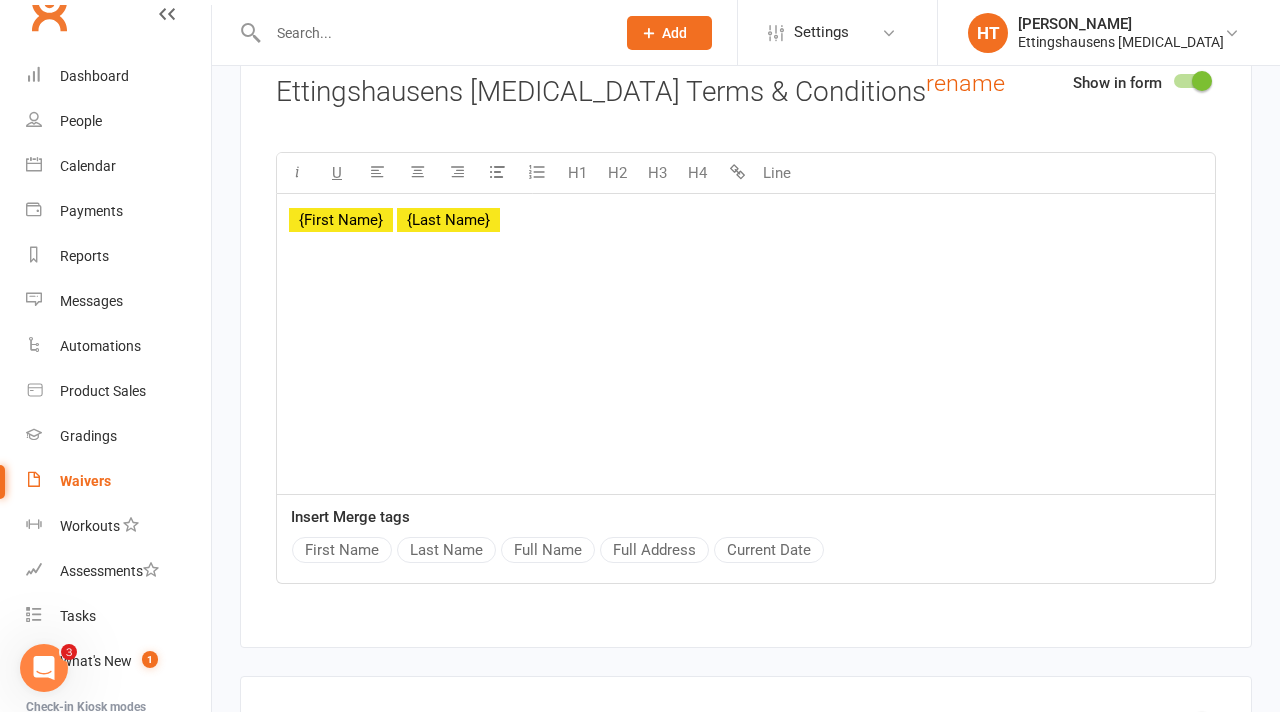 click on "﻿ {First Name}   ﻿ {Last Name}" at bounding box center (746, 344) 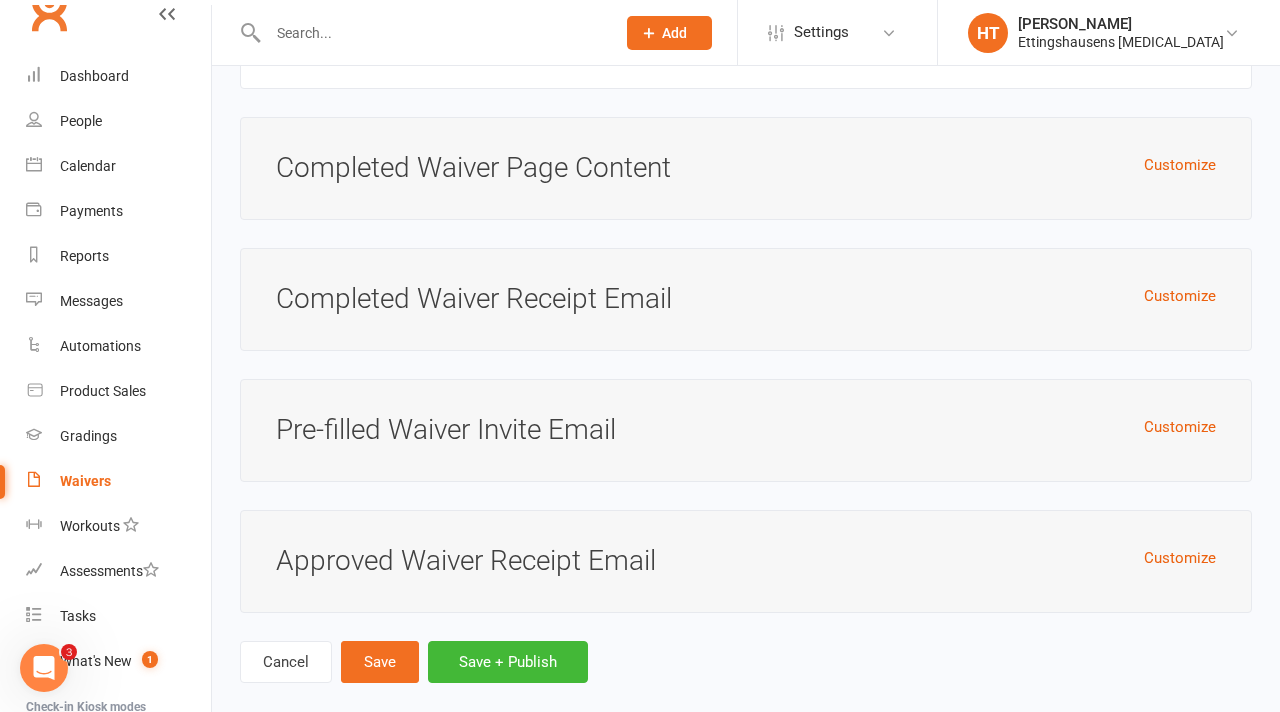 scroll, scrollTop: 5215, scrollLeft: 0, axis: vertical 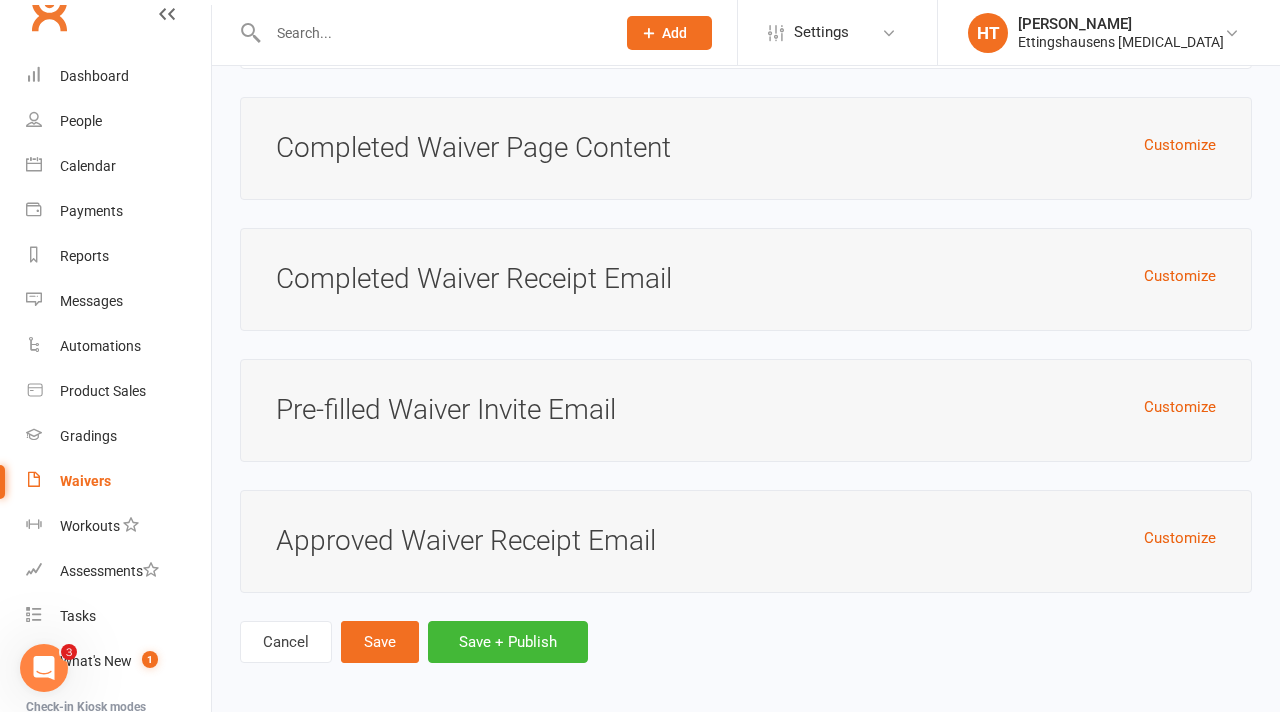 click on "Completed Waiver Receipt Email" at bounding box center (746, 279) 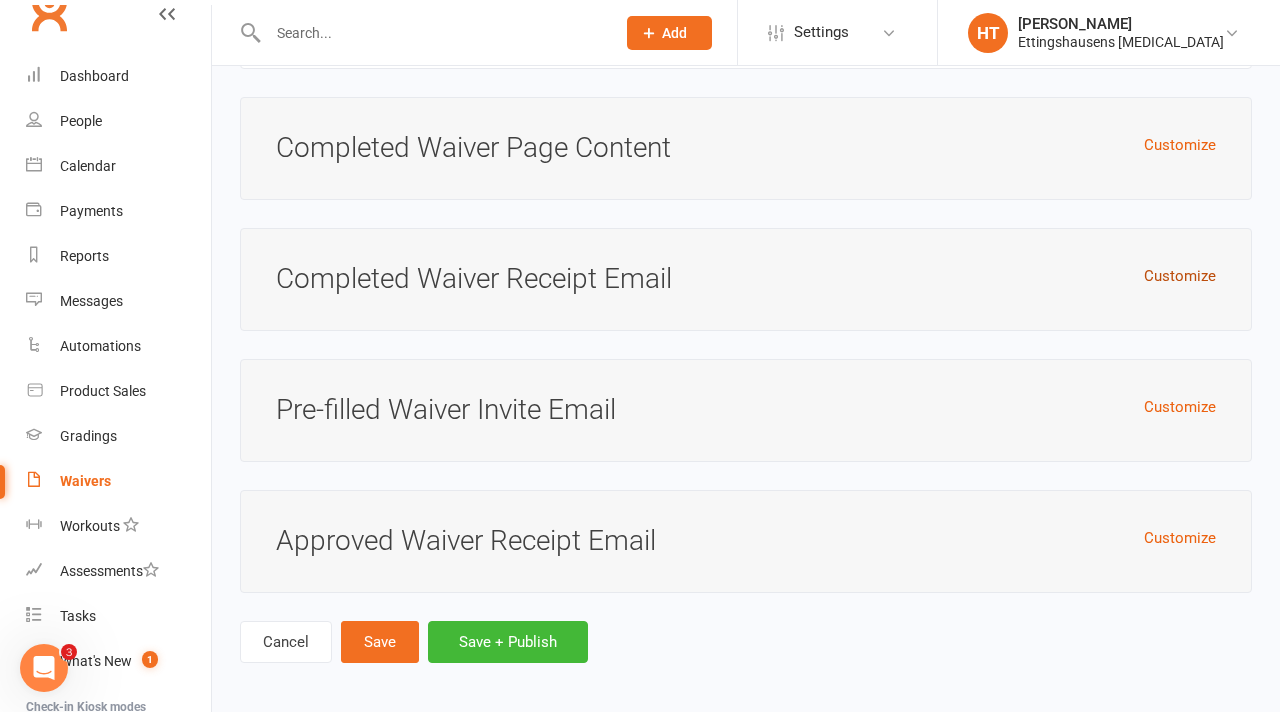 click on "Customize" at bounding box center [1180, 276] 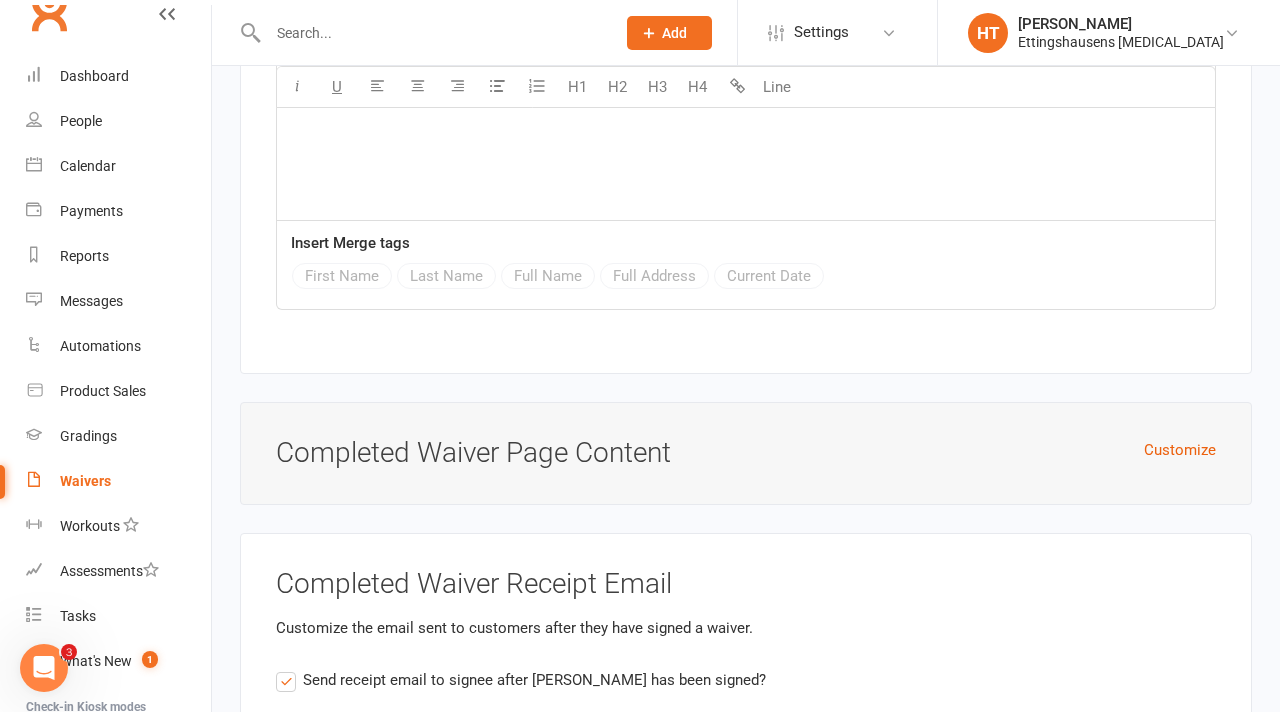 scroll, scrollTop: 4934, scrollLeft: 0, axis: vertical 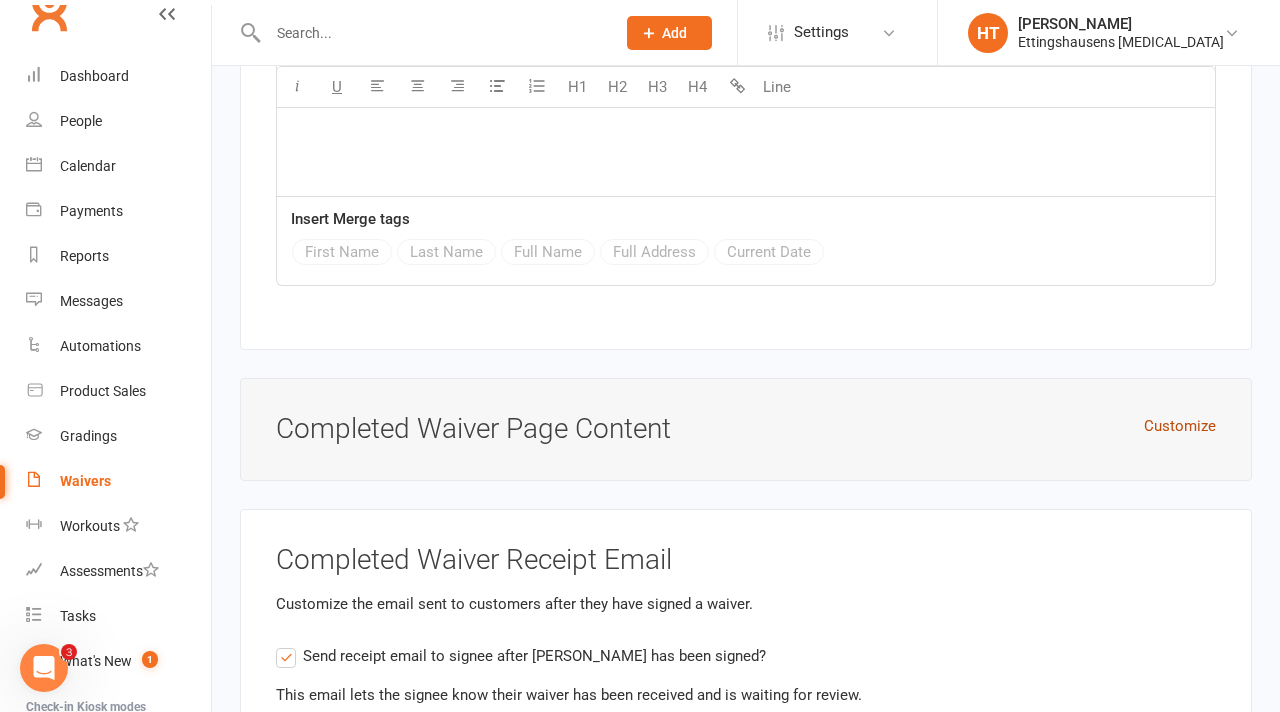 click on "Customize" at bounding box center (1180, 426) 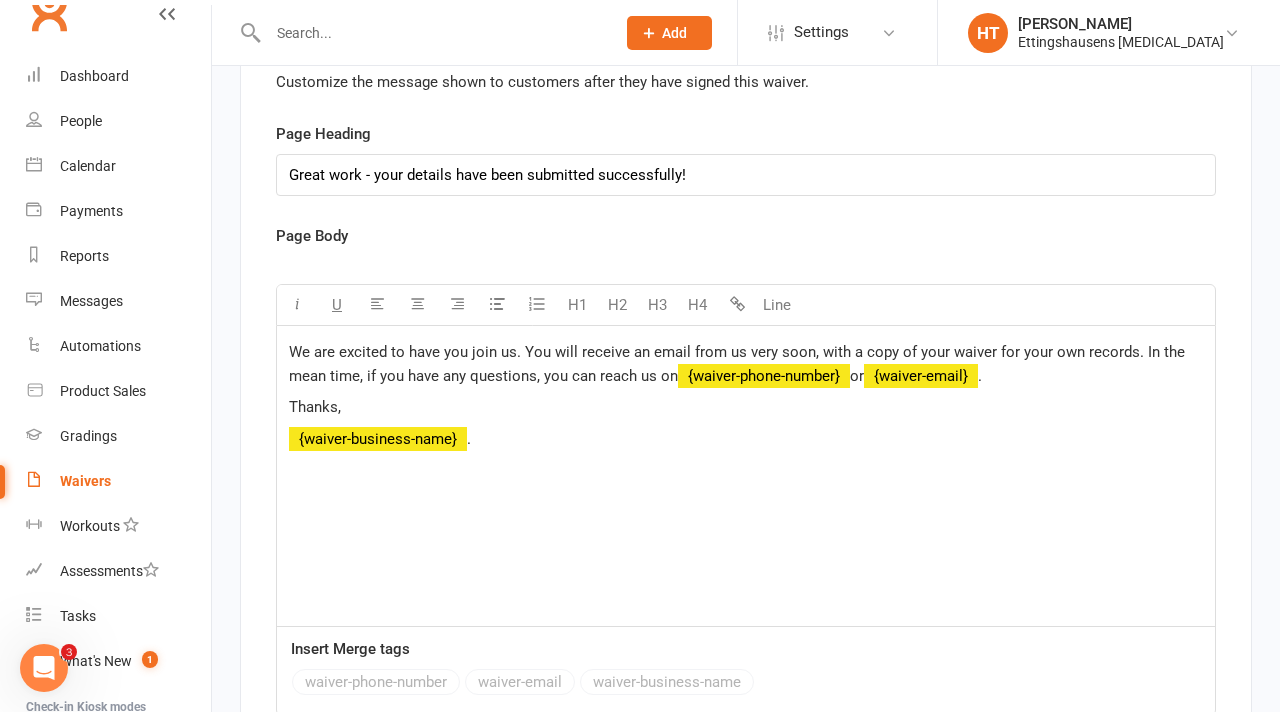 scroll, scrollTop: 5333, scrollLeft: 0, axis: vertical 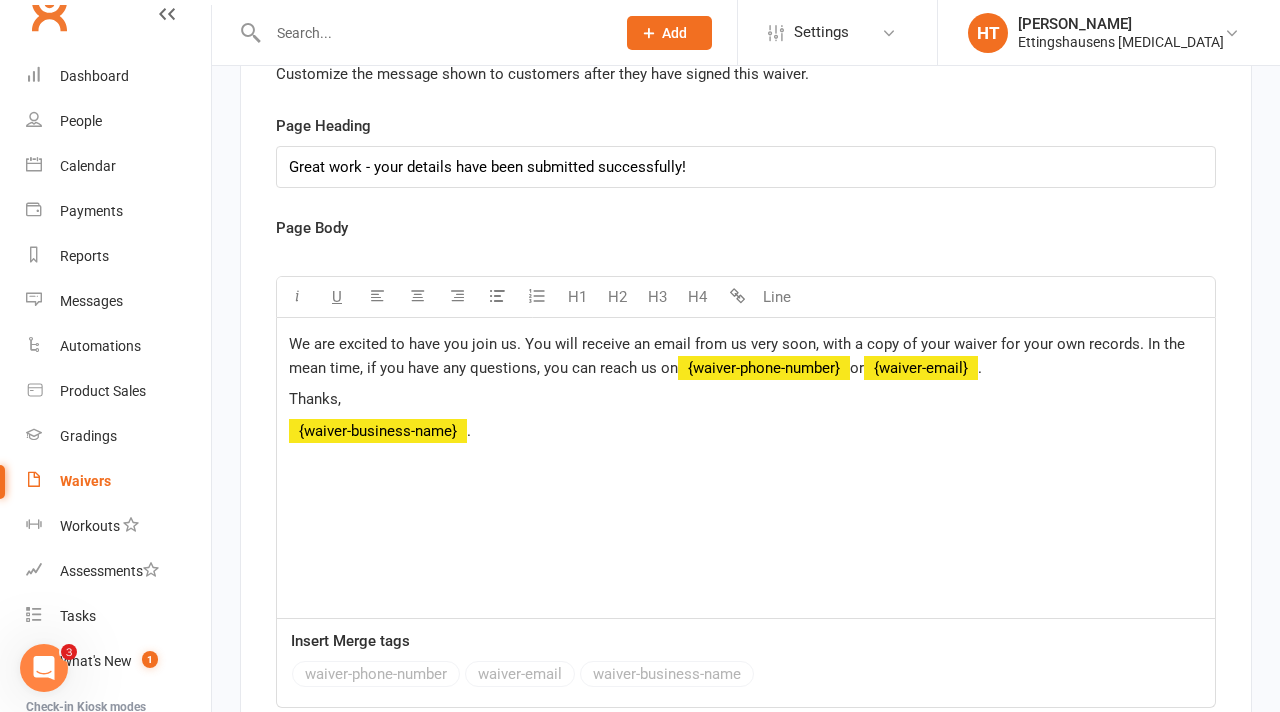 click on "﻿ {waiver-phone-number}" at bounding box center [764, 368] 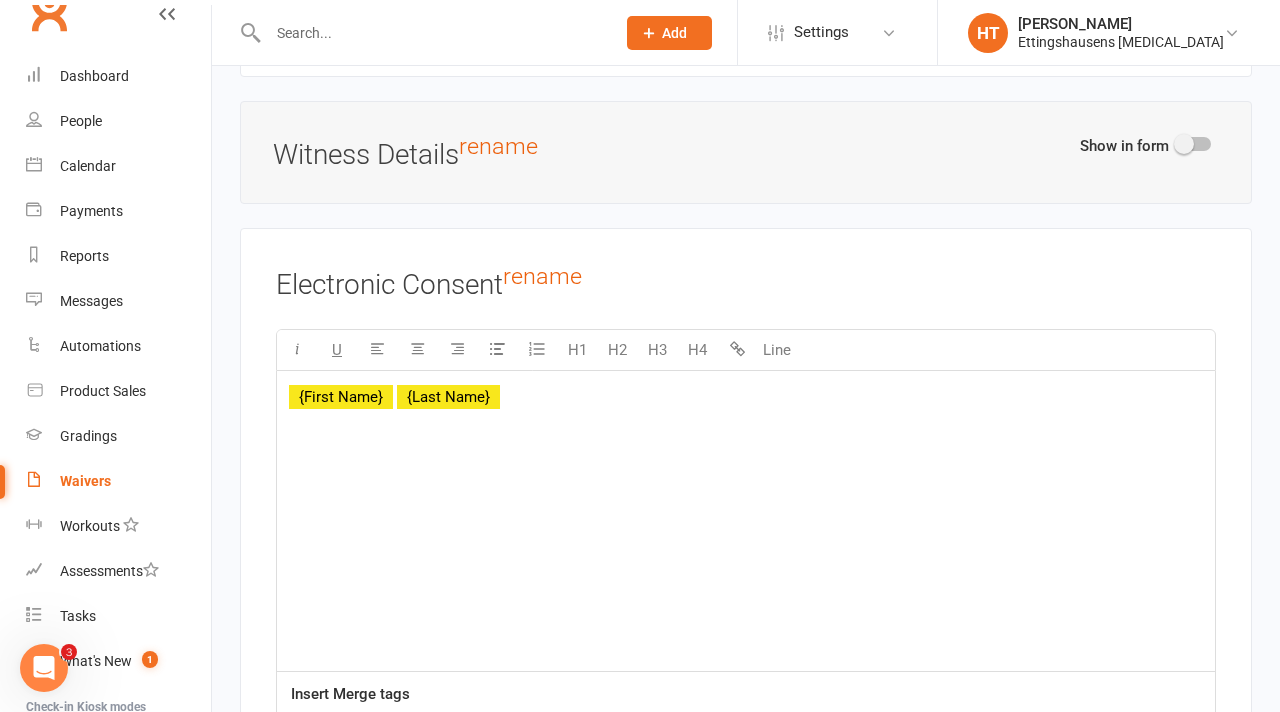 scroll, scrollTop: 4462, scrollLeft: 0, axis: vertical 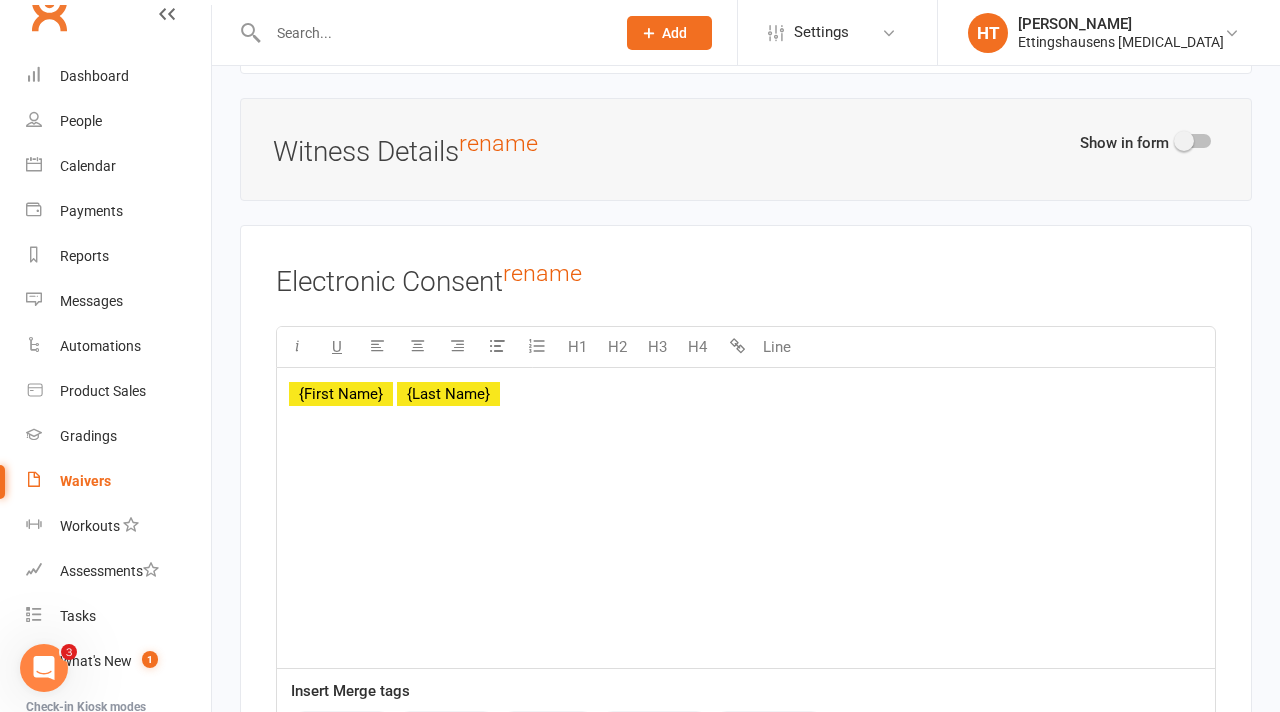 click on "Electronic Consent  rename" at bounding box center (746, 279) 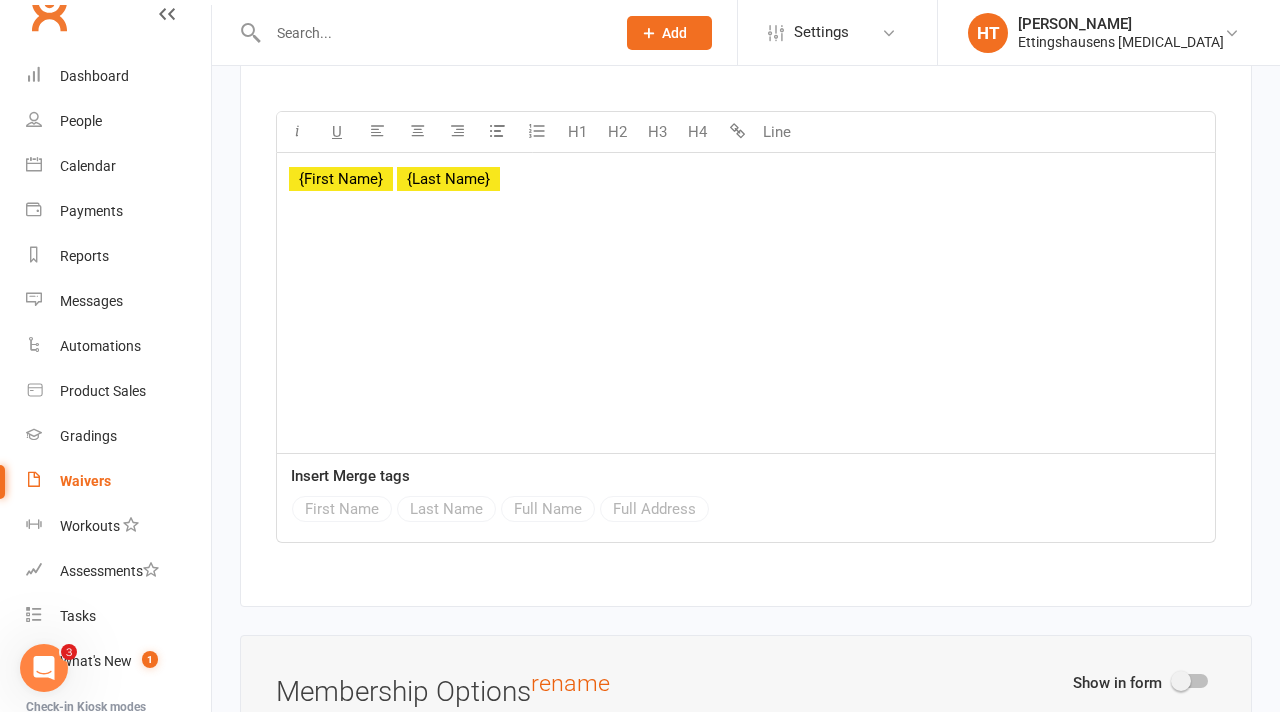 scroll, scrollTop: 3385, scrollLeft: 0, axis: vertical 